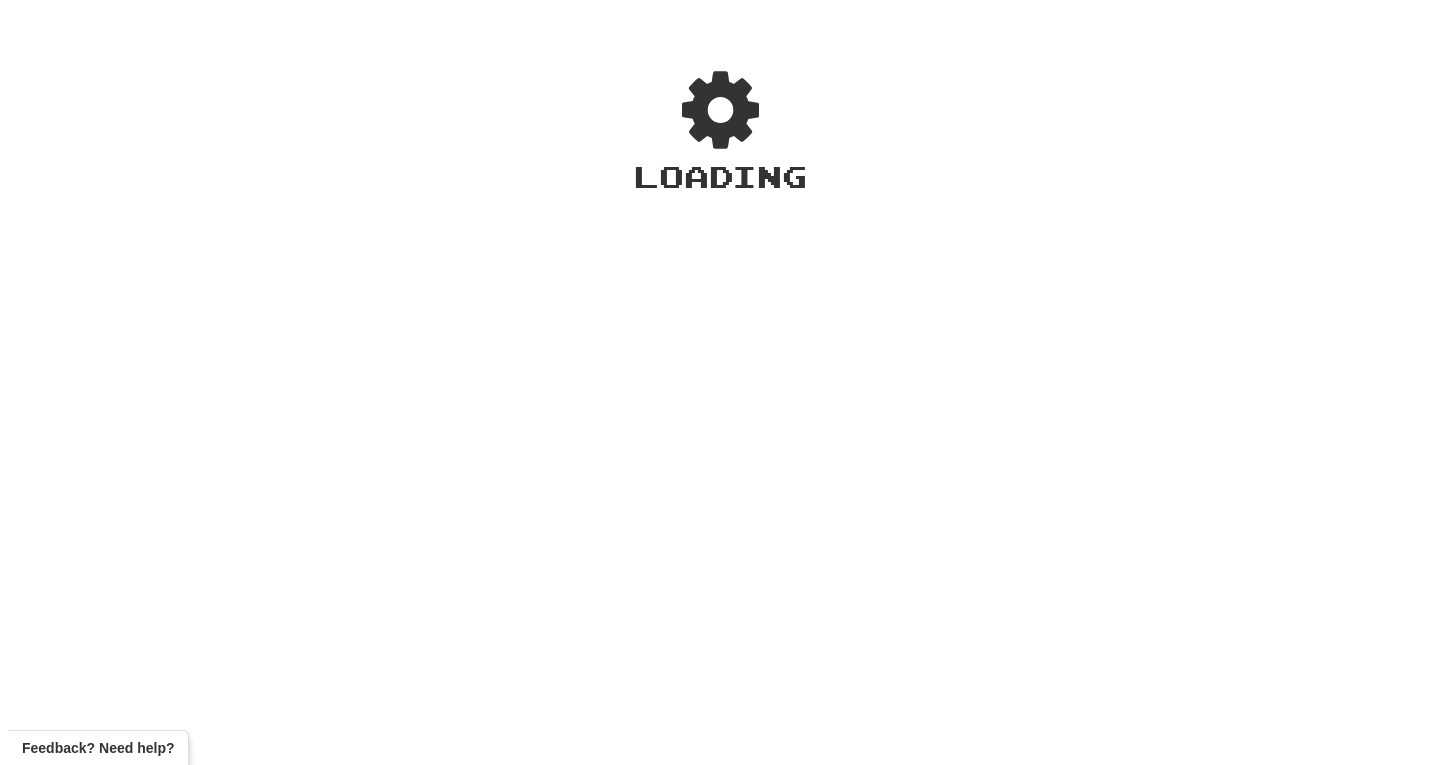 scroll, scrollTop: 0, scrollLeft: 0, axis: both 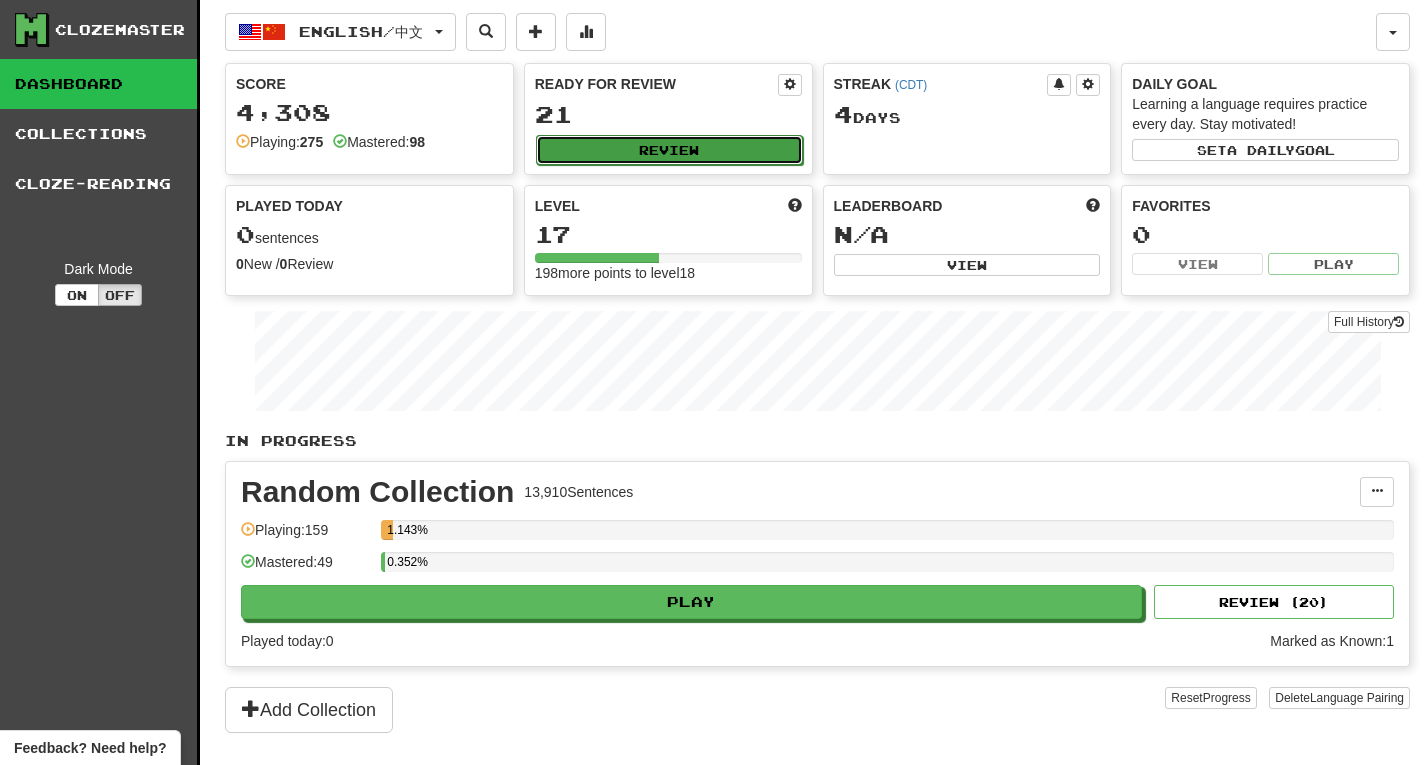 click on "Review" at bounding box center [669, 150] 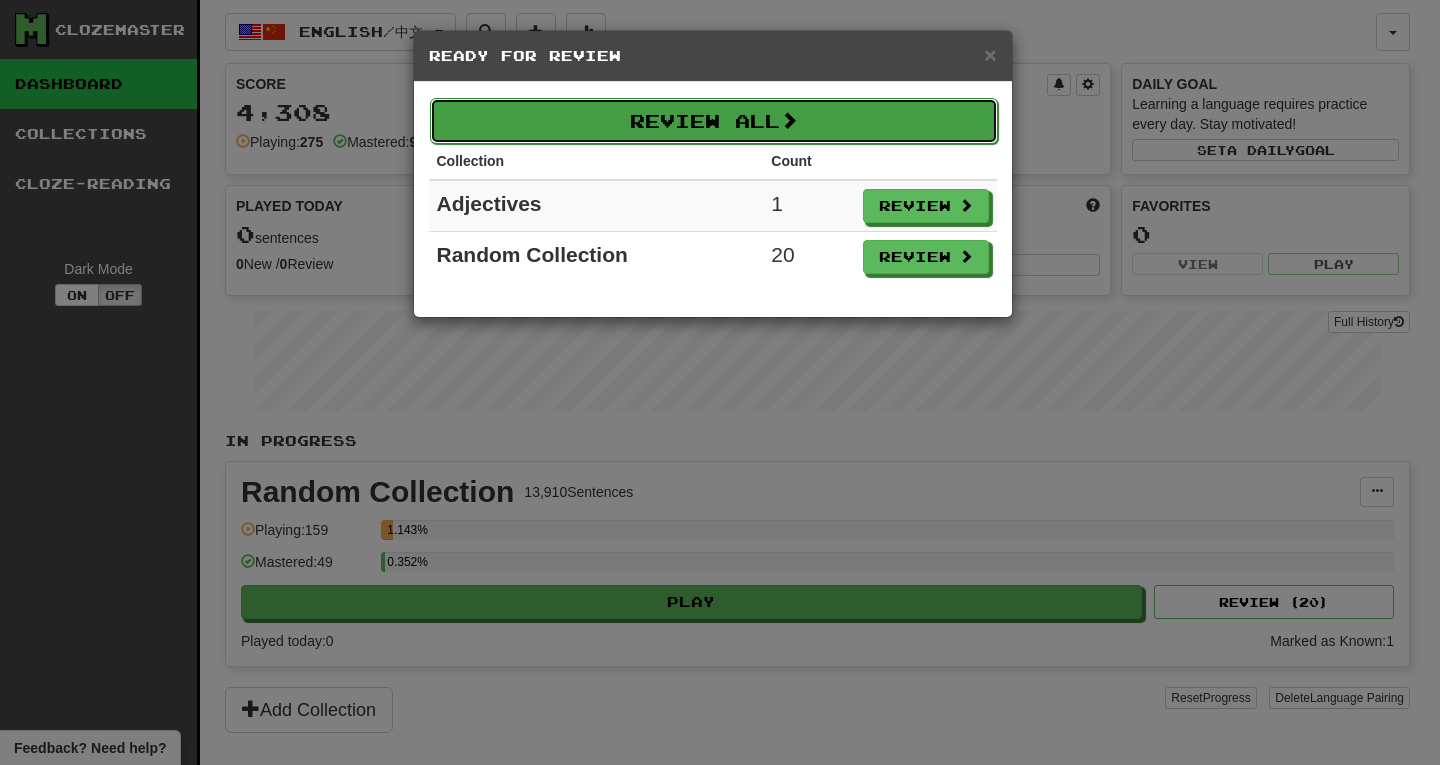 click at bounding box center (789, 120) 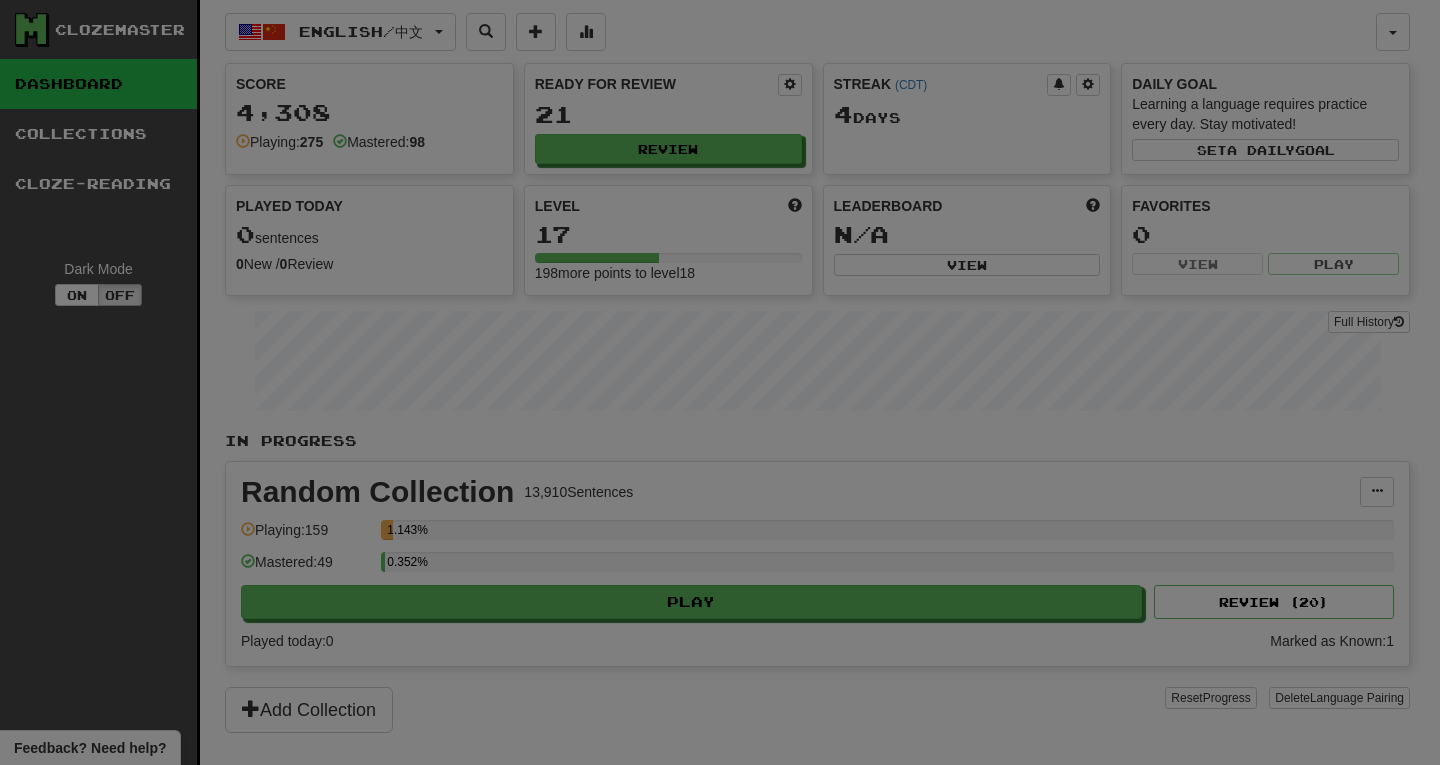 select on "**" 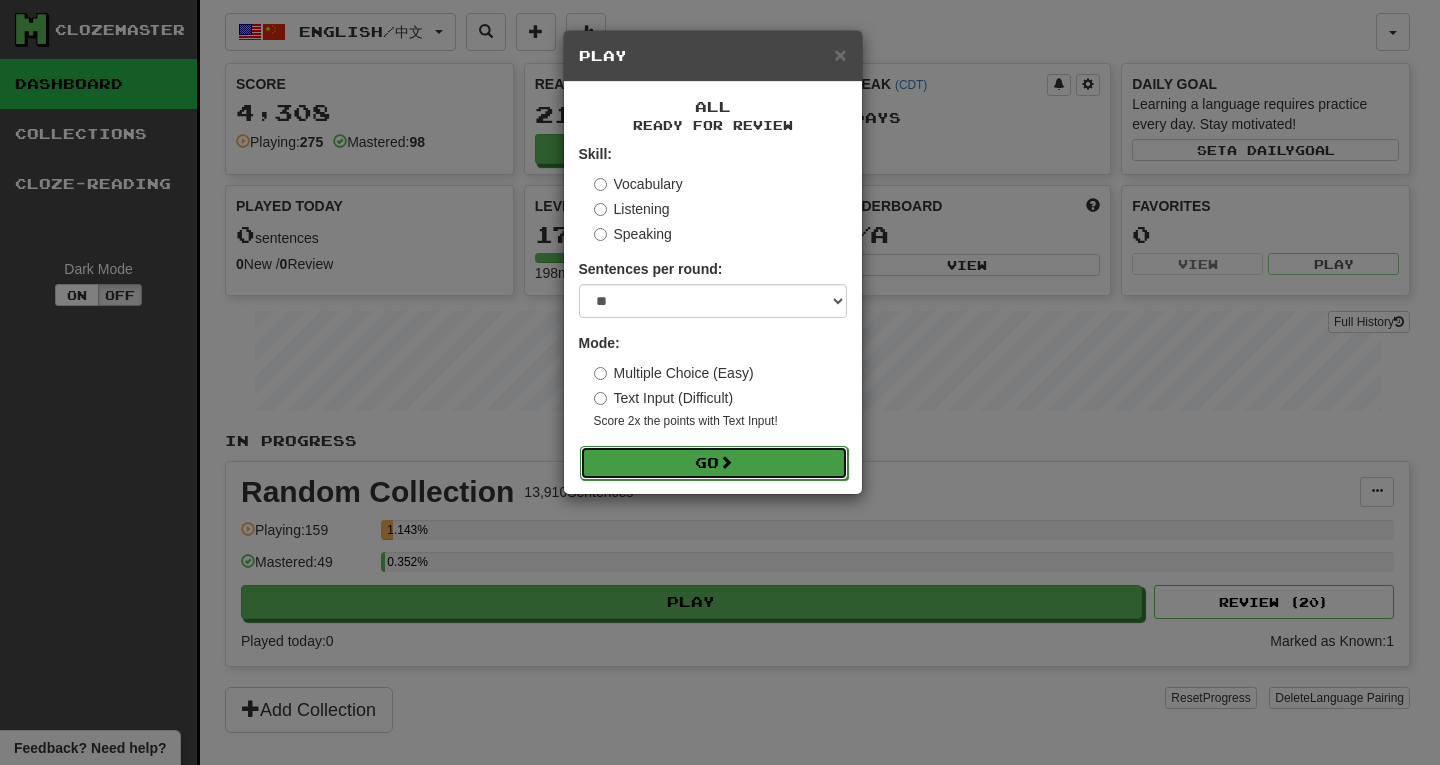 click on "Go" at bounding box center [714, 463] 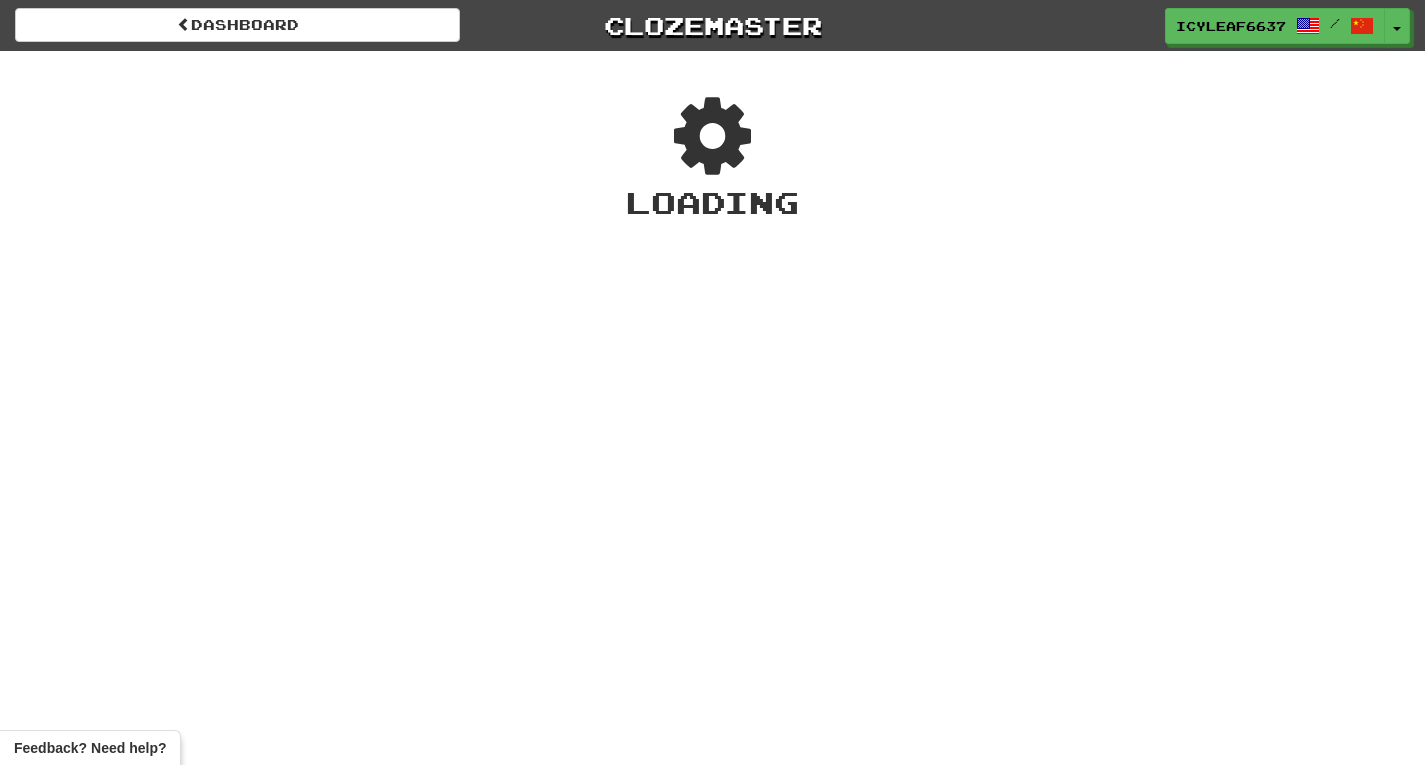 scroll, scrollTop: 0, scrollLeft: 0, axis: both 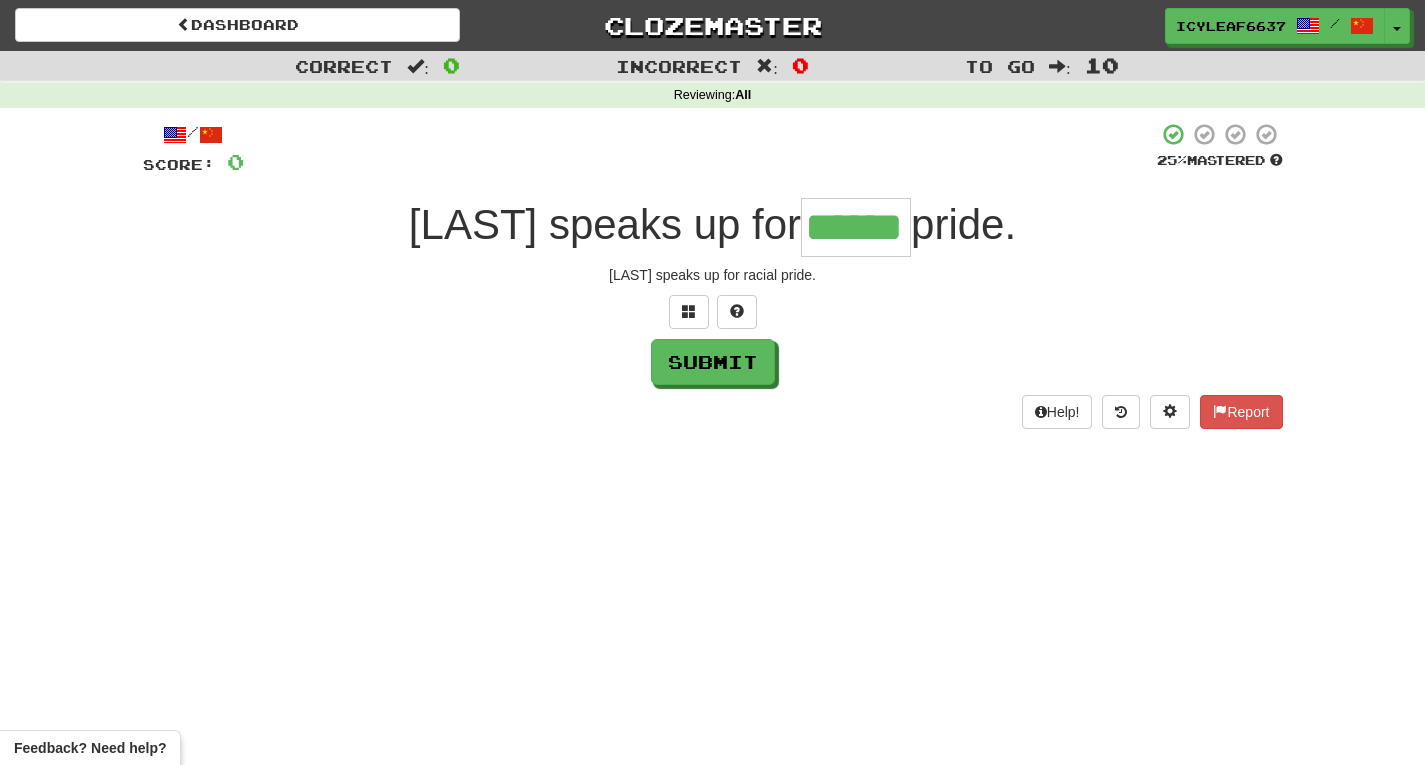 type on "******" 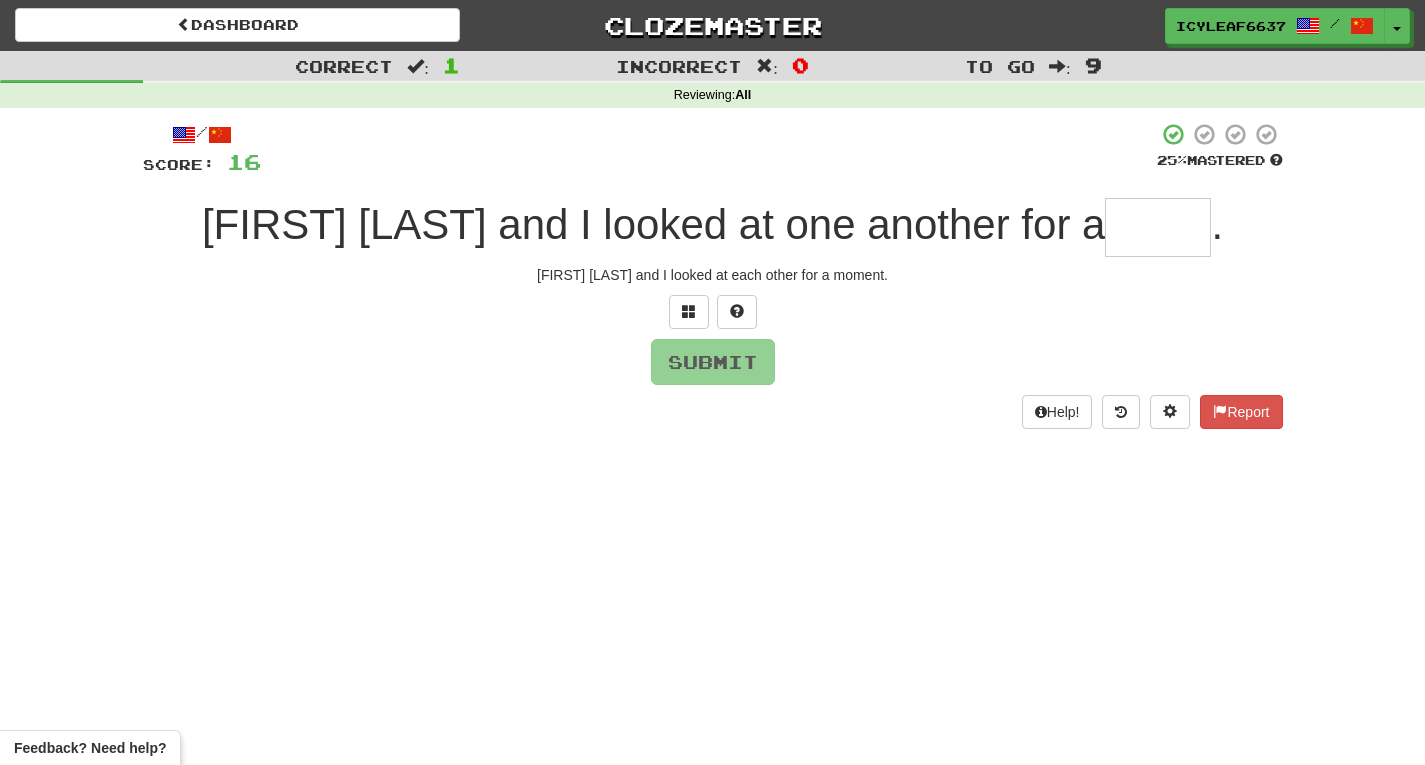 click on "Dashboard
Clozemaster
IcyLeaf6637
/
Toggle Dropdown
Dashboard
Leaderboard
Activity Feed
Notifications
Profile
Discussions
English
/
中文
Streak:
4
Review:
21
Points Today: 0
Languages
Account
Logout
IcyLeaf6637
/
Toggle Dropdown
Dashboard
Leaderboard
Activity Feed
Notifications
Profile
Discussions
English
/
中文
Streak:
4
Review:
21
Points Today: 0
Languages
Account
Logout
clozemaster
Correct   :   1 Incorrect   :   0 To go   :   9 Reviewing :  All  /  Score:   16 25 %  Mastered Alan Tate and I looked at one another for a  . Alan Tate和我看了彼此一会儿。 Submit  Help!  Report
Feedback? Need help?" at bounding box center [712, 382] 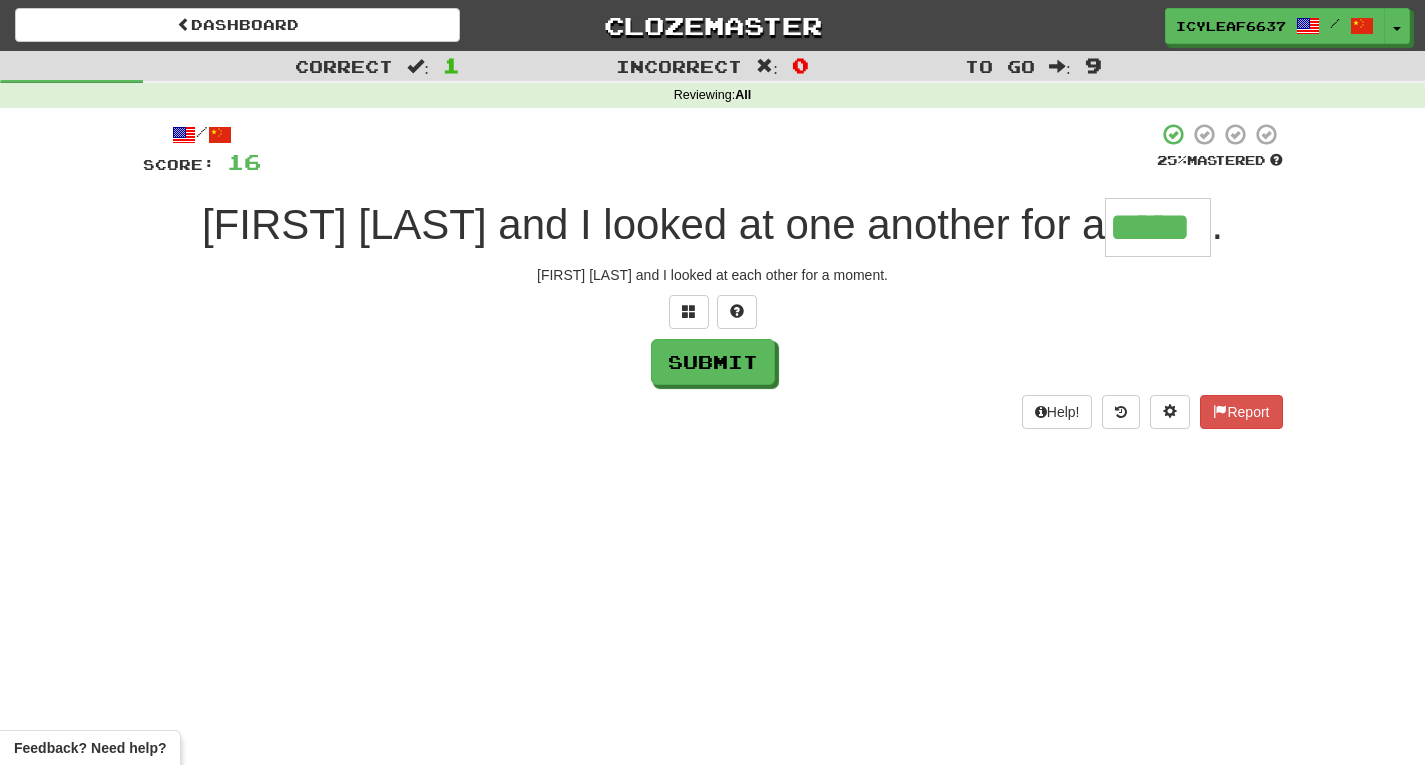 type on "*****" 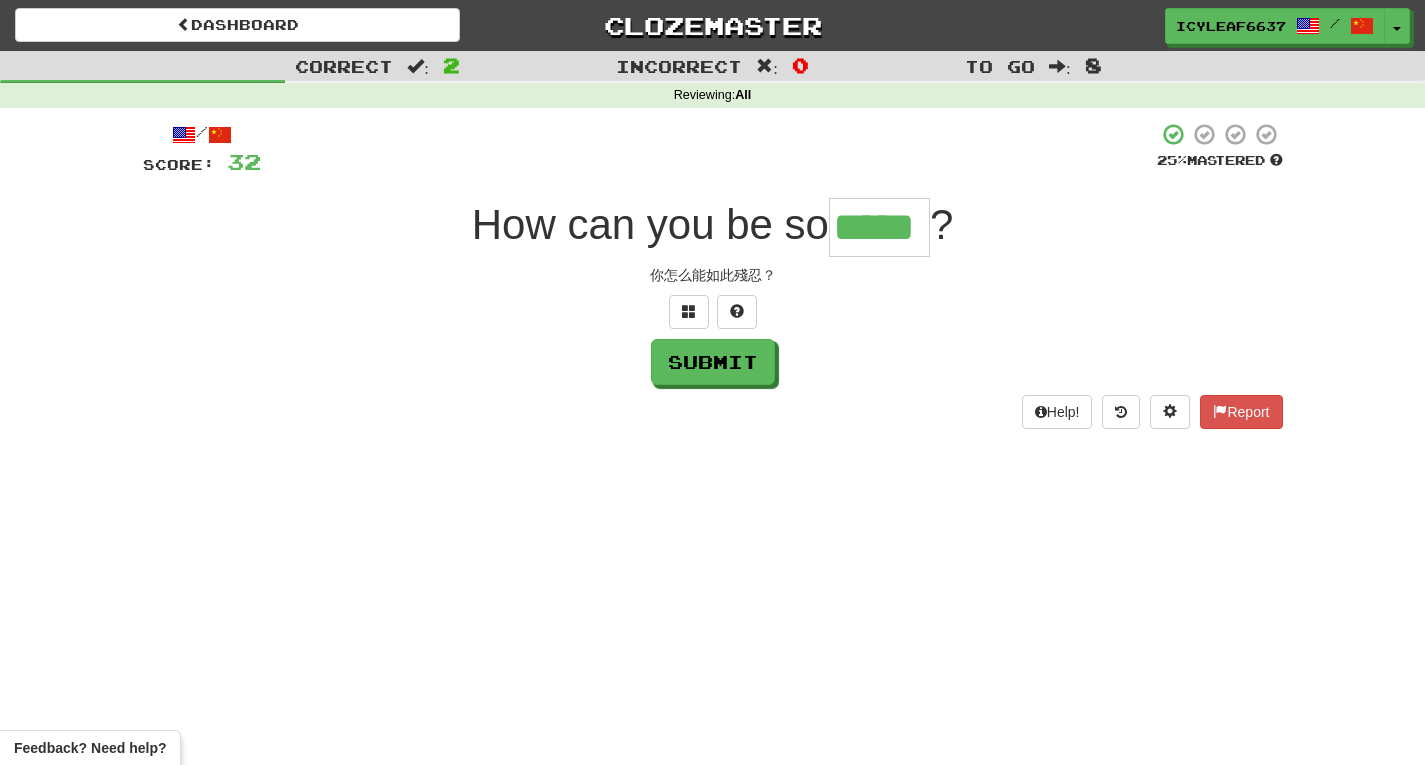 type on "*****" 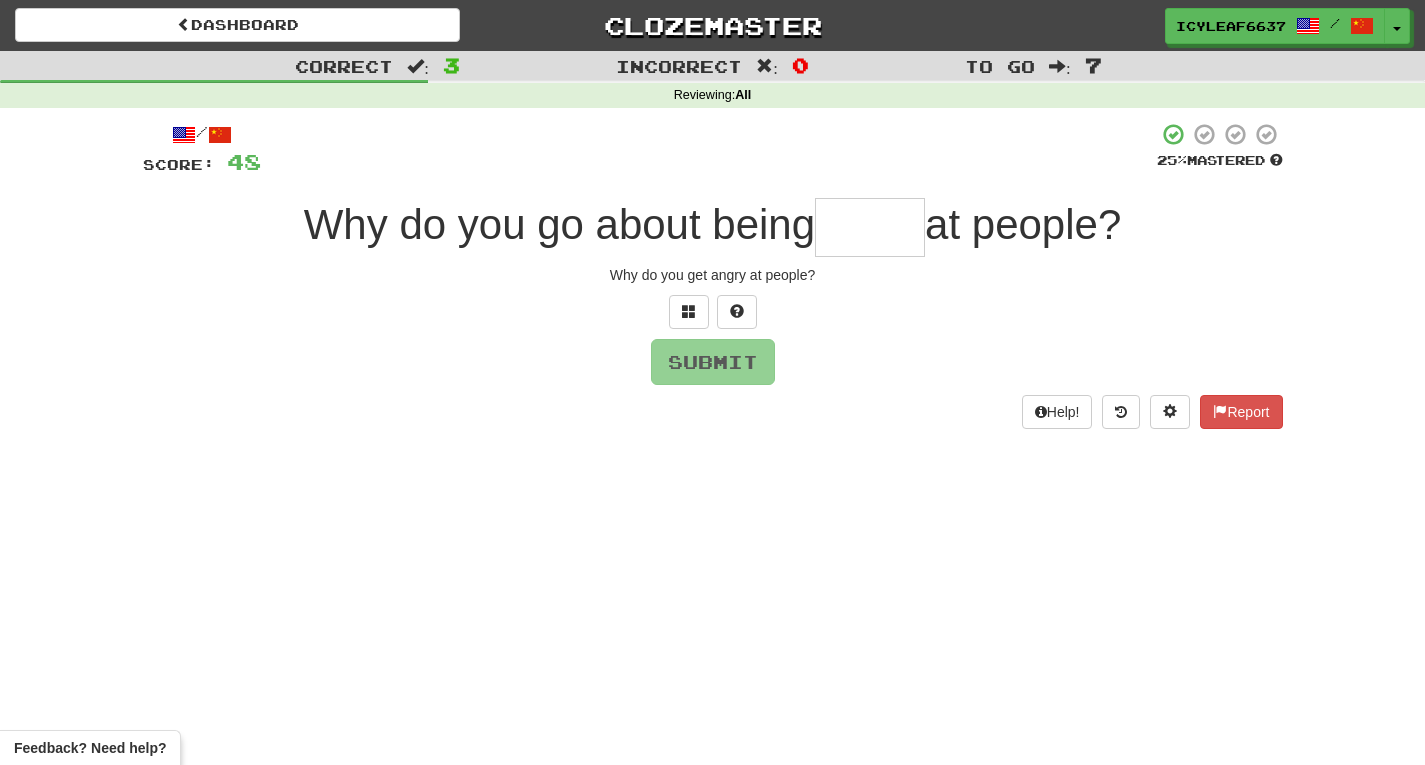 click at bounding box center (870, 227) 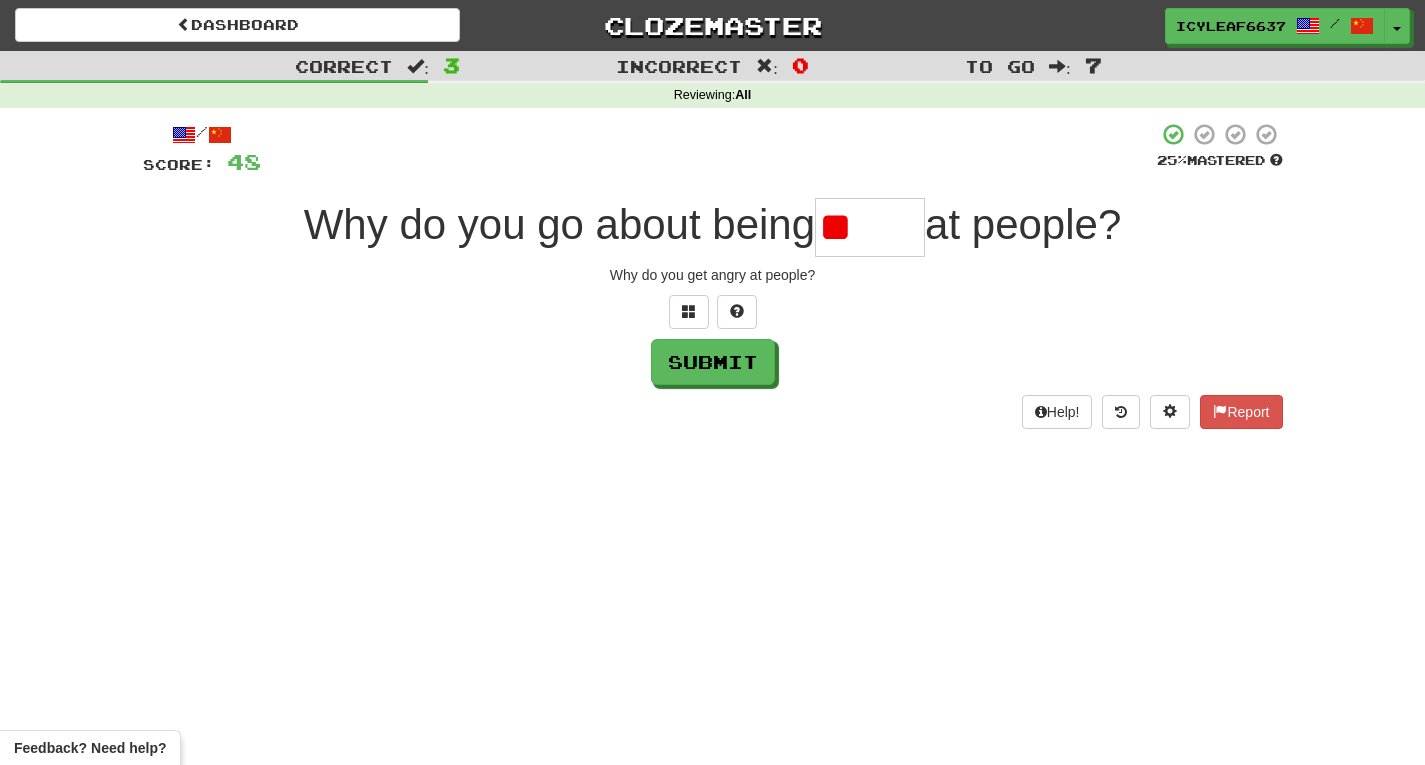 type on "*" 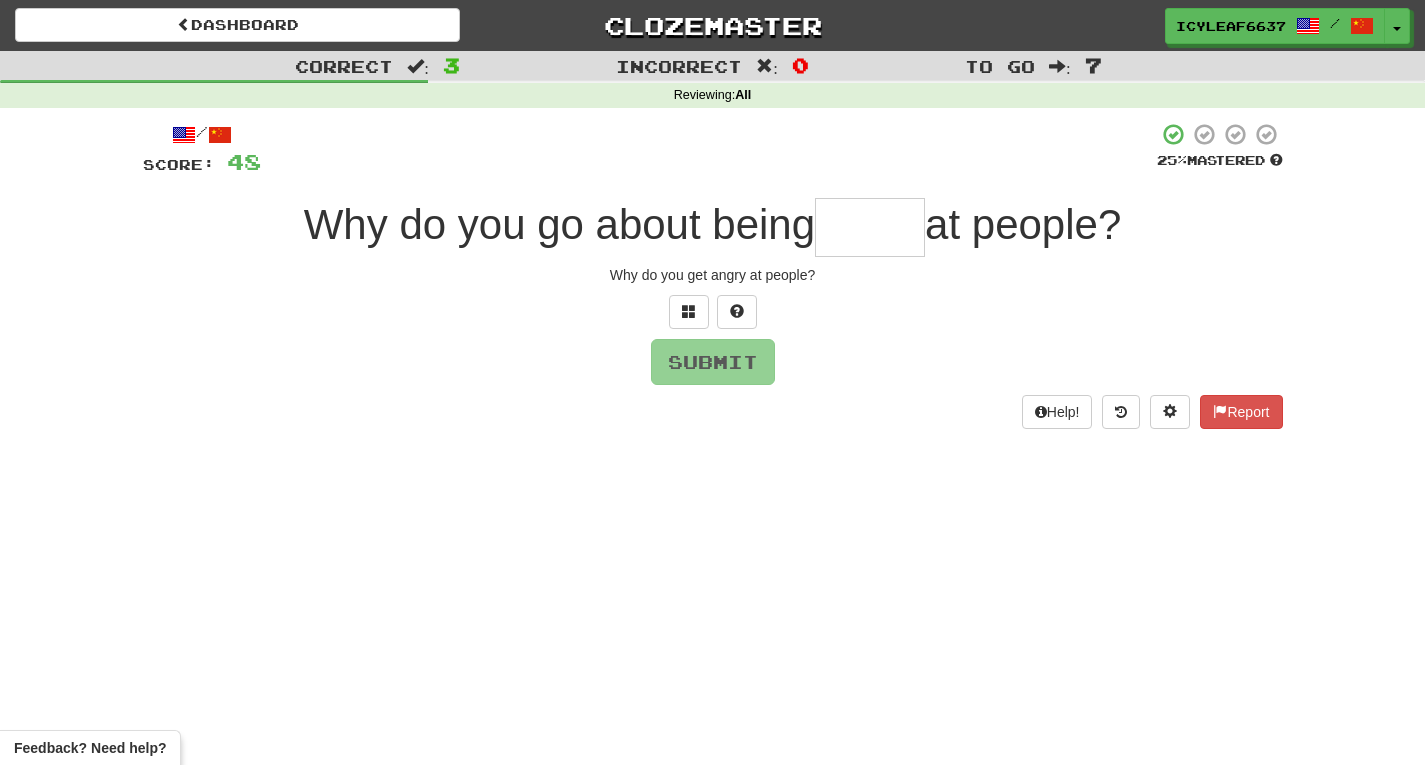 type on "*" 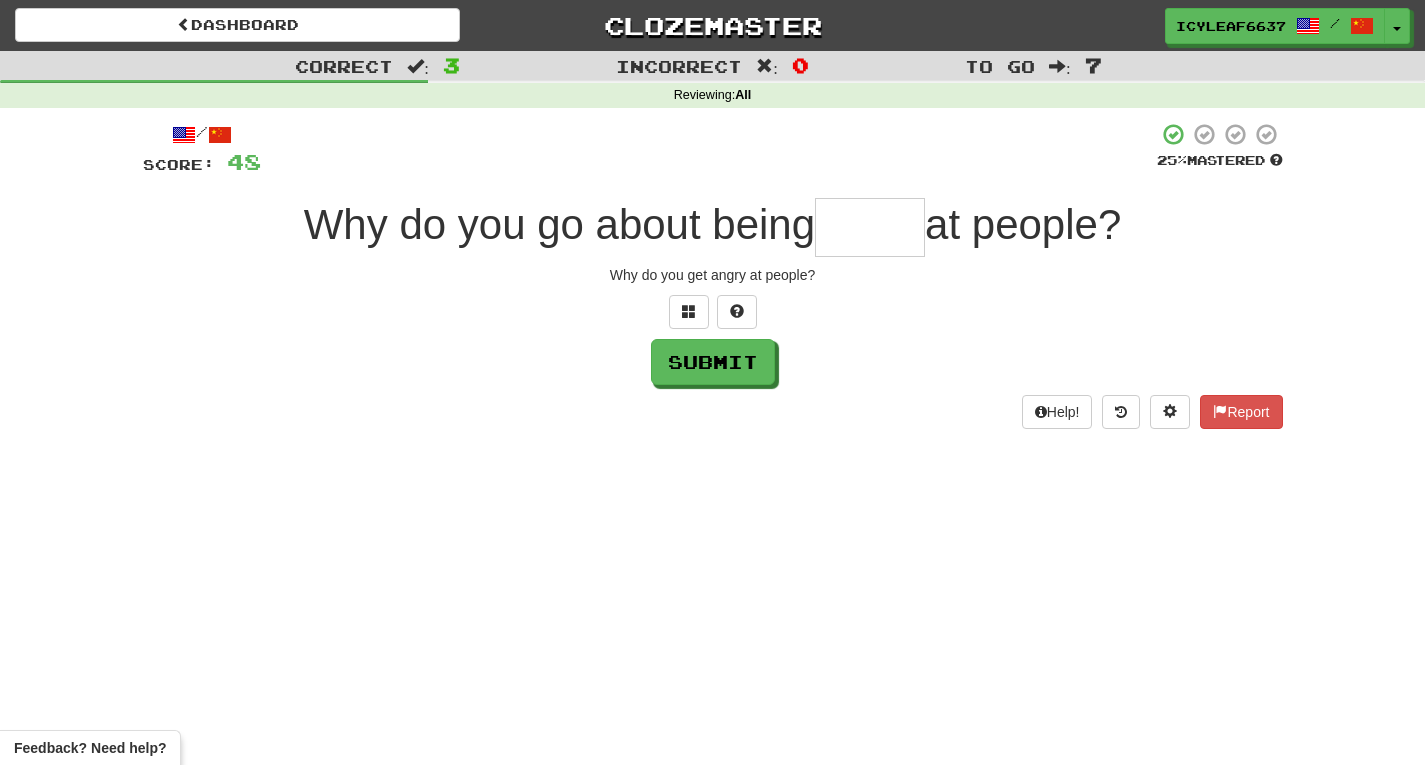type on "*" 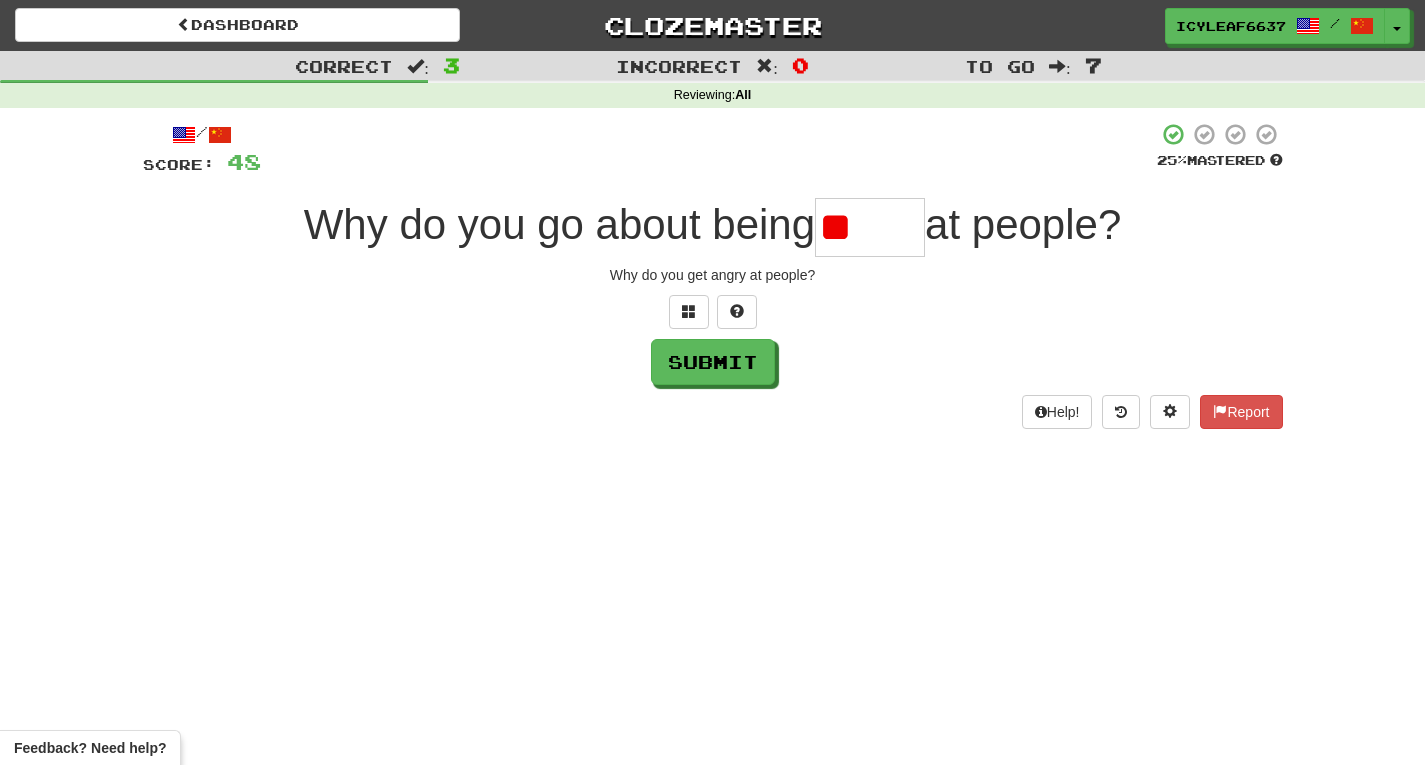 type on "*" 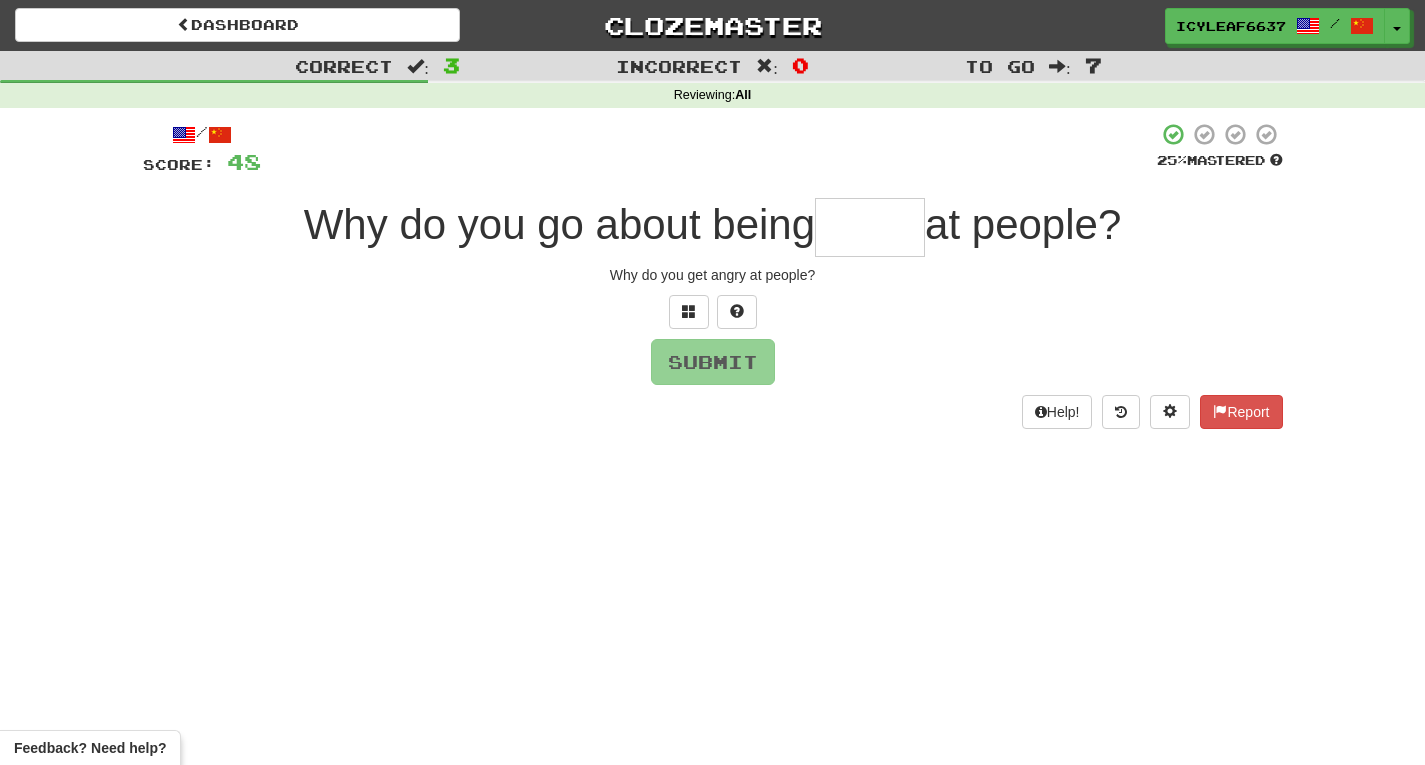 type on "*" 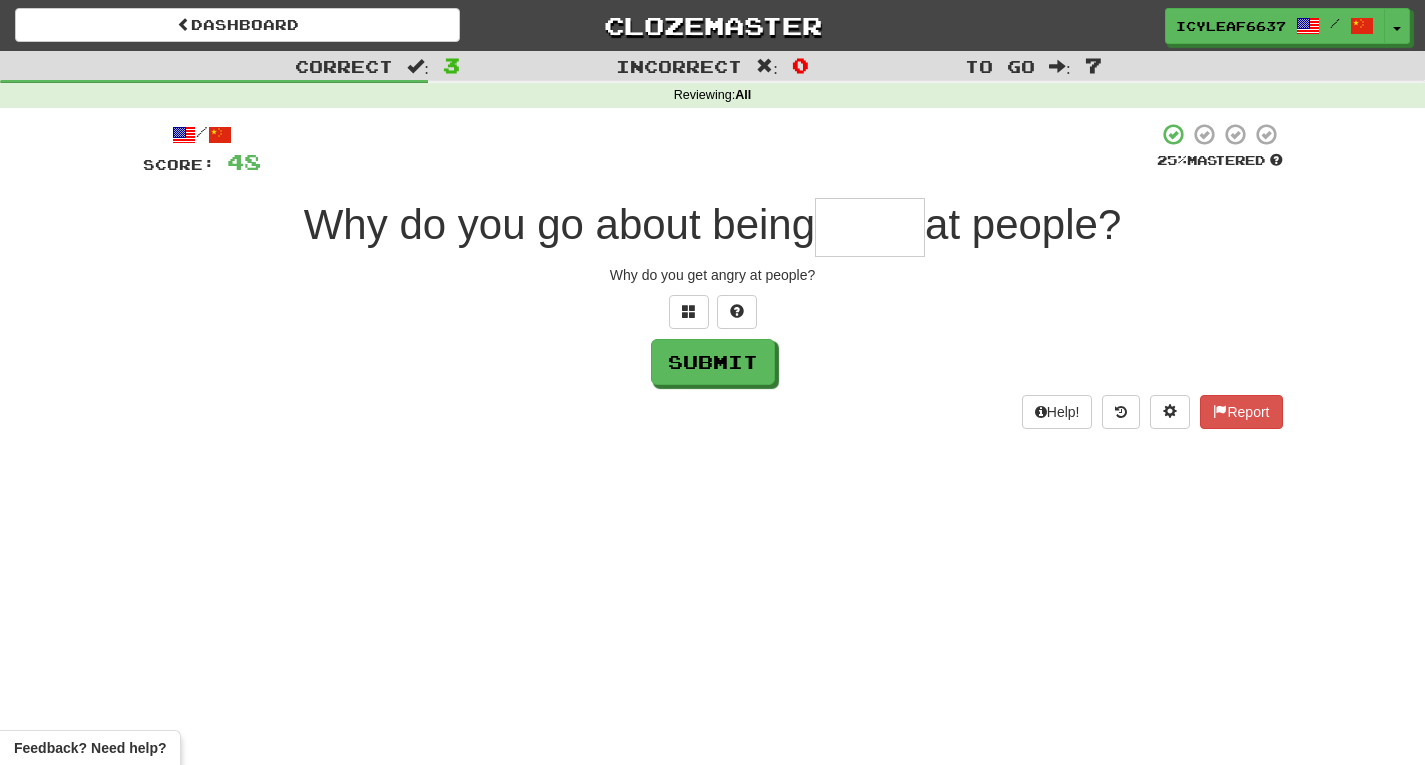 type on "*" 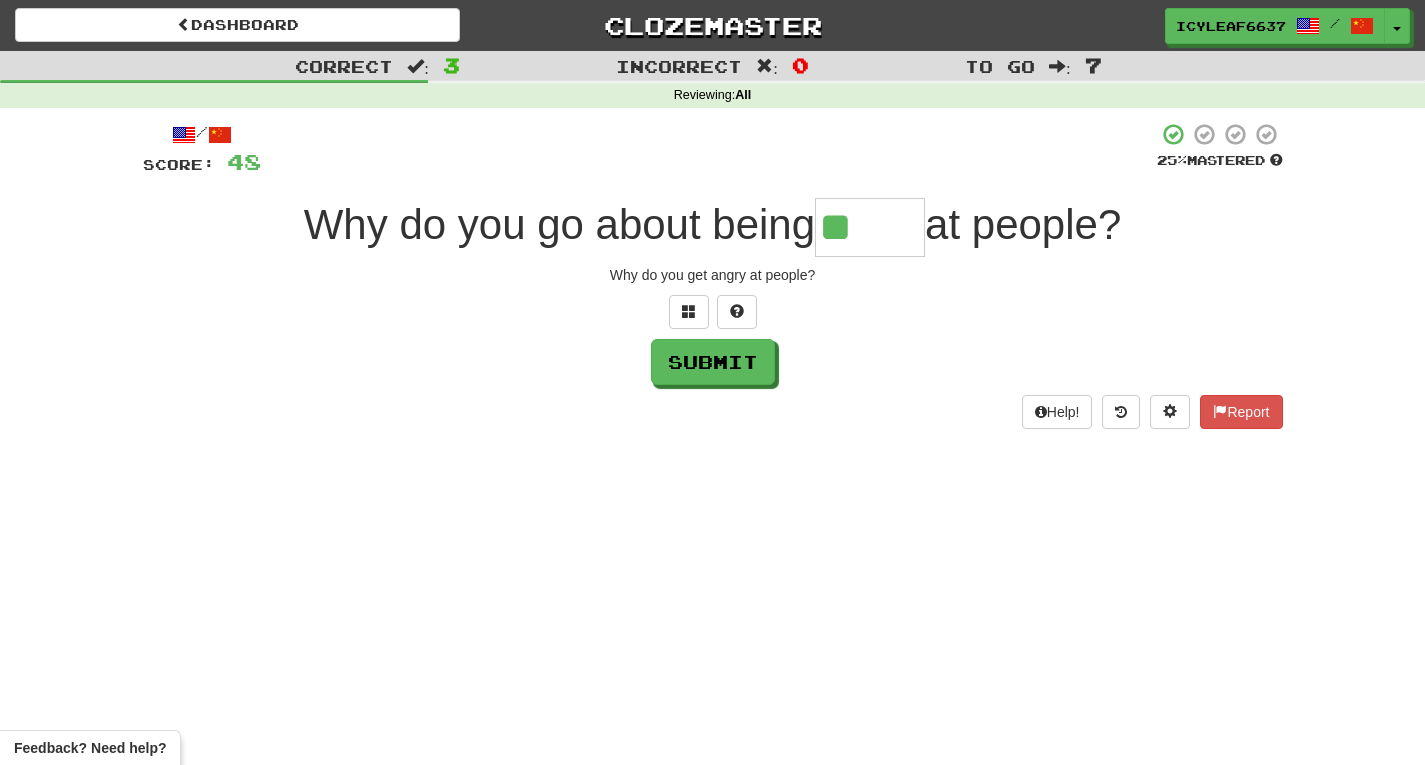 type on "*" 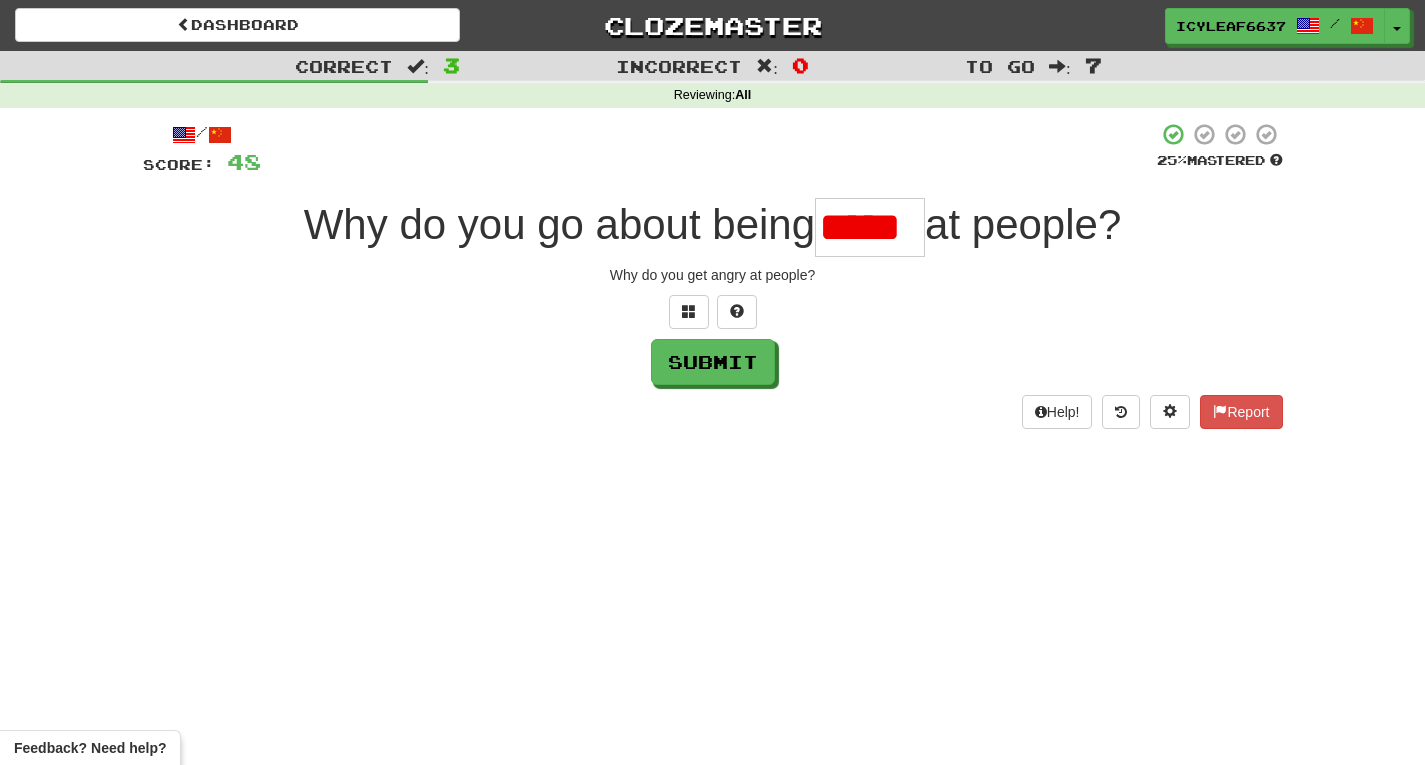 type on "*****" 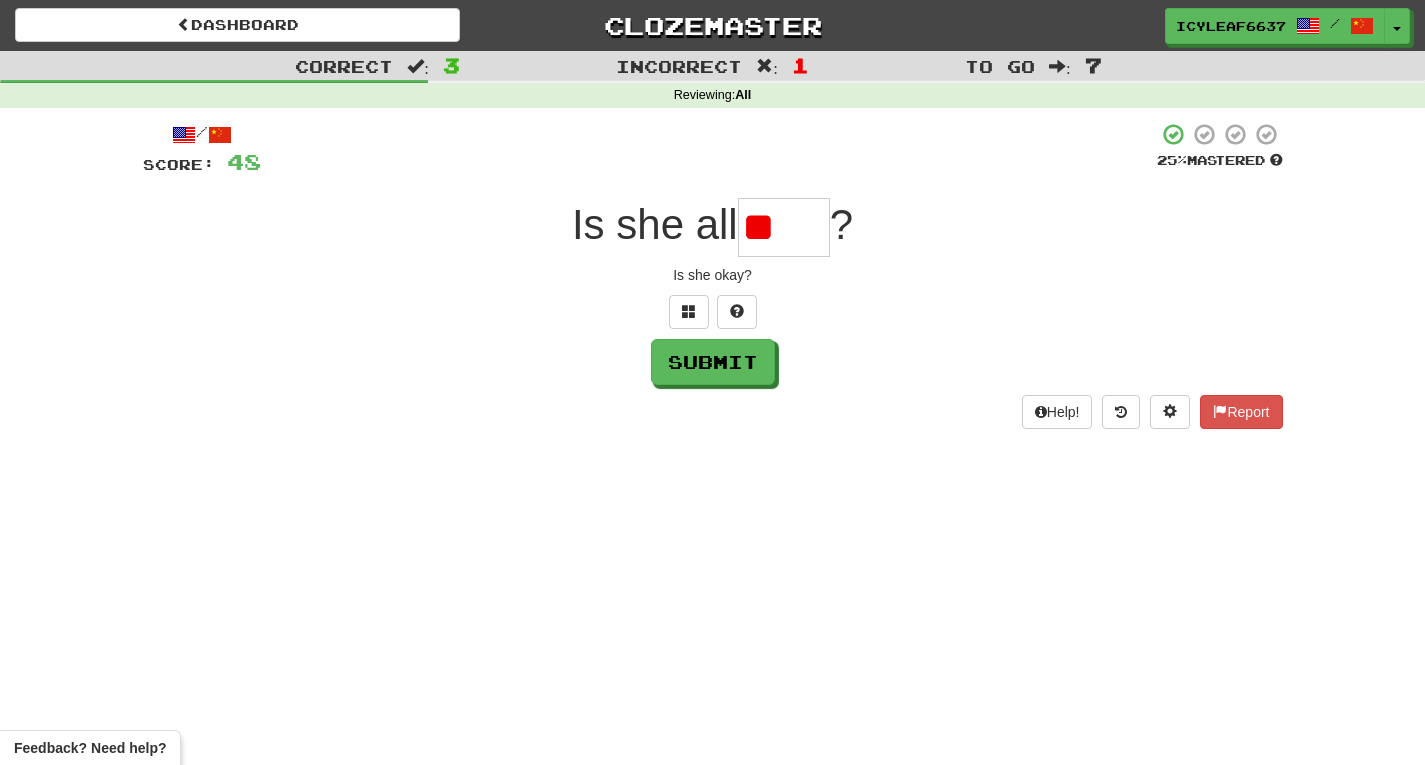 type on "*" 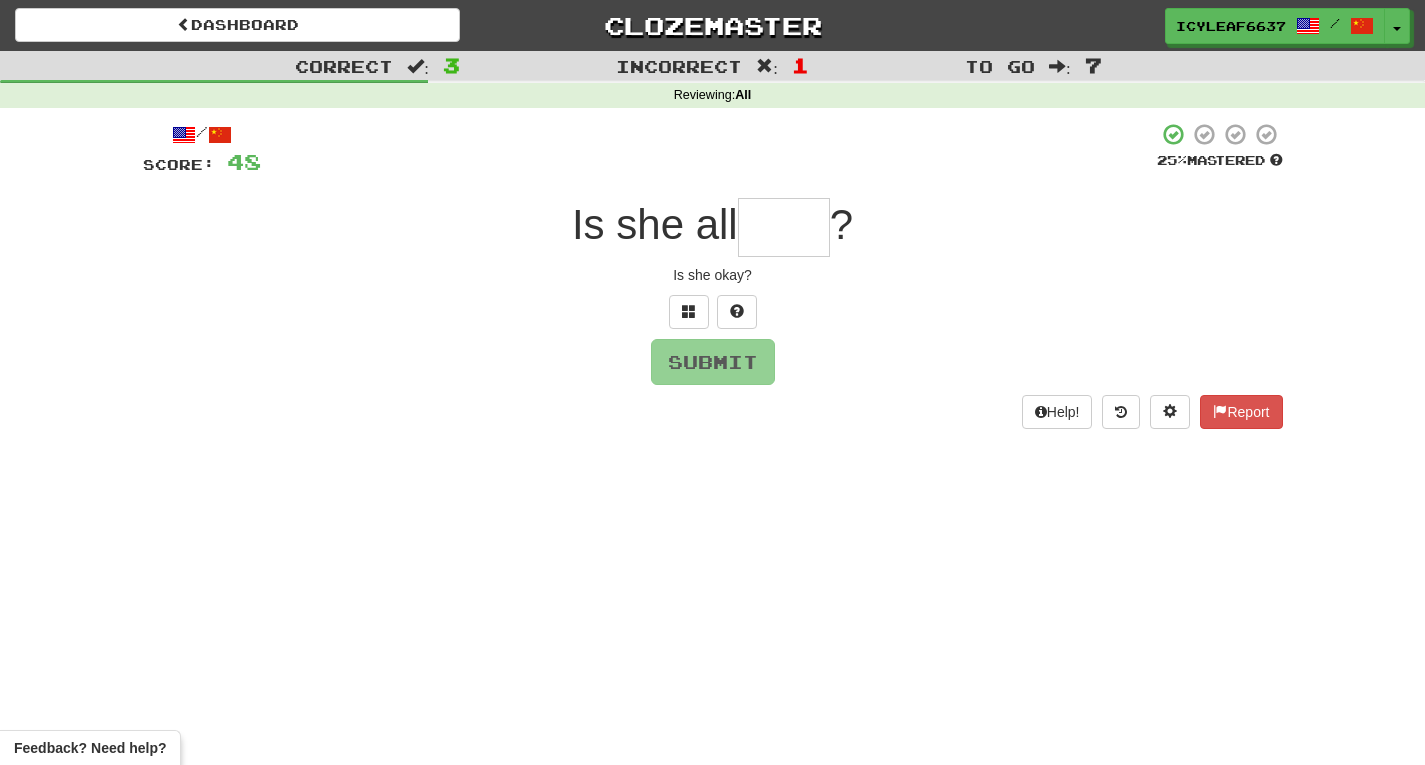 type on "*" 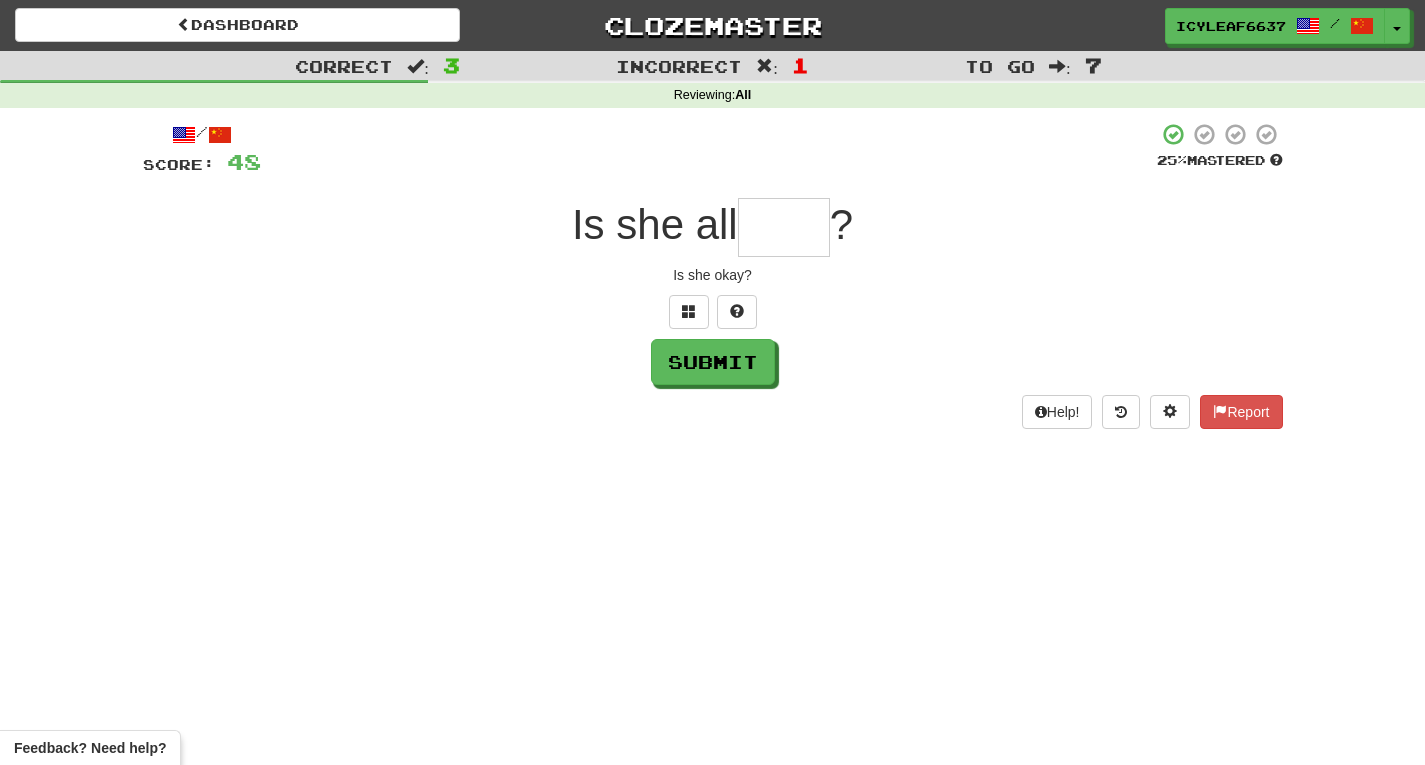 type on "*" 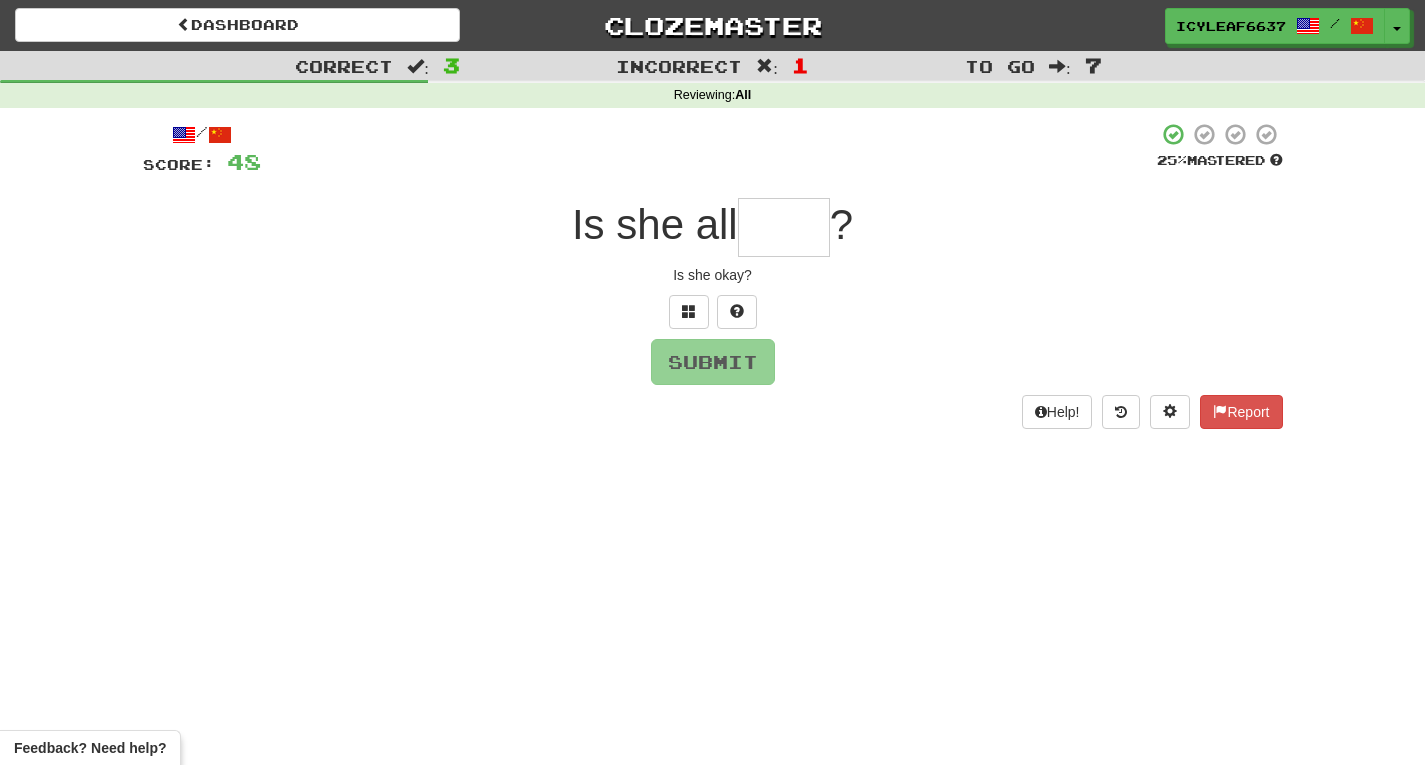 type on "*" 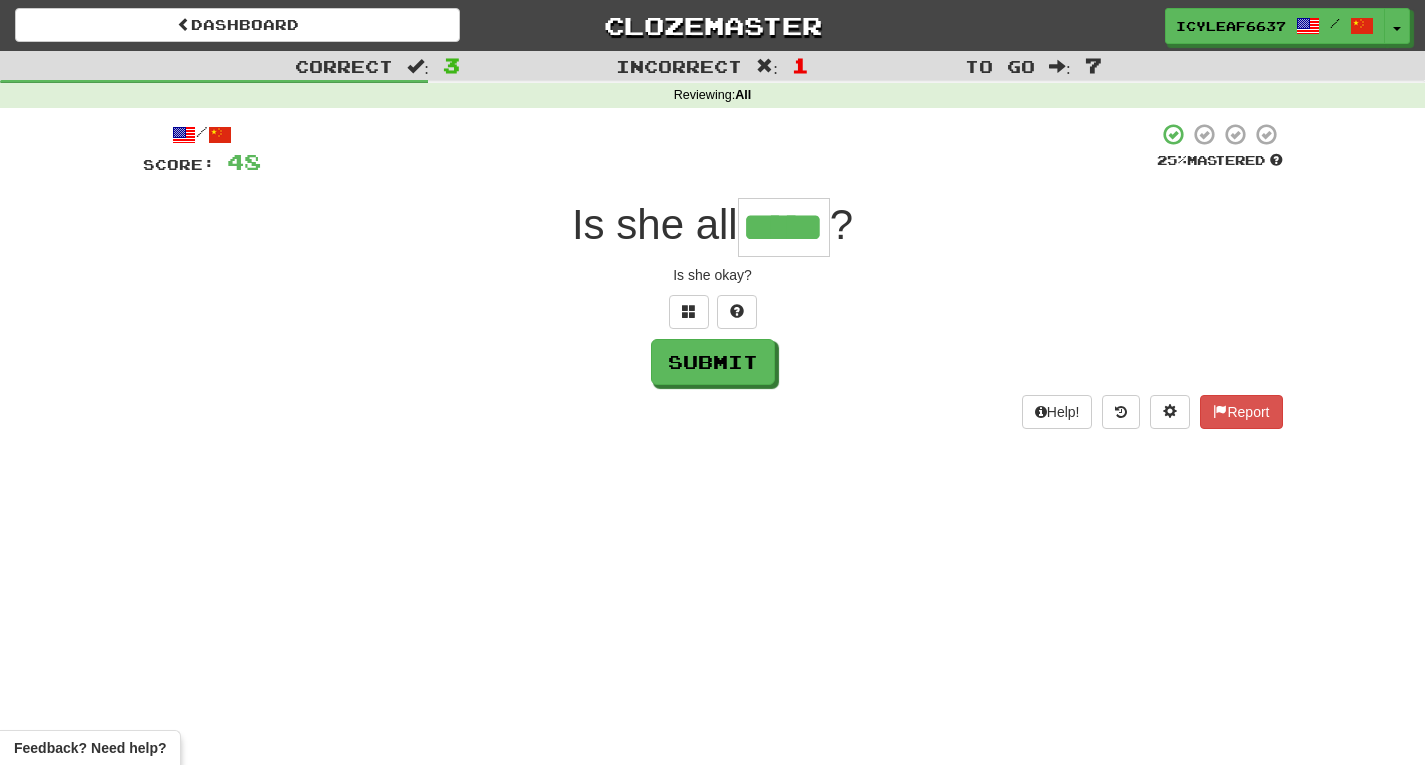 type on "*****" 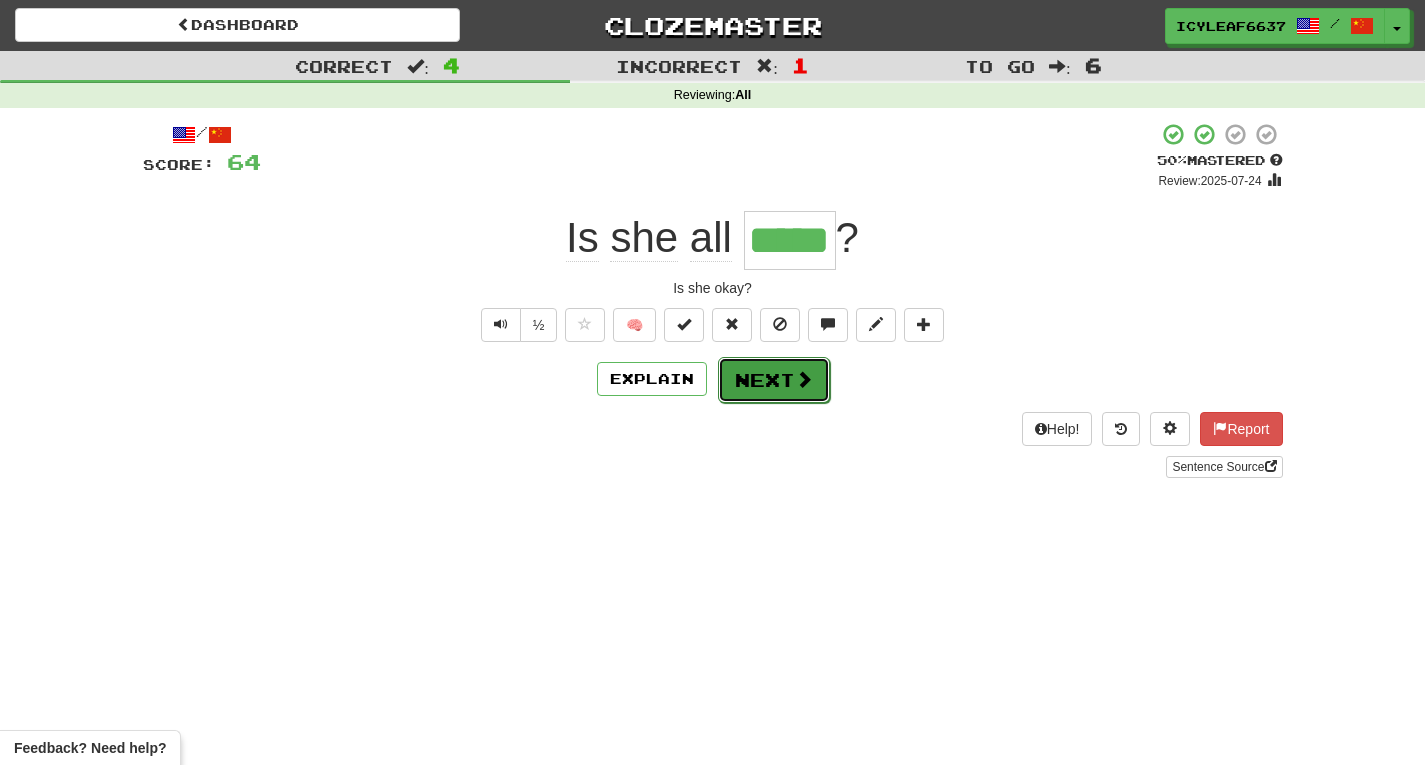 click on "Next" at bounding box center [774, 380] 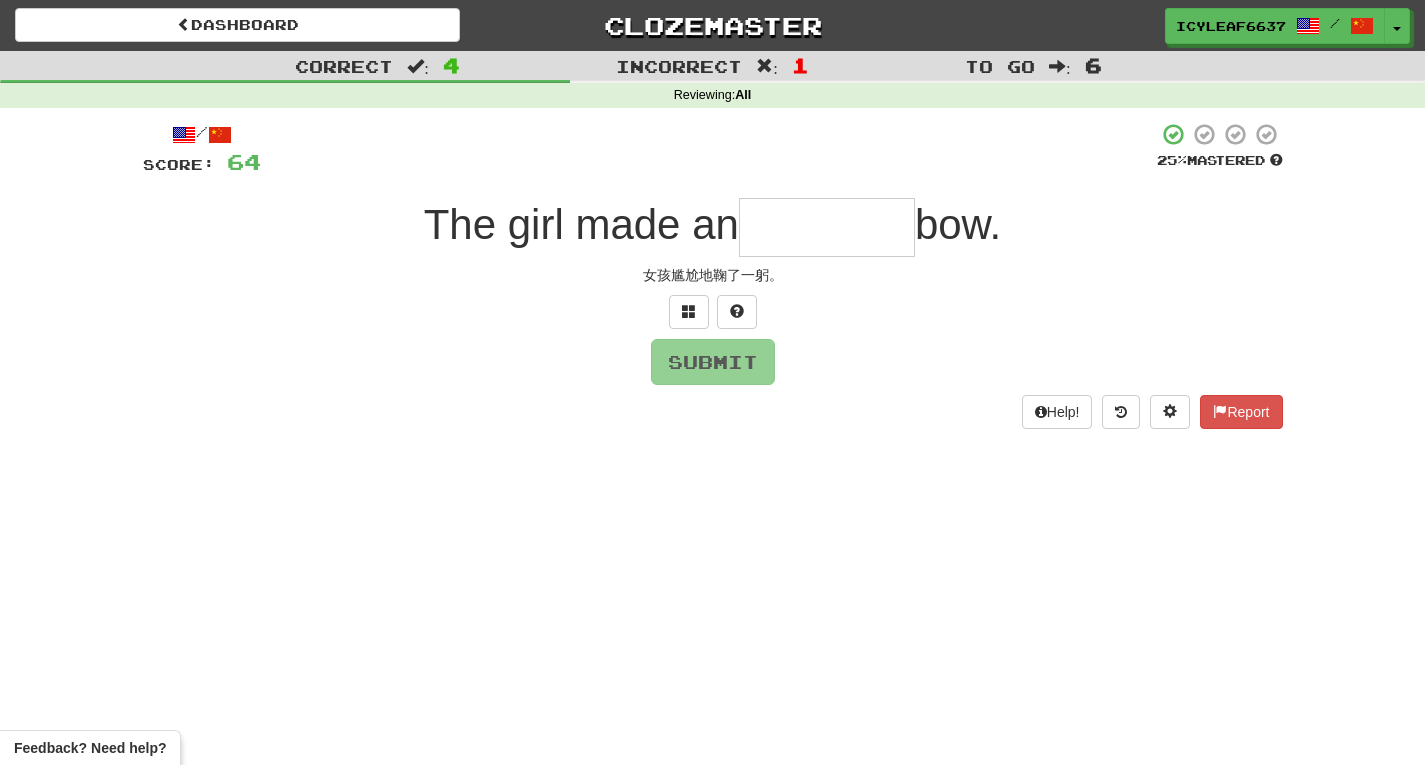 click at bounding box center [827, 227] 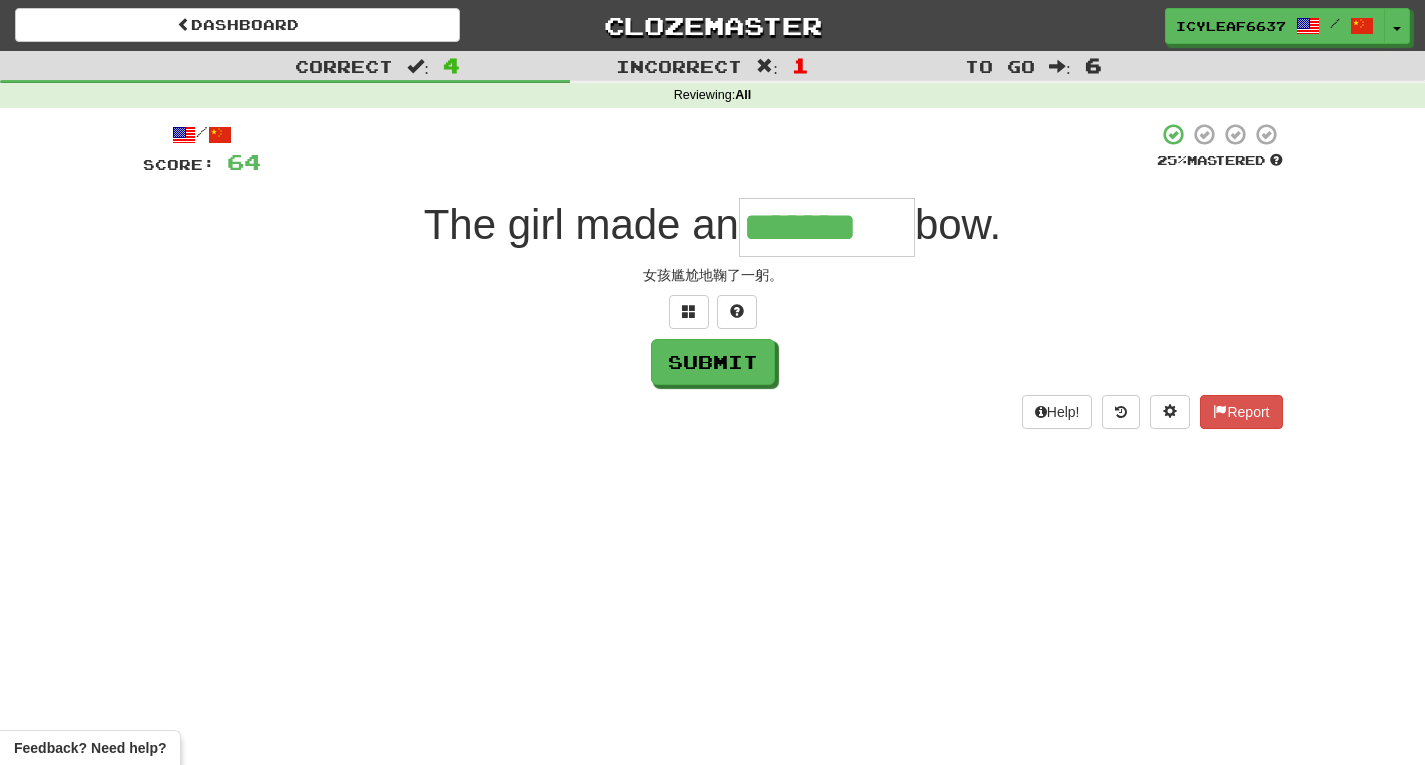 type on "*******" 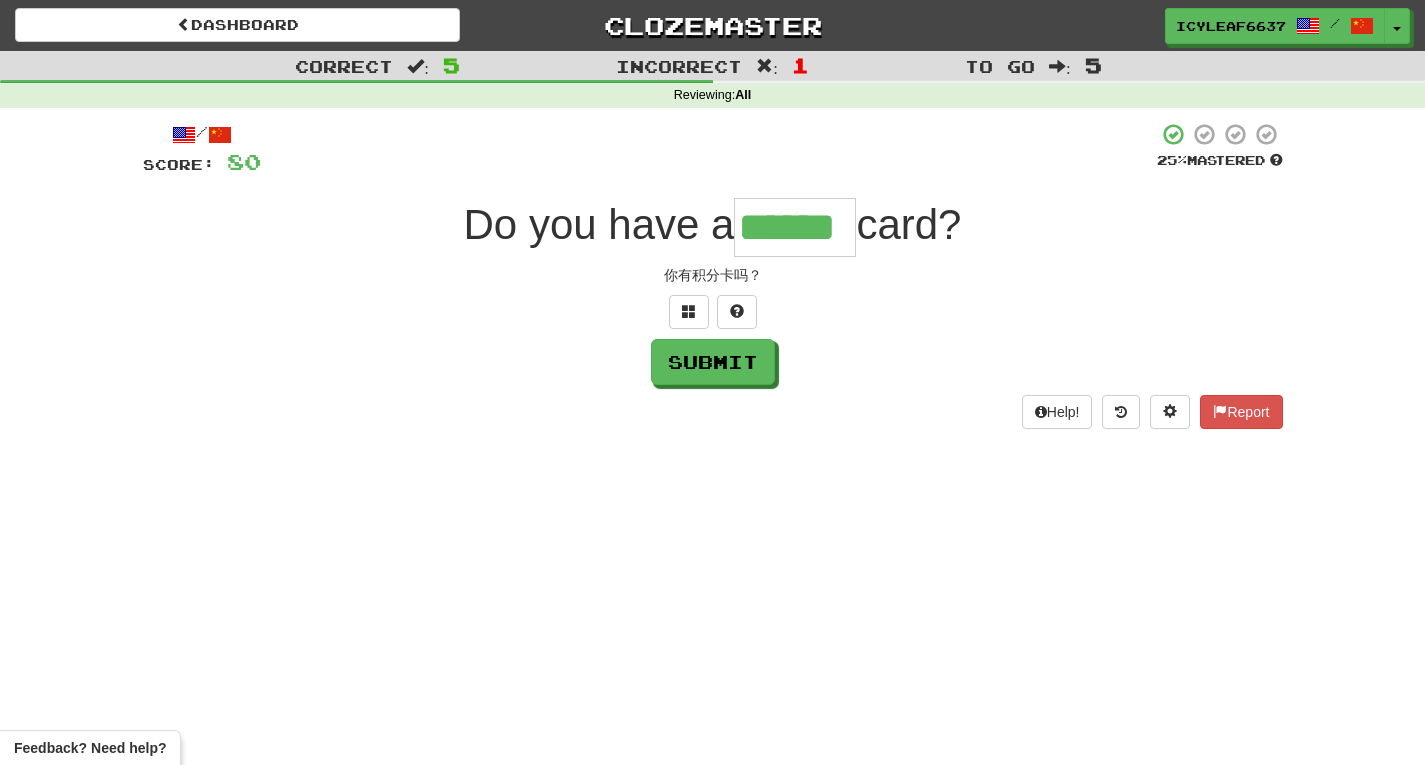 type on "******" 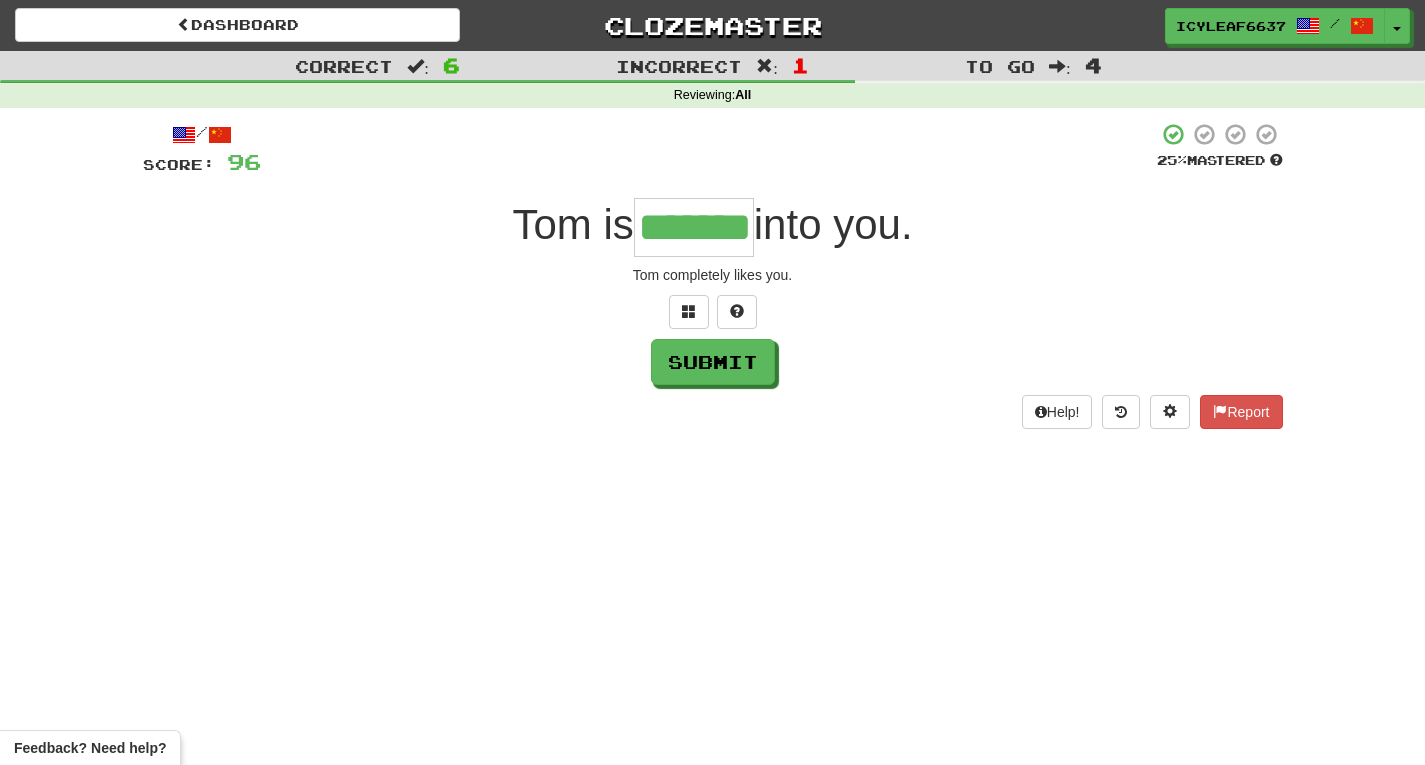 type on "*******" 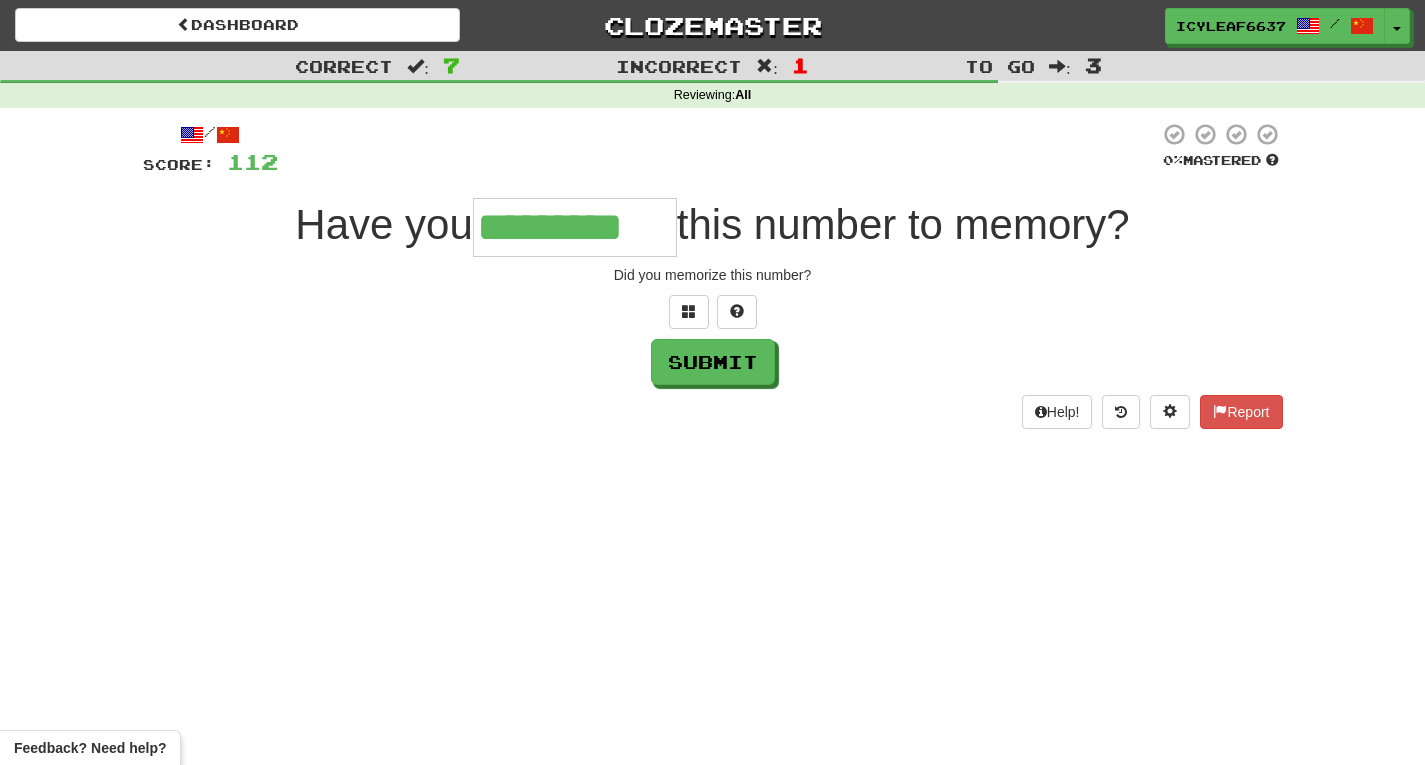 type on "*********" 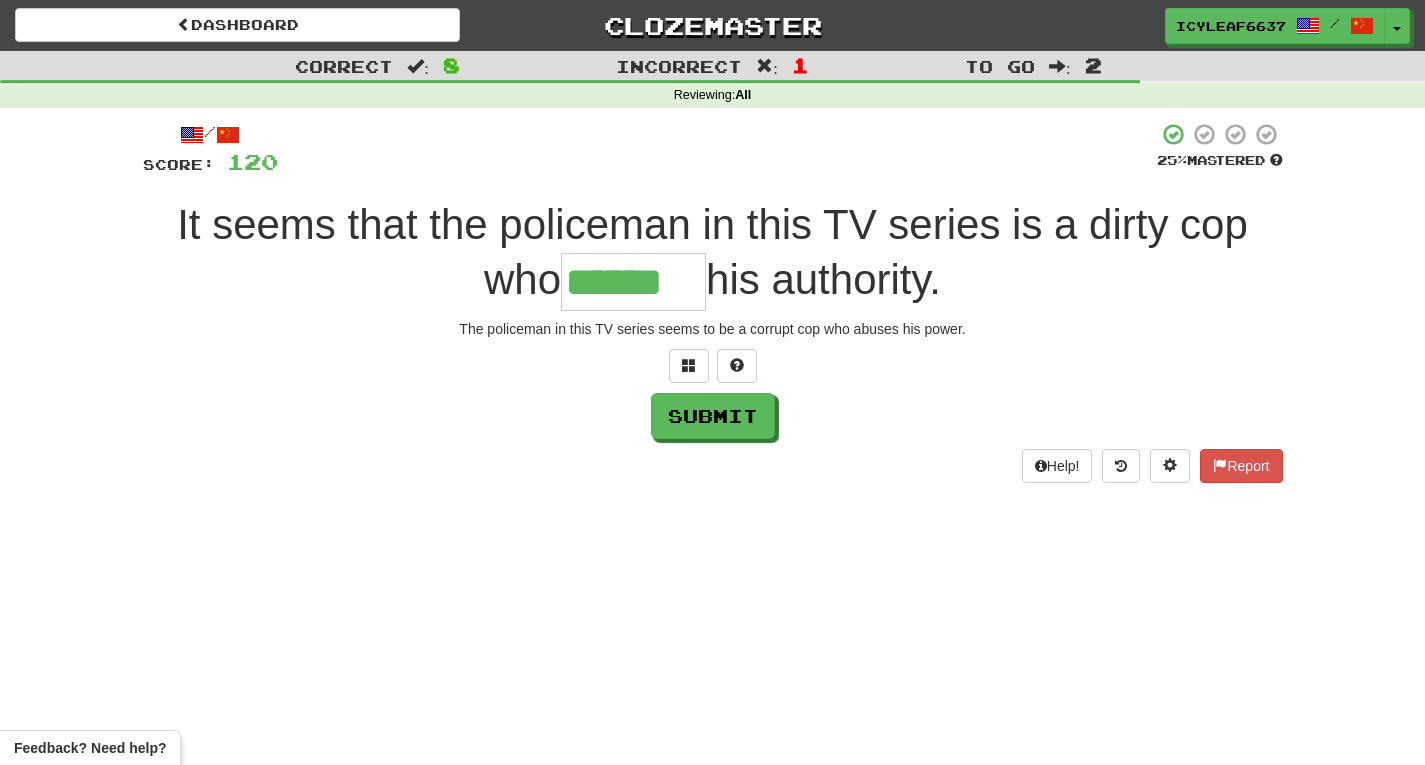 type on "******" 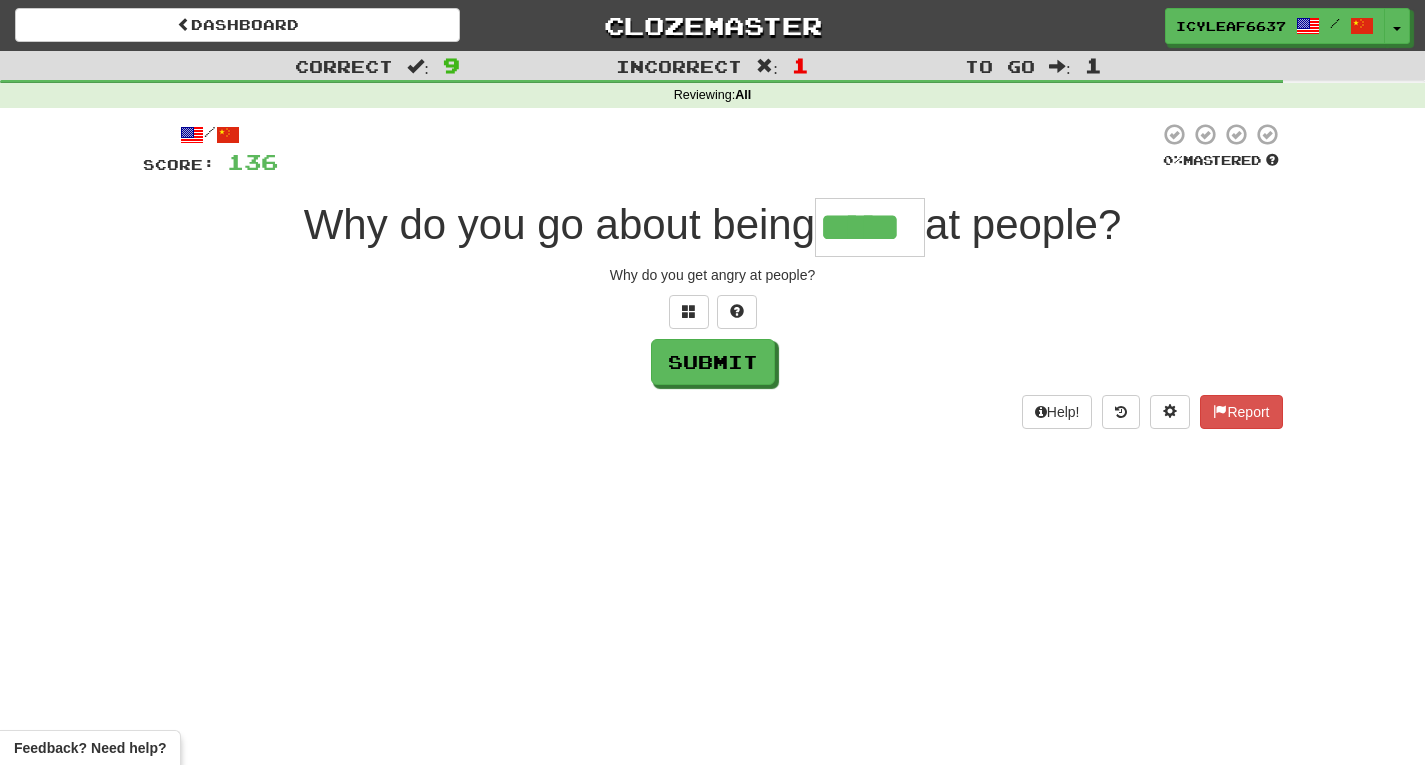 type on "*****" 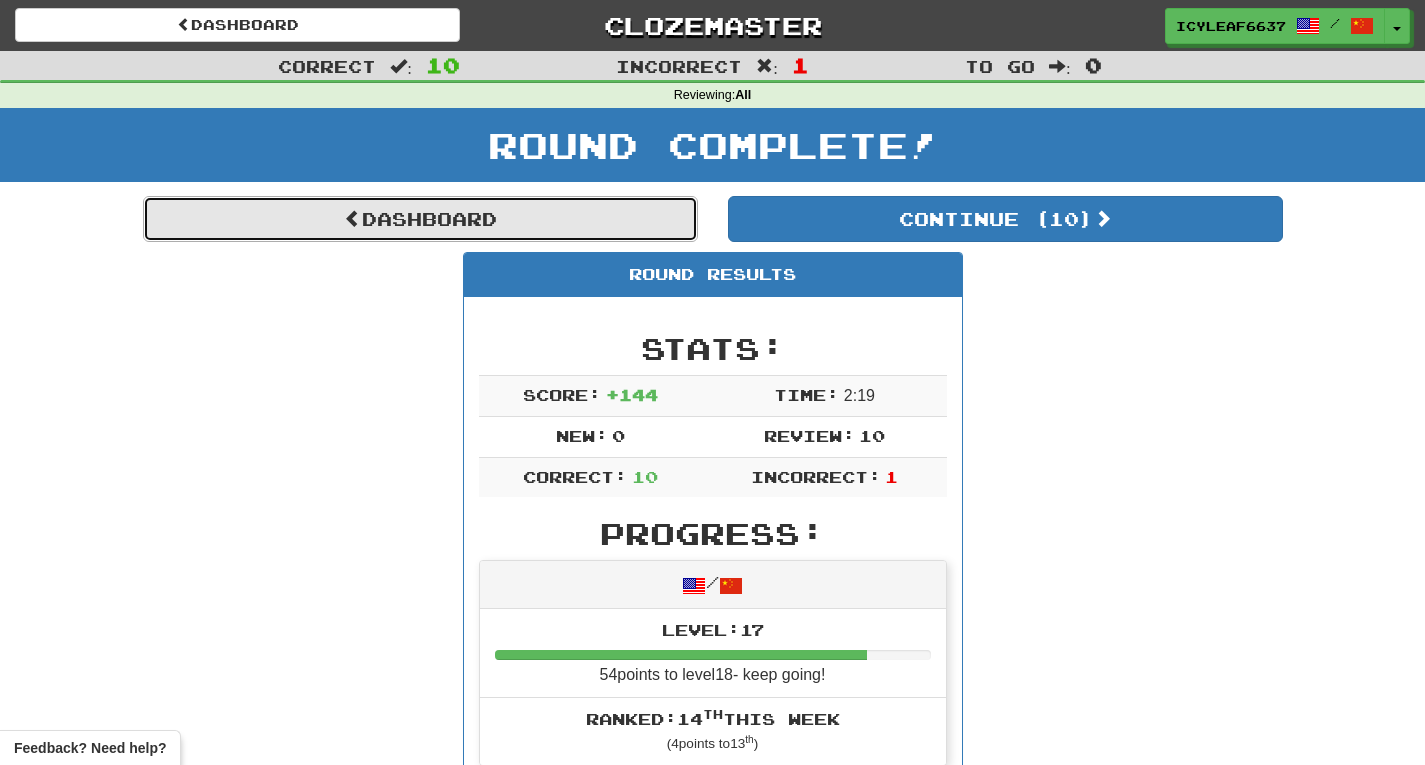 click on "Dashboard" at bounding box center [420, 219] 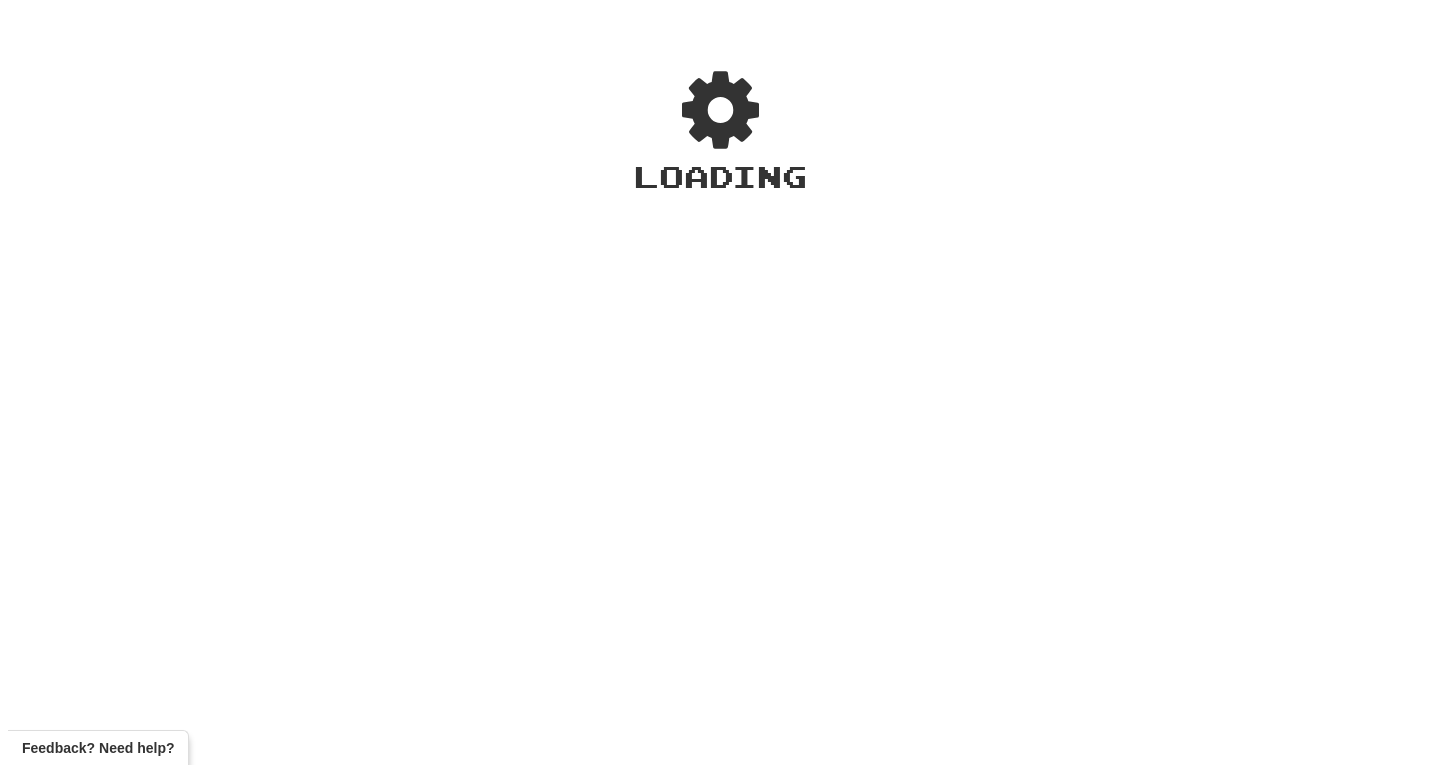 scroll, scrollTop: 0, scrollLeft: 0, axis: both 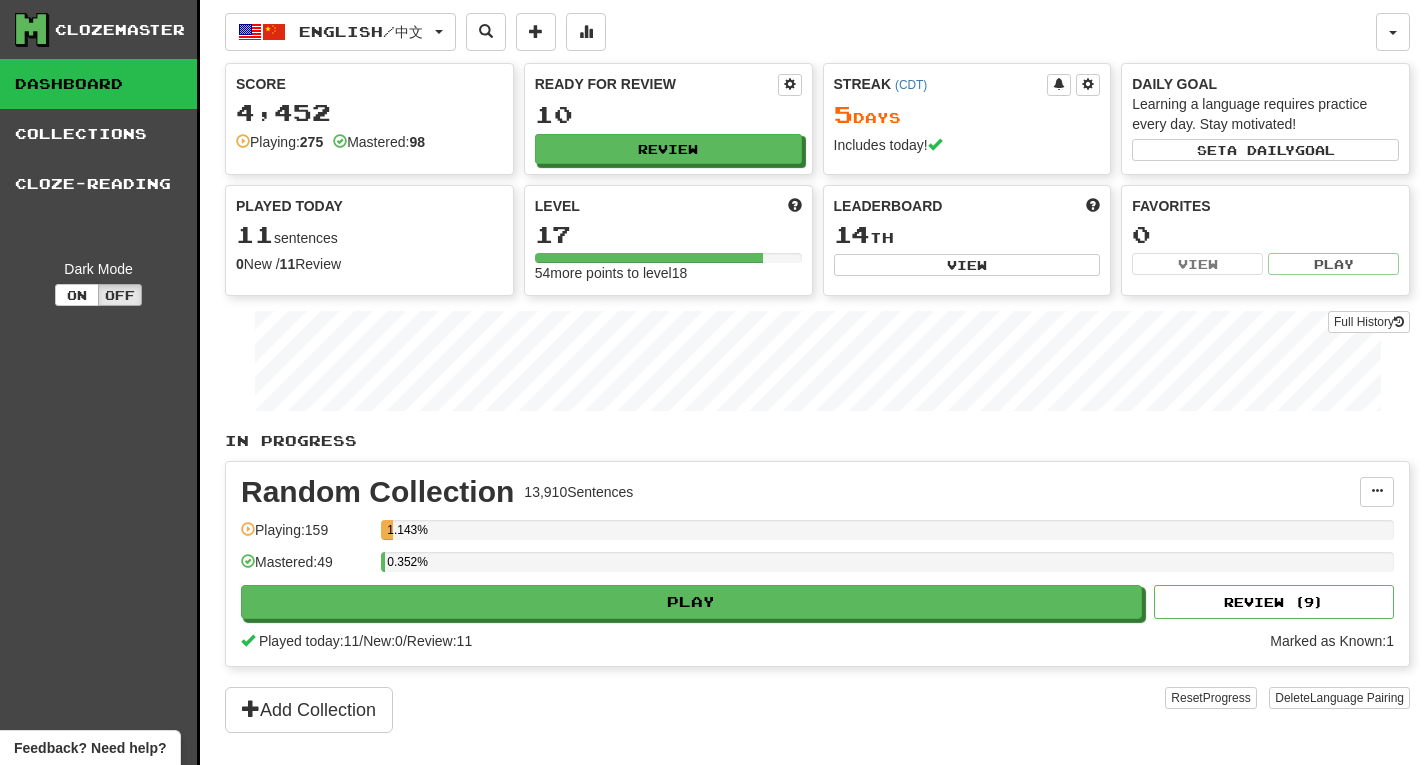click on "Ready for Review 10   Review" at bounding box center [668, 119] 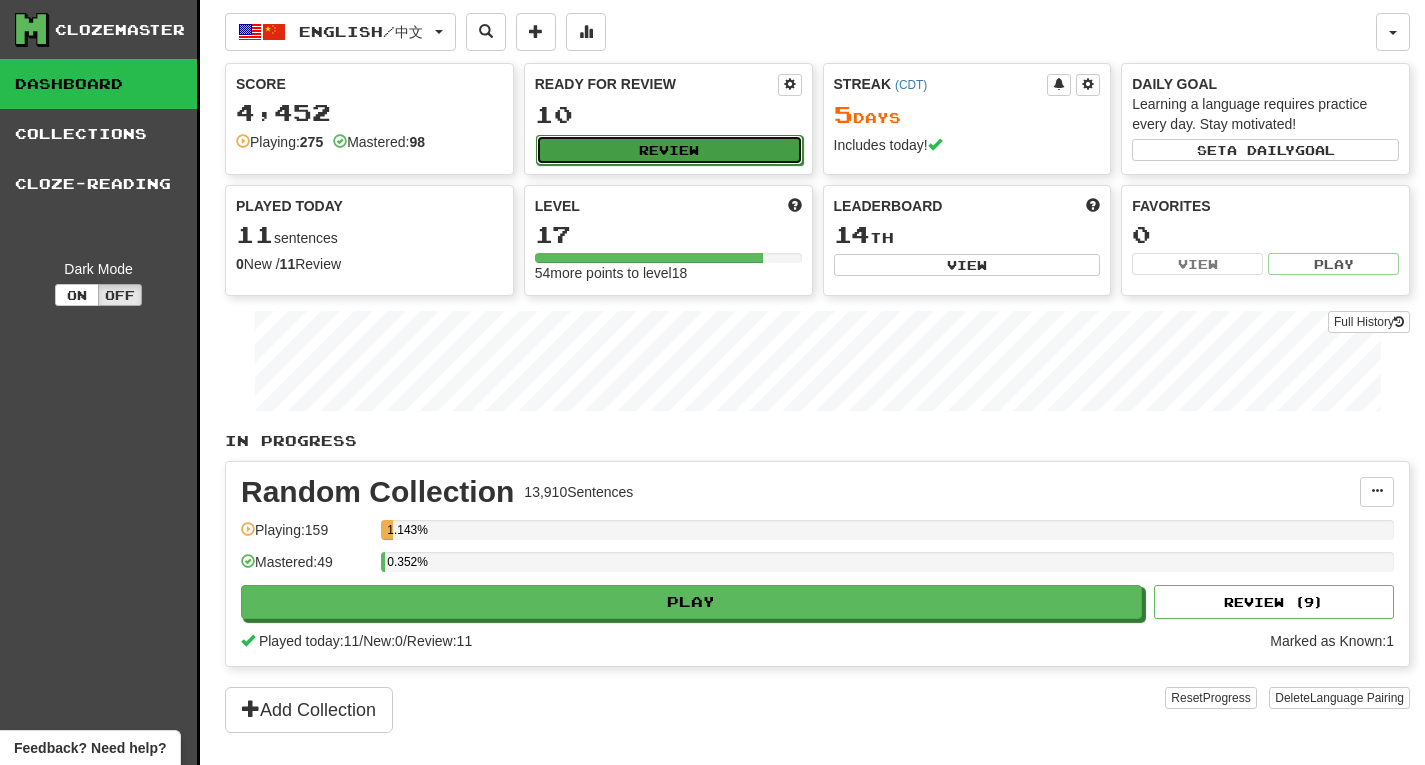 click on "Review" at bounding box center (669, 150) 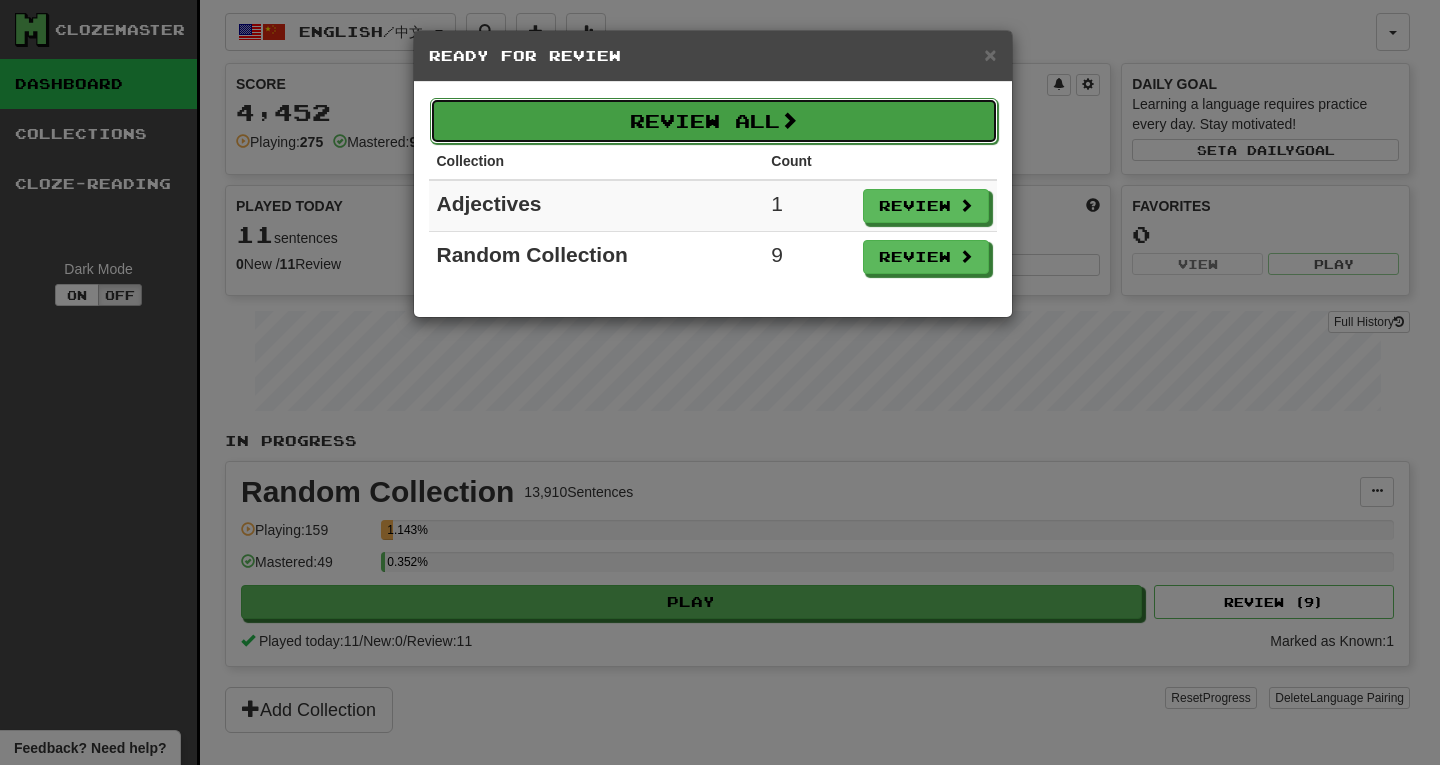 click on "Review All" at bounding box center (714, 121) 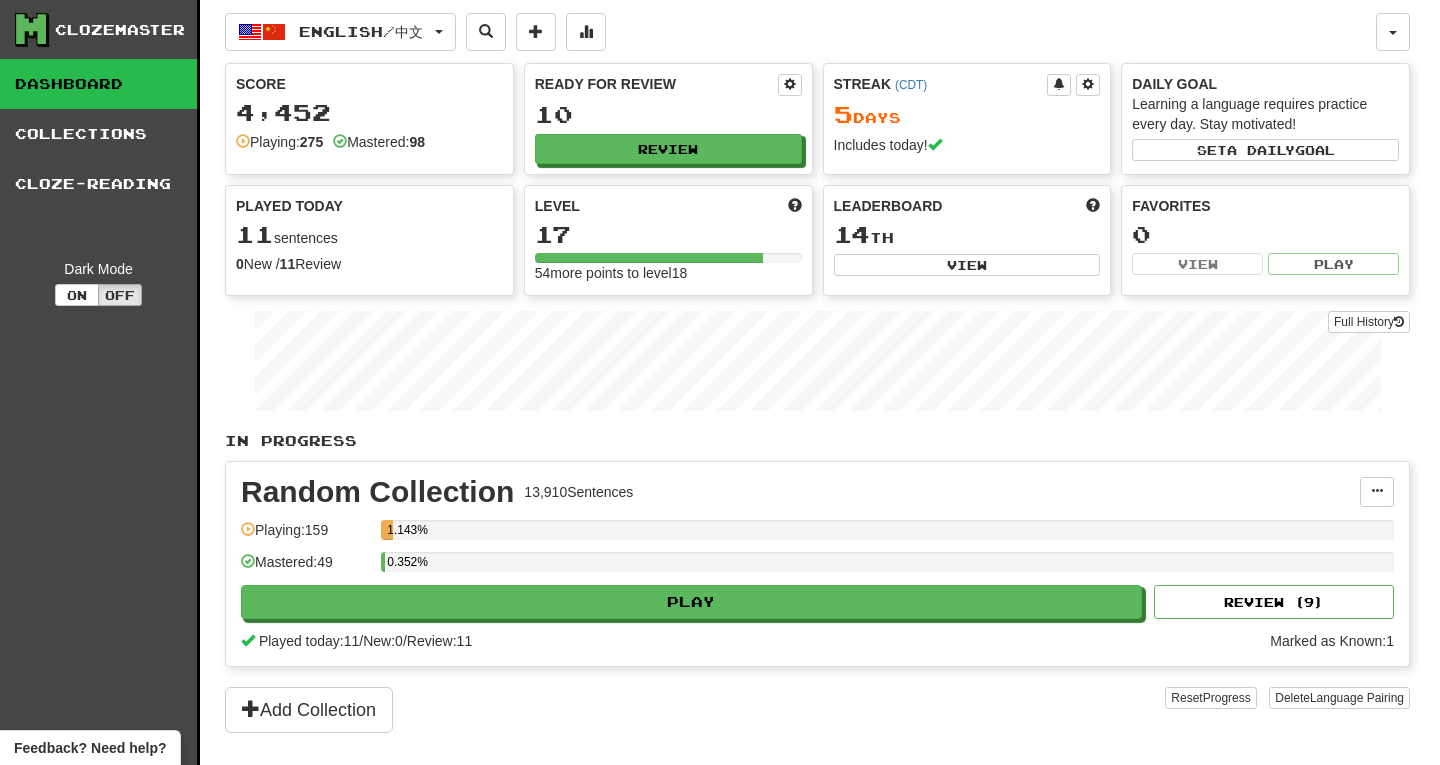 select on "**" 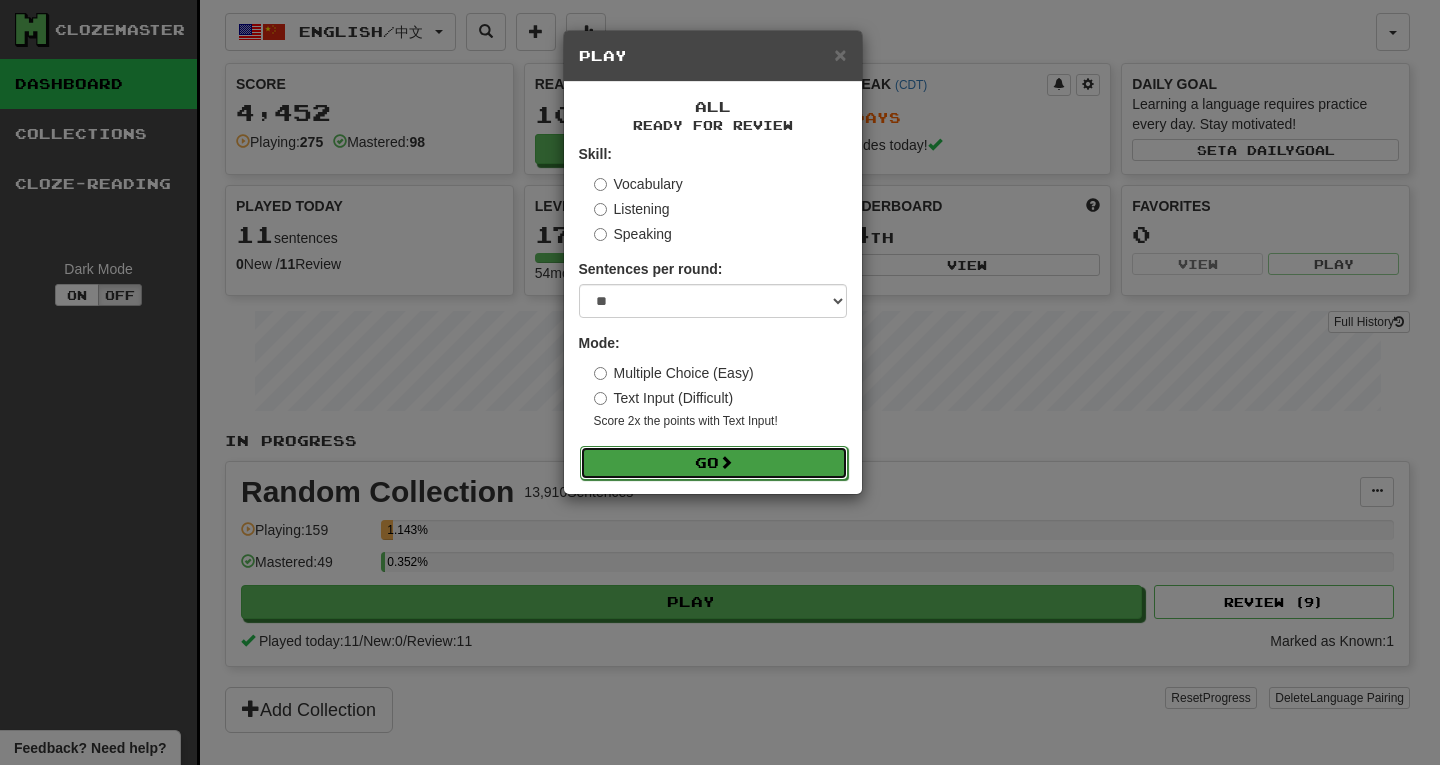 click at bounding box center [726, 462] 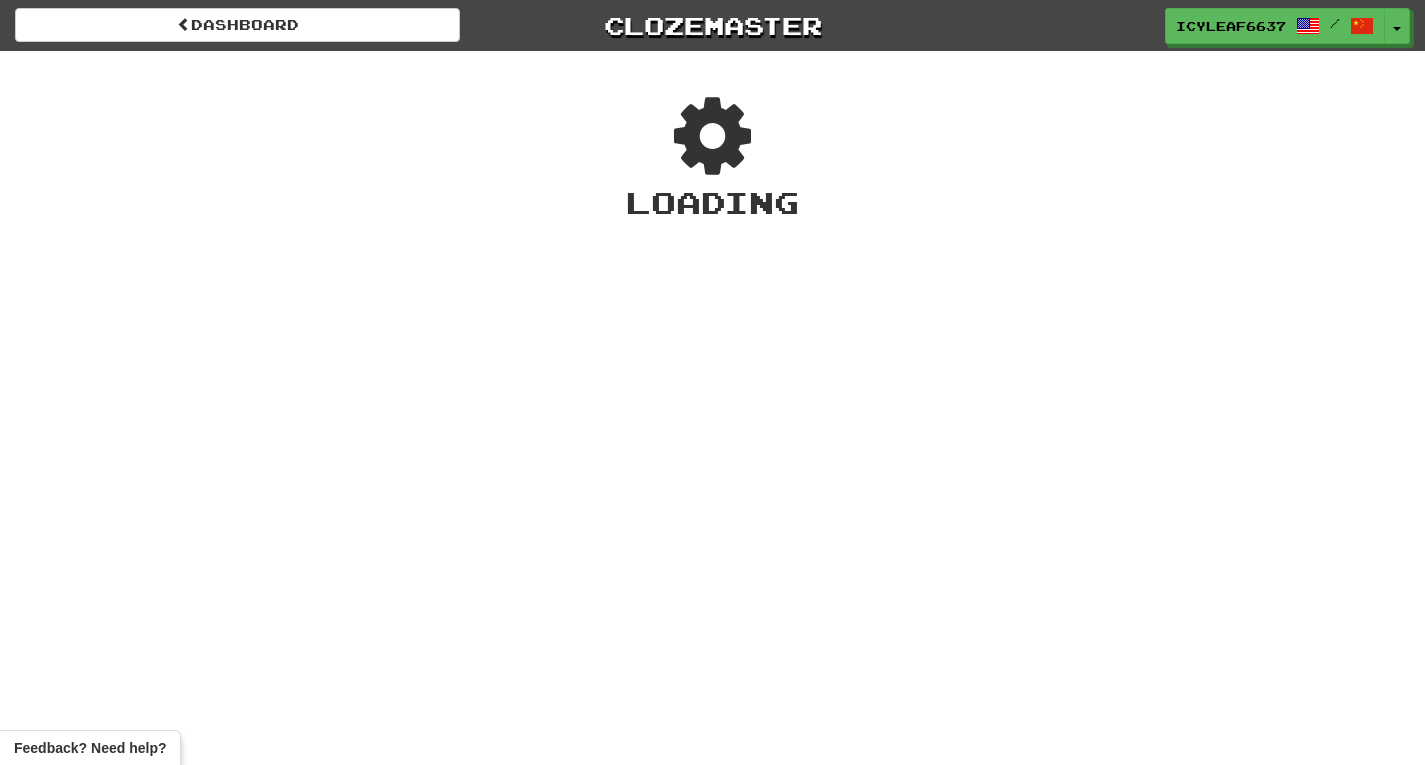 scroll, scrollTop: 0, scrollLeft: 0, axis: both 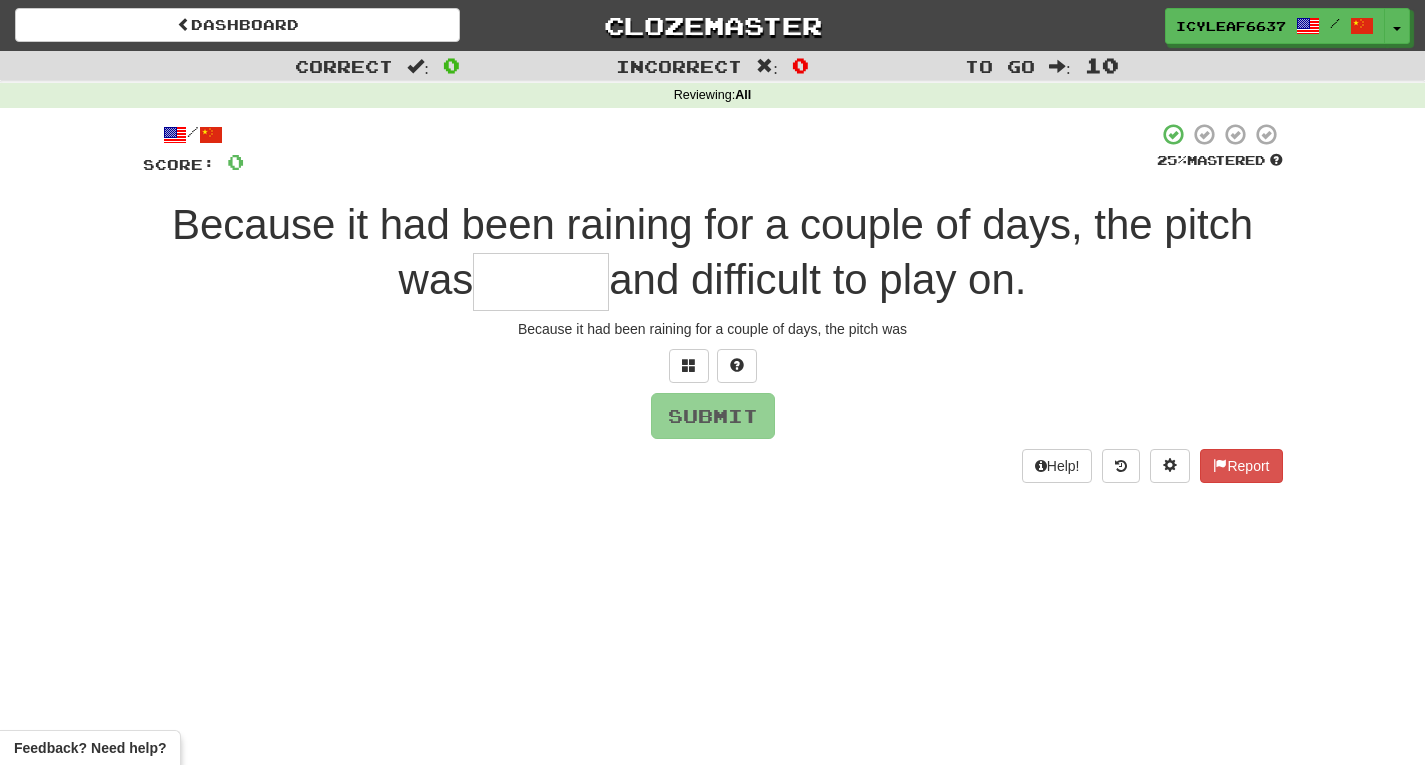 click at bounding box center [541, 282] 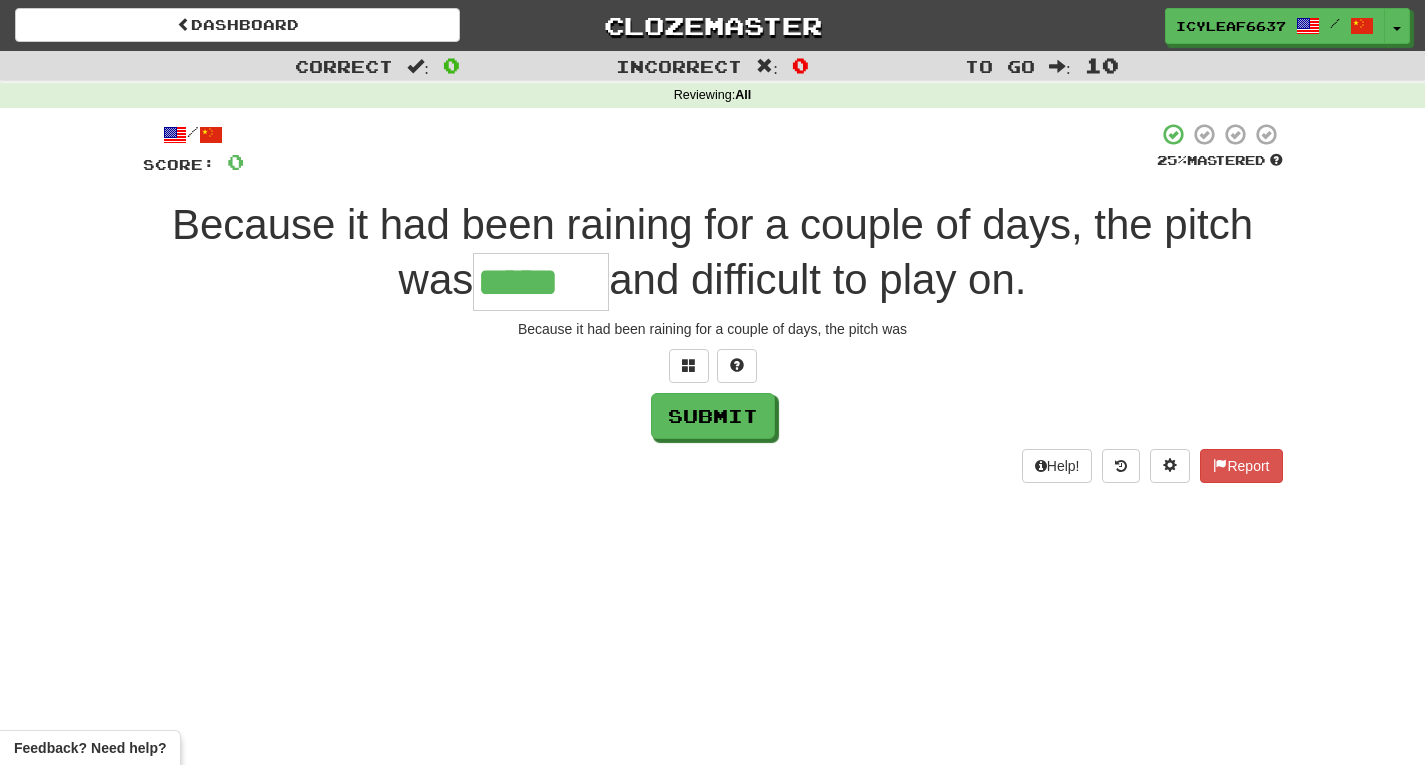 type on "*****" 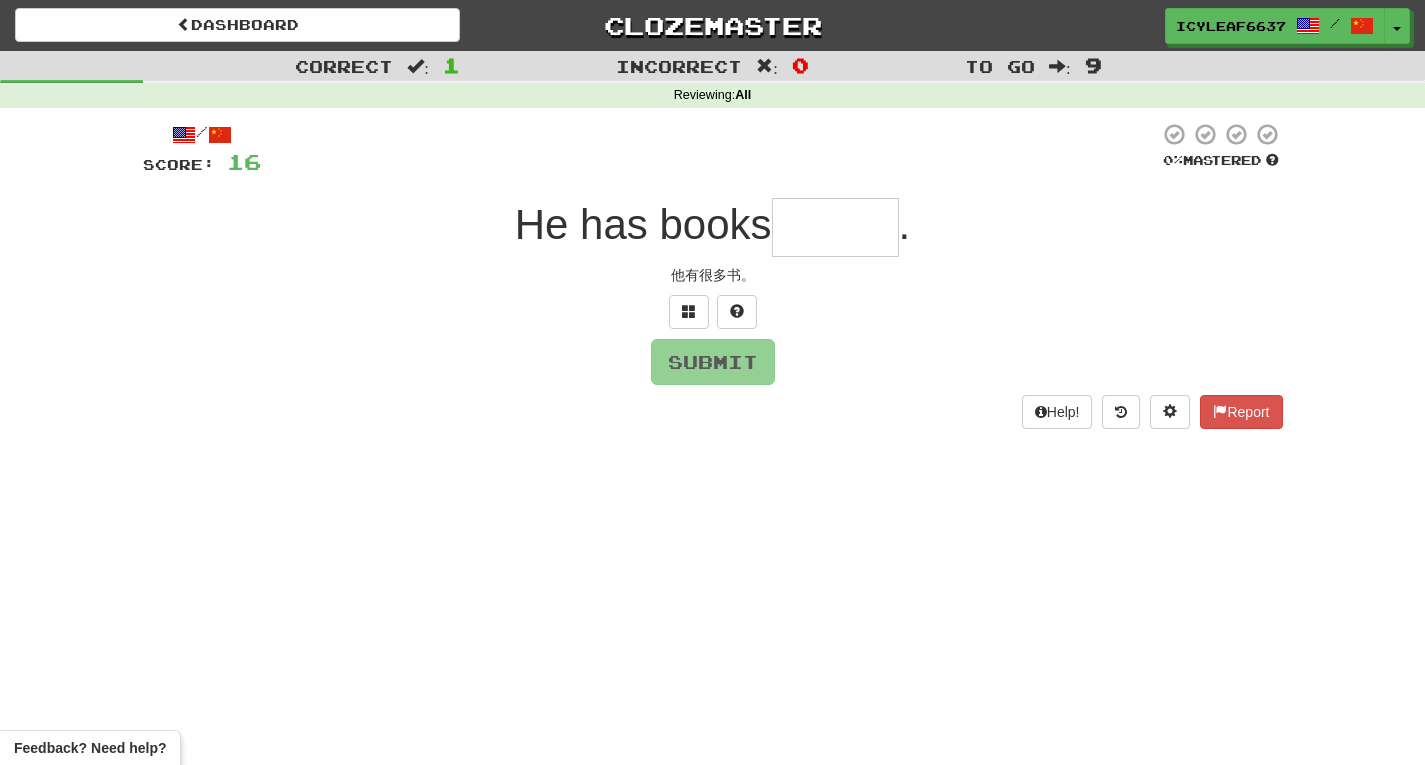 click at bounding box center [835, 227] 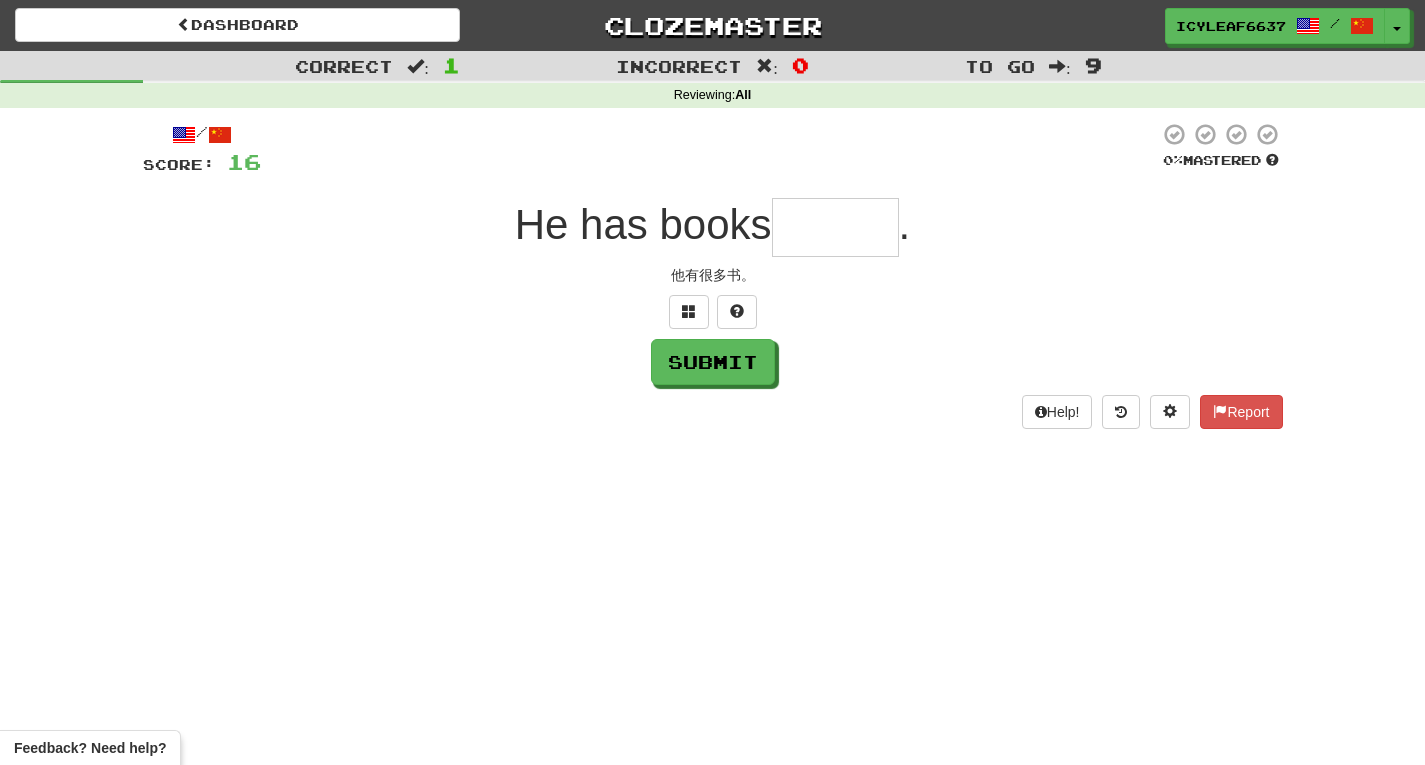 type on "*" 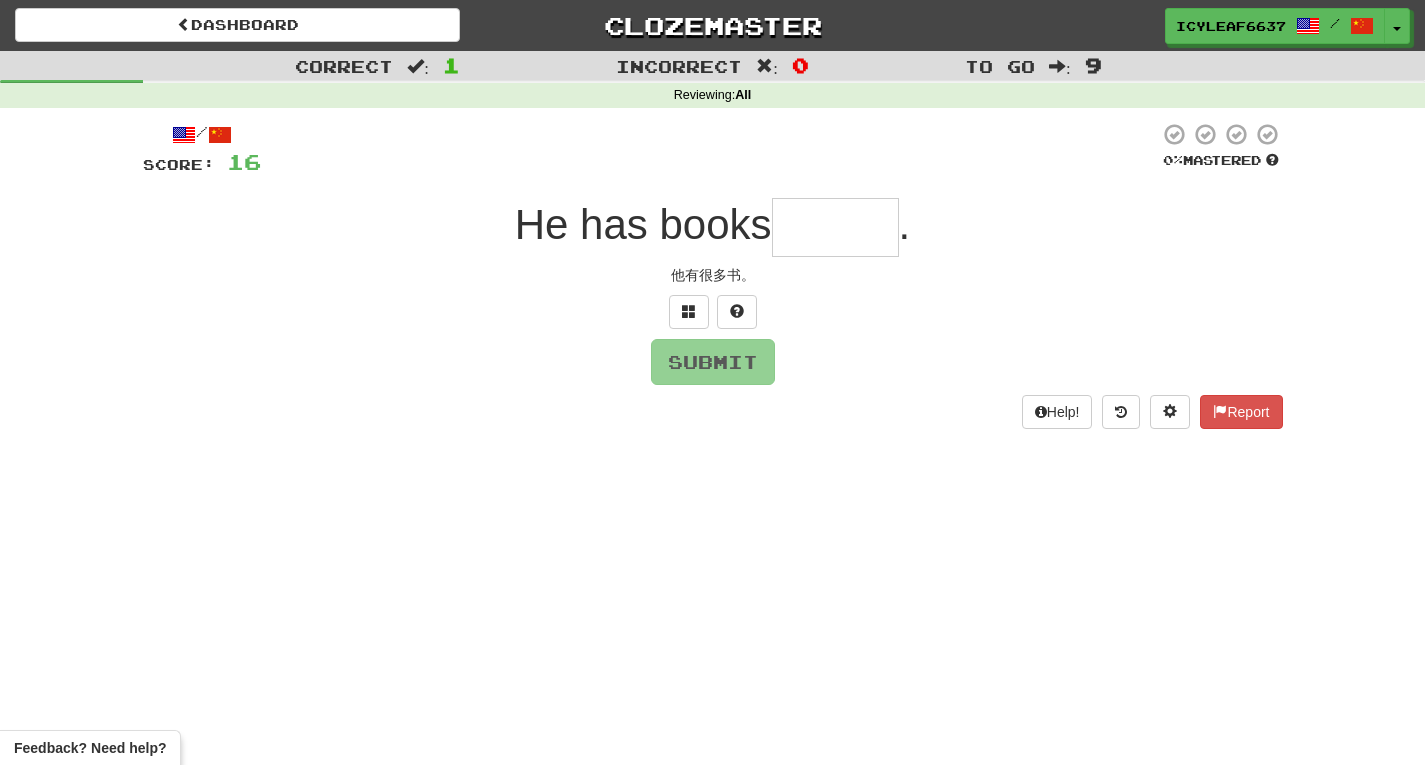 type on "*" 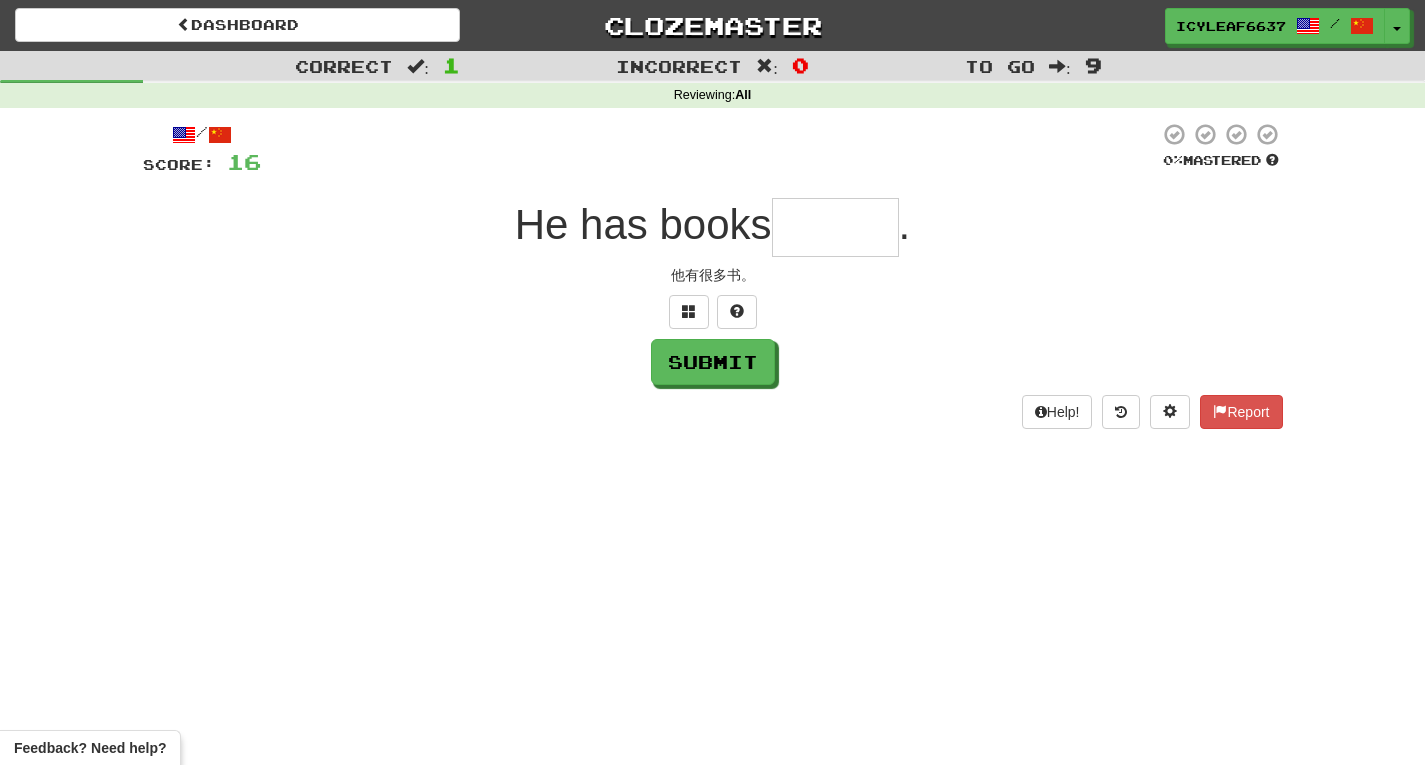 type on "*" 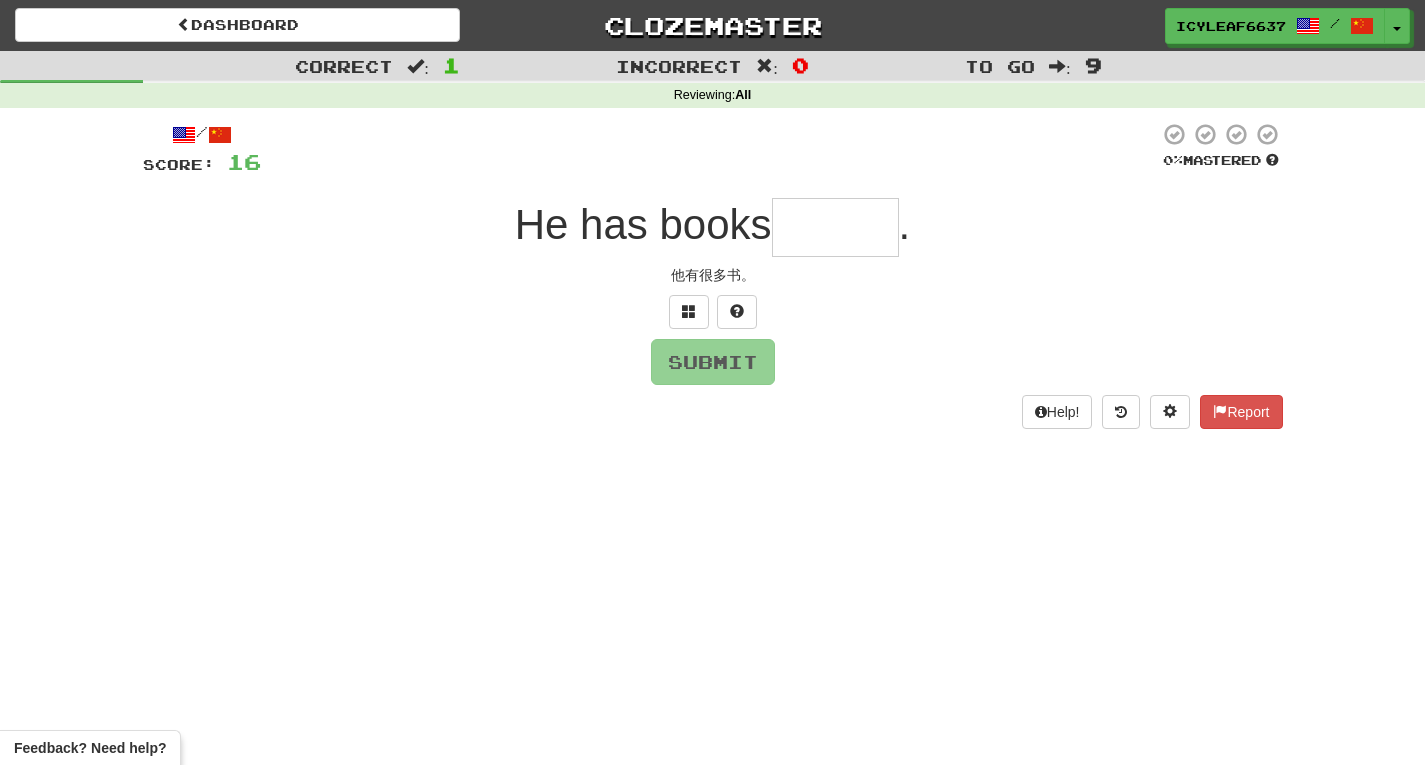 type on "*" 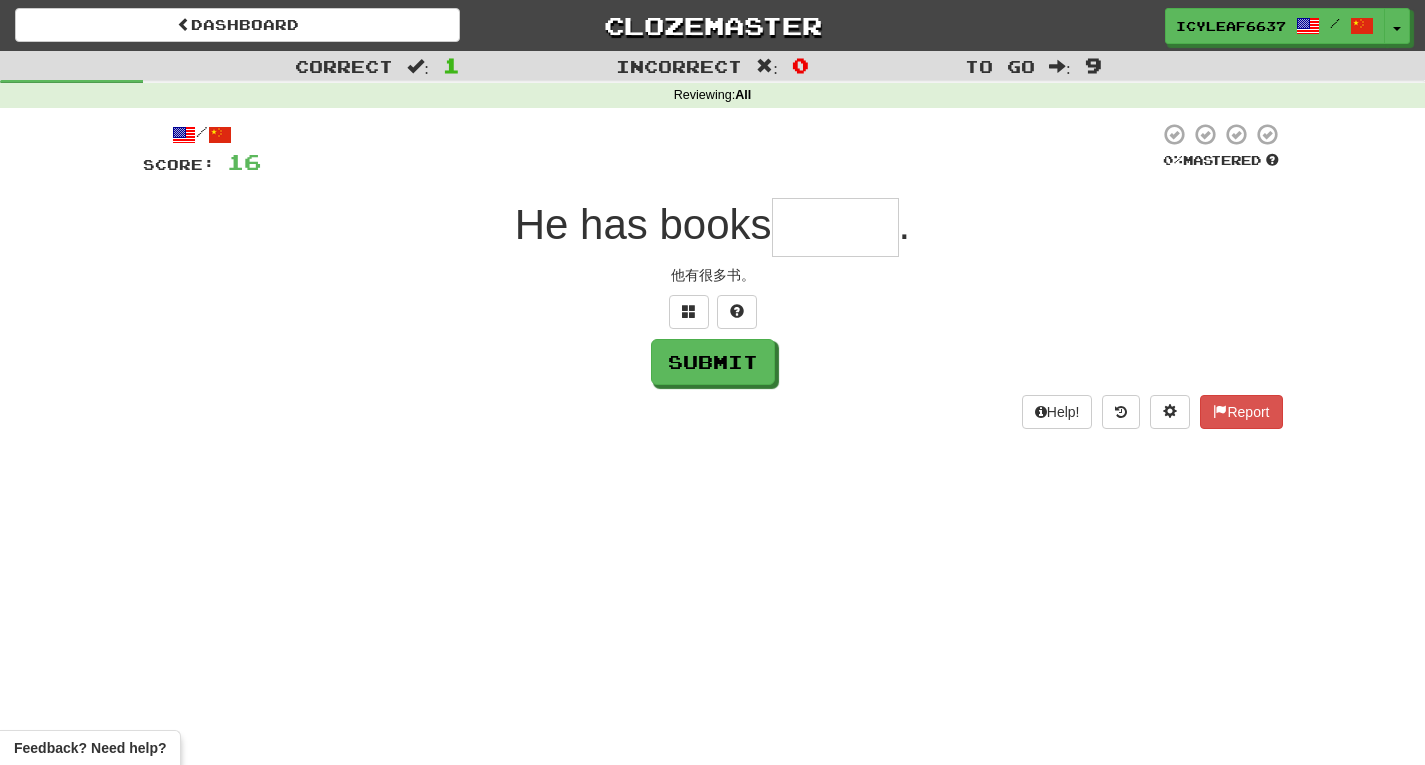 type on "*" 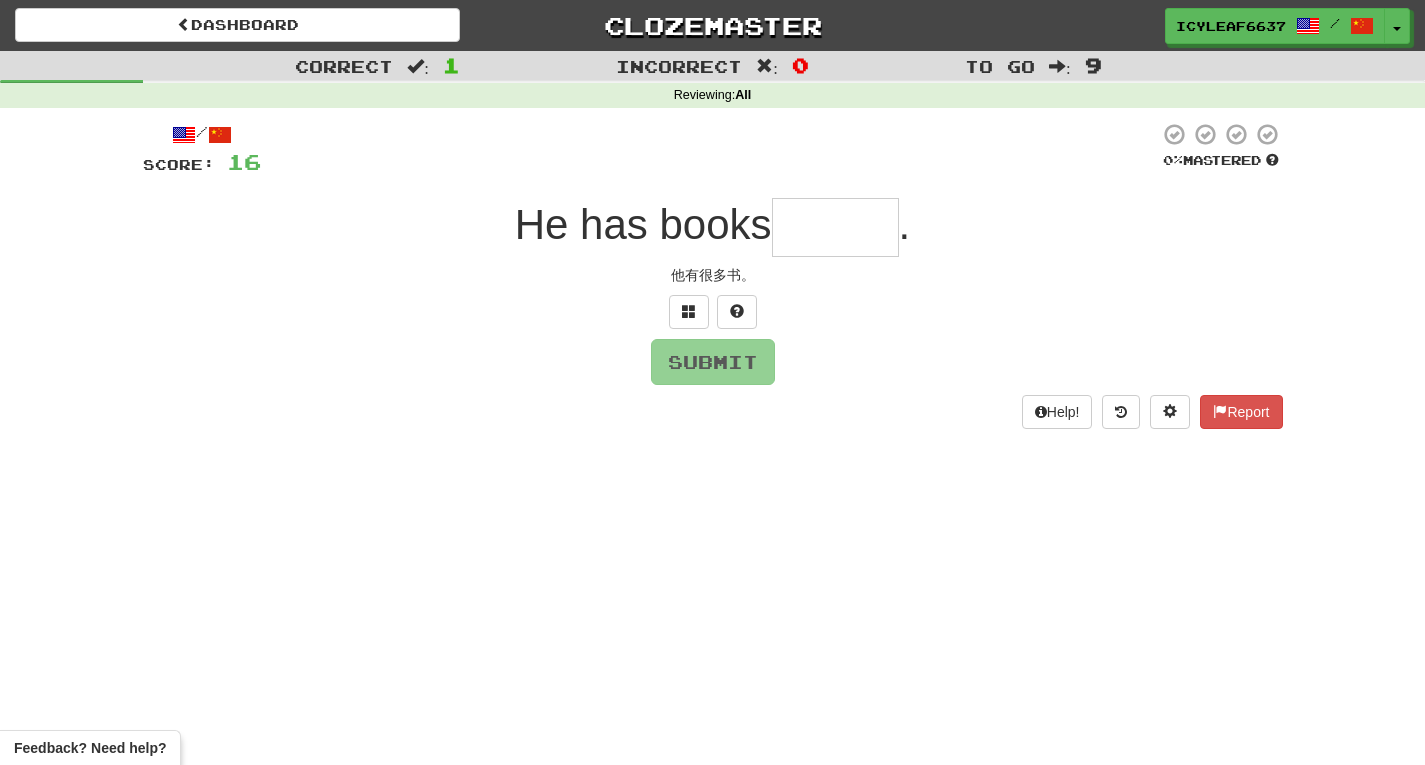 type on "*" 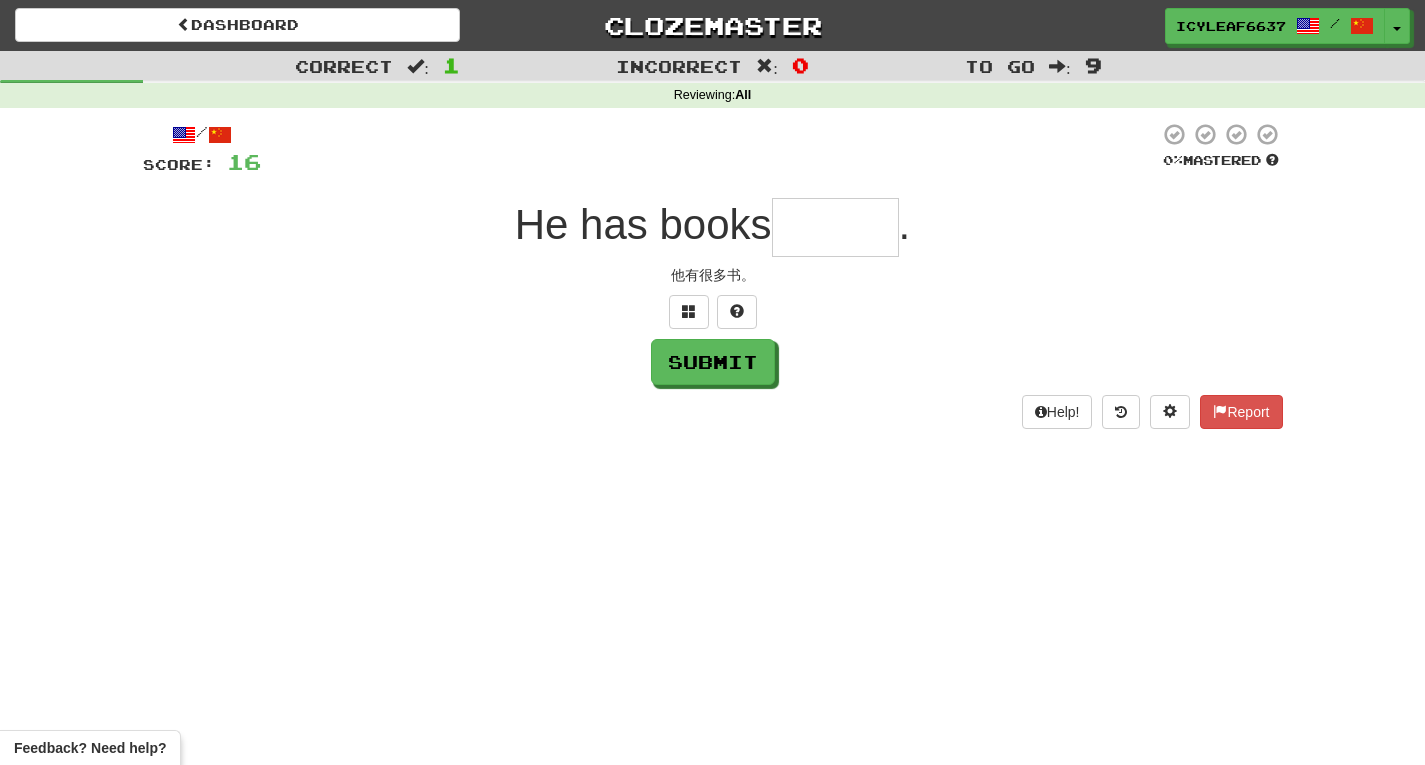 type on "*" 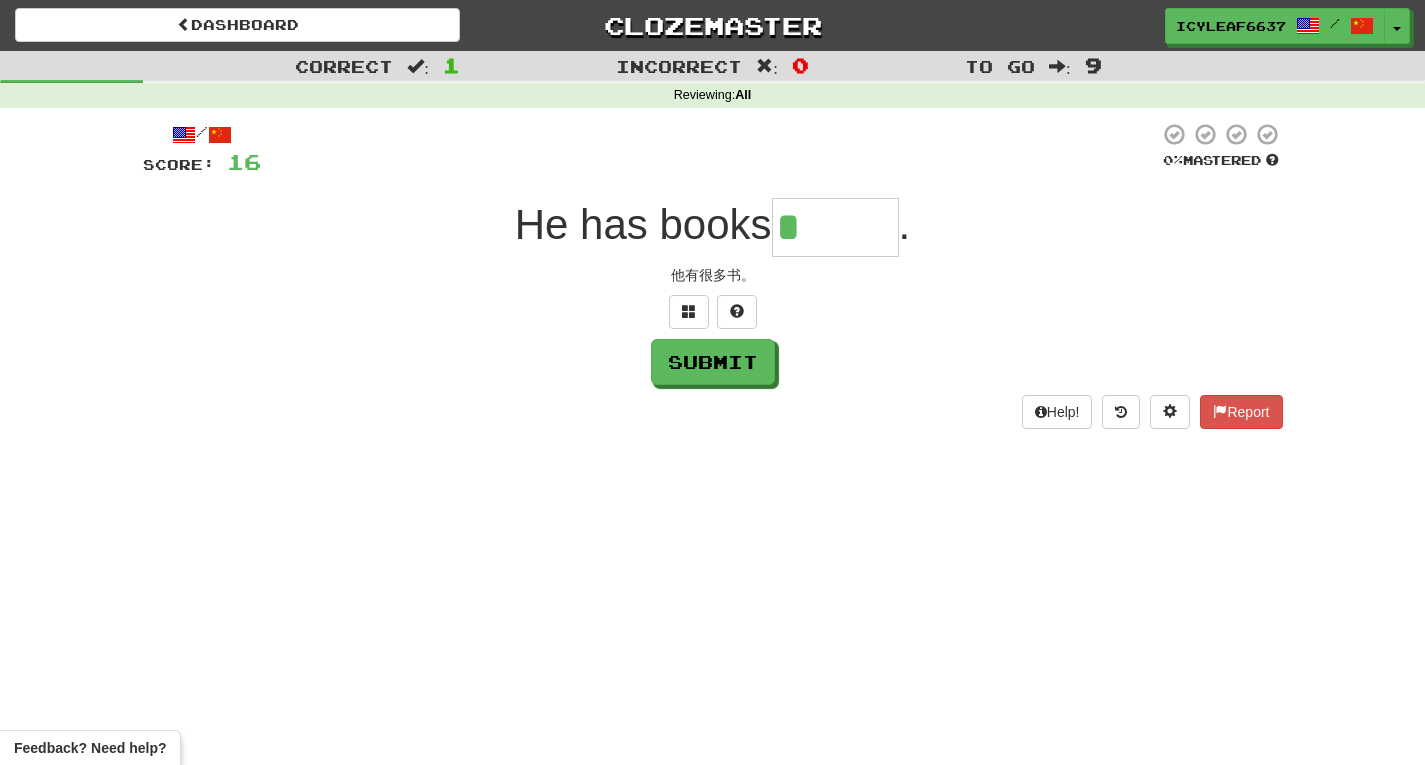 type on "******" 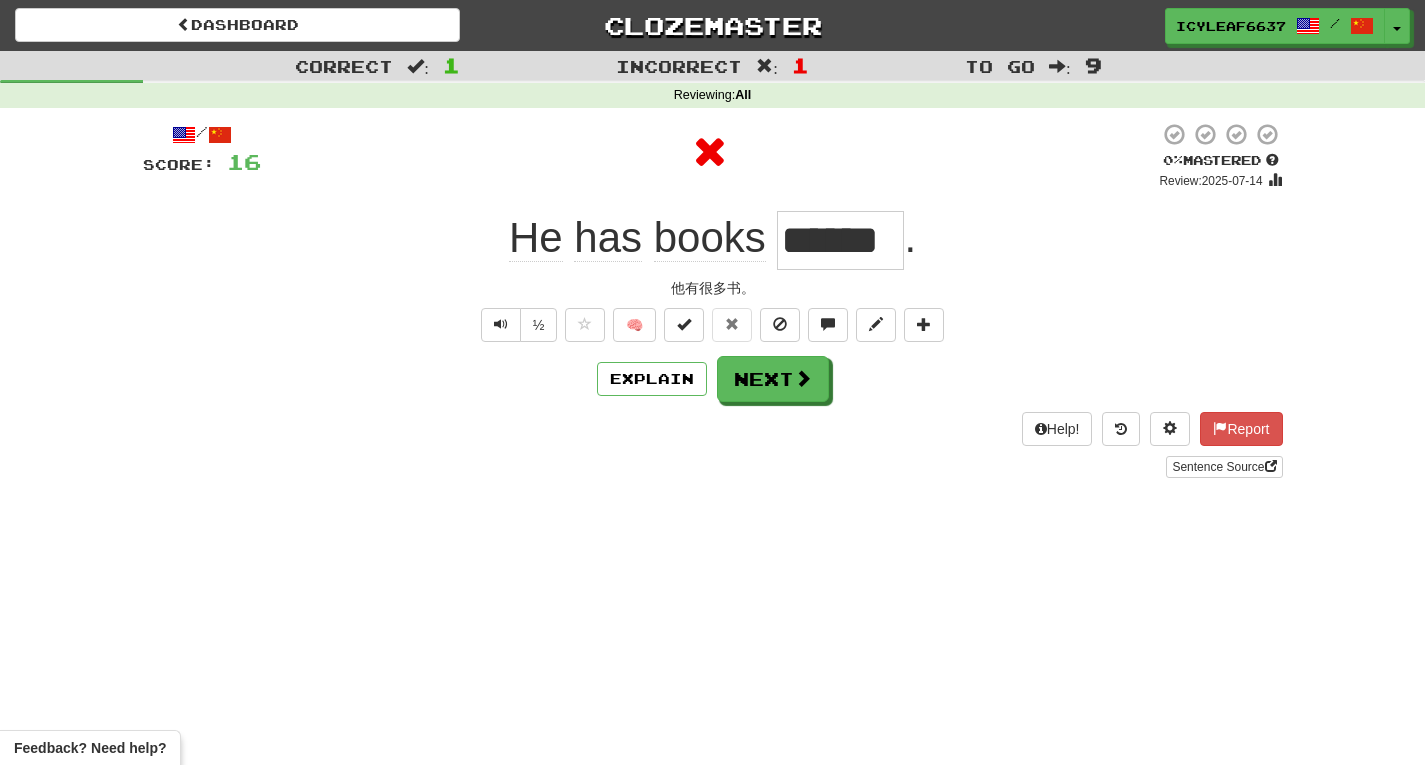 drag, startPoint x: 898, startPoint y: 235, endPoint x: 776, endPoint y: 253, distance: 123.32072 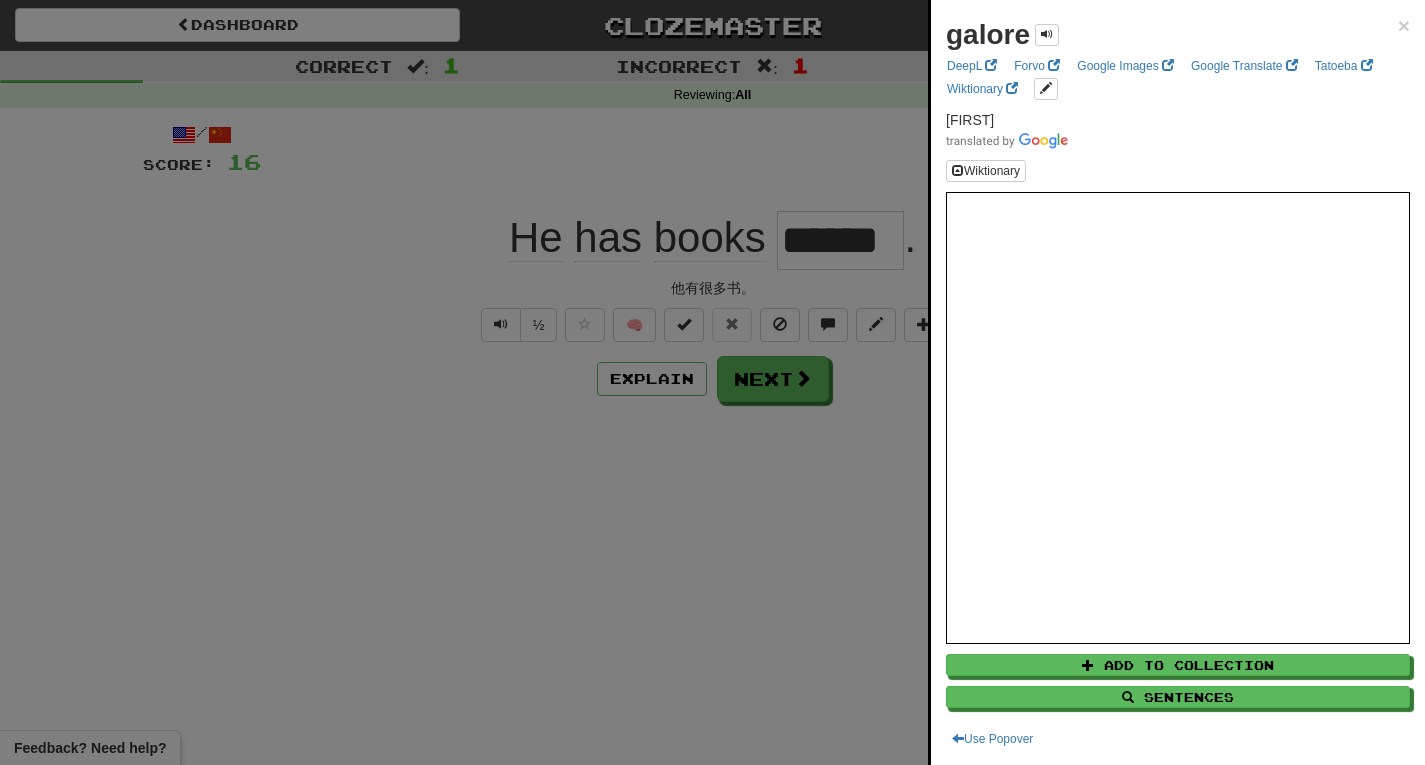 click at bounding box center (712, 382) 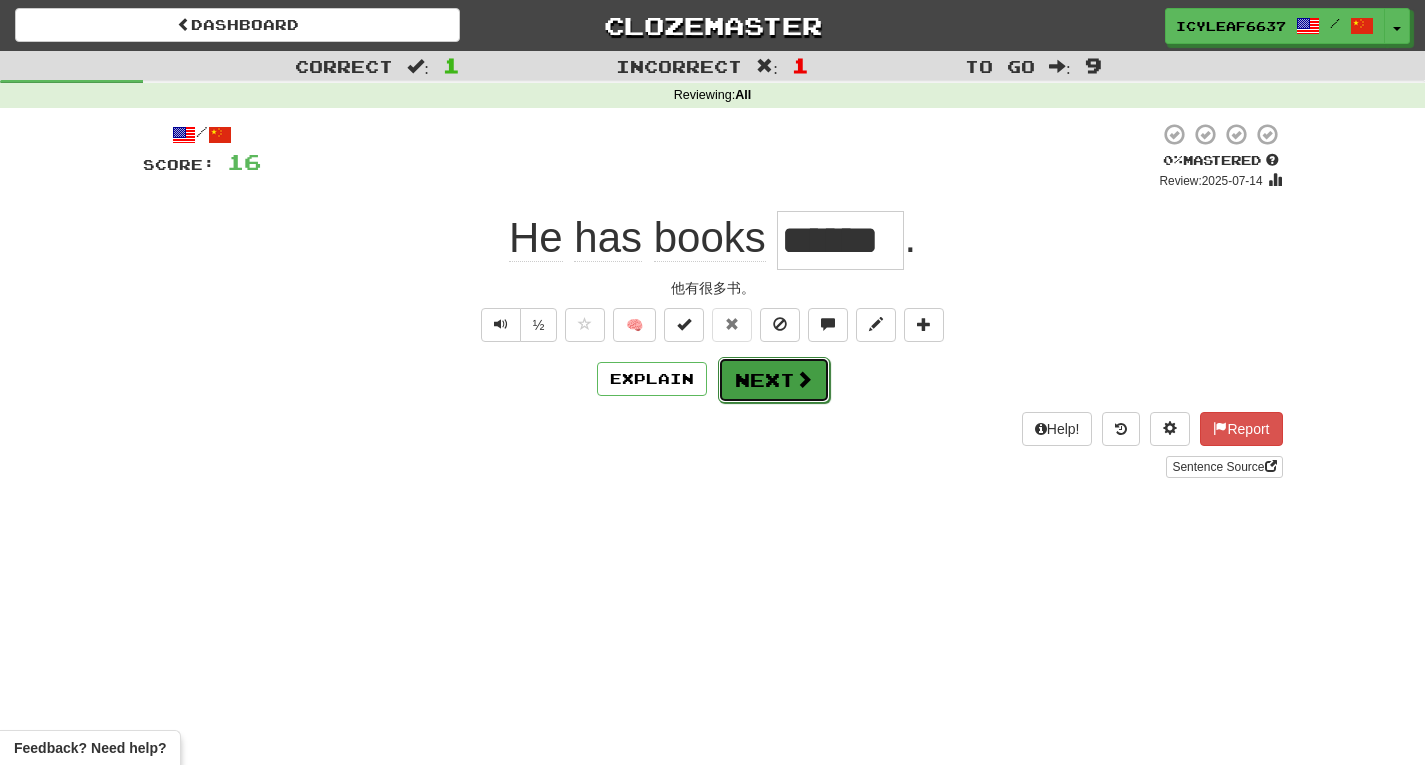 click on "Next" at bounding box center [774, 380] 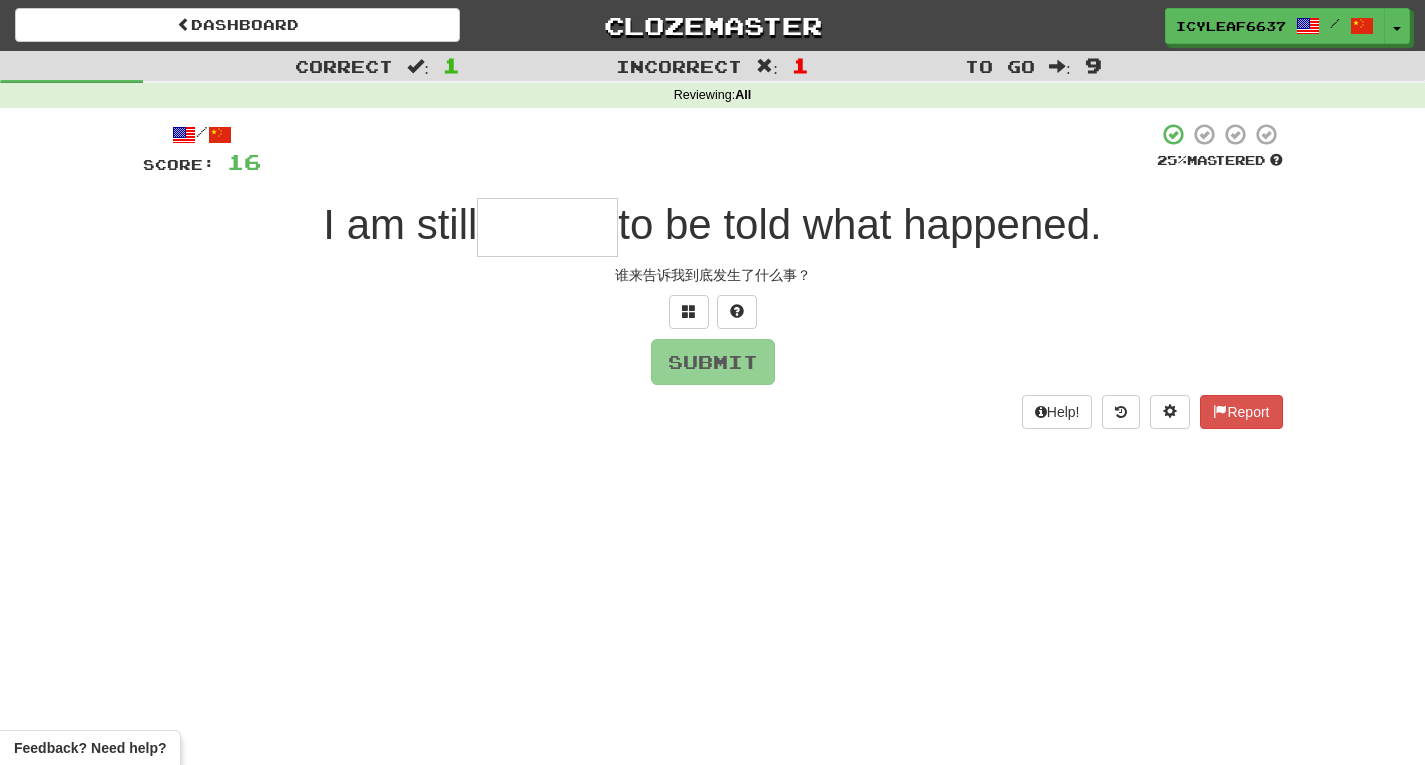 type on "*" 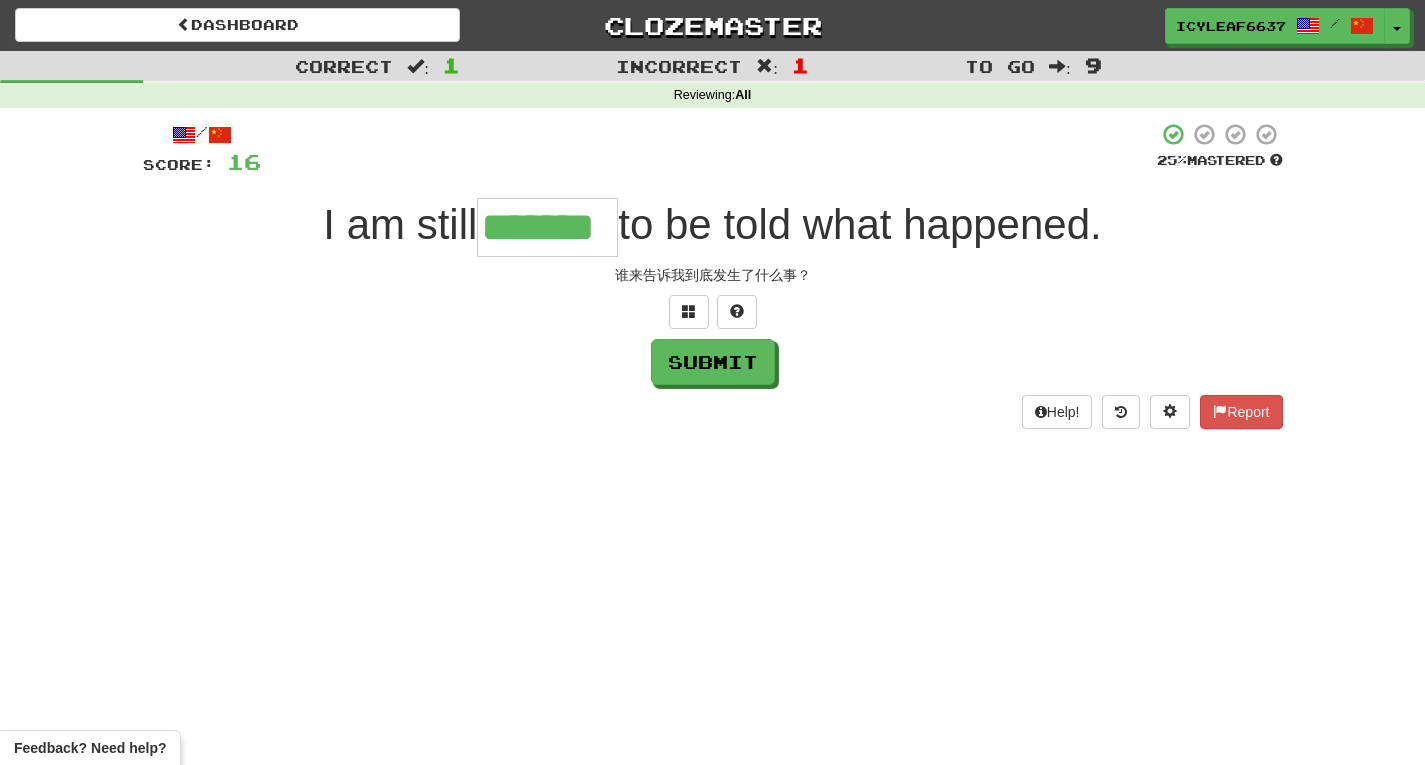 type on "*******" 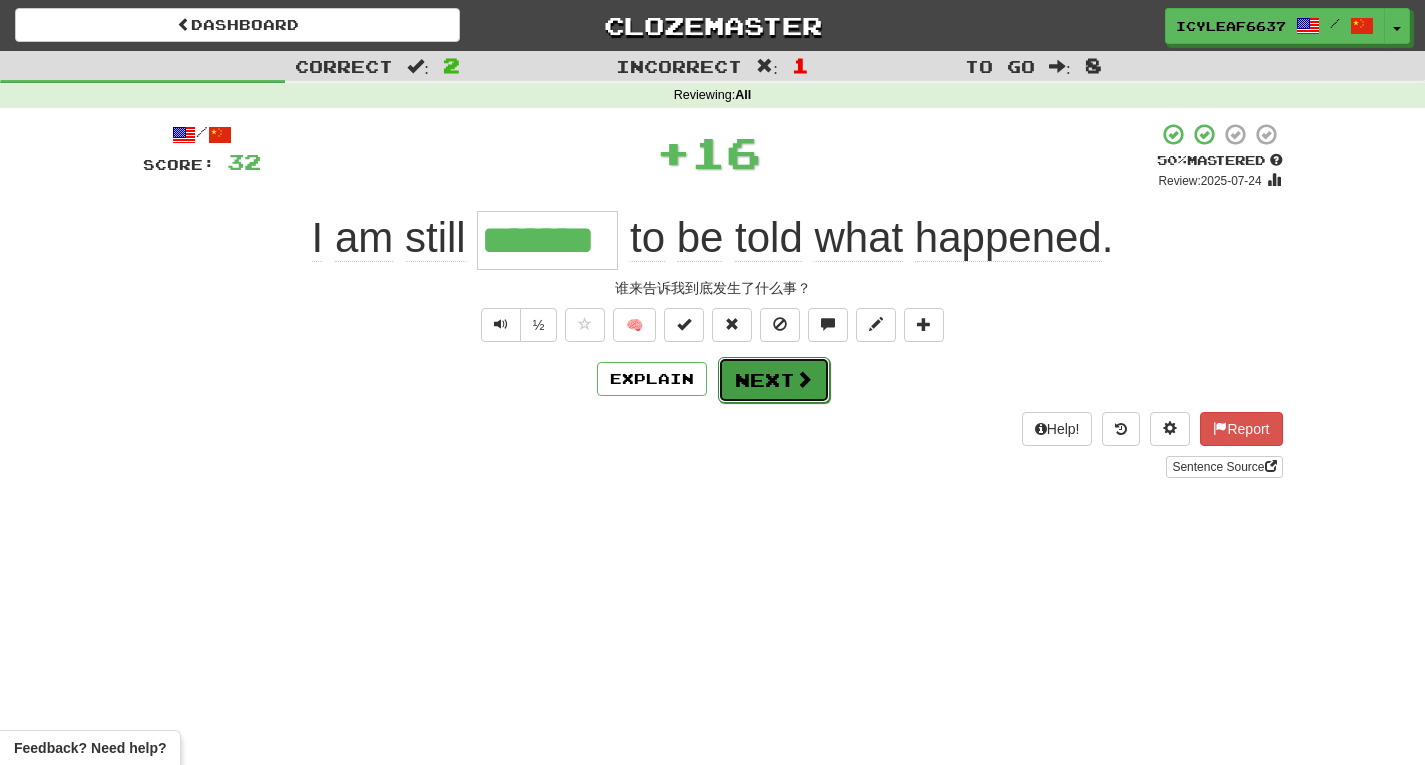 click on "Next" at bounding box center [774, 380] 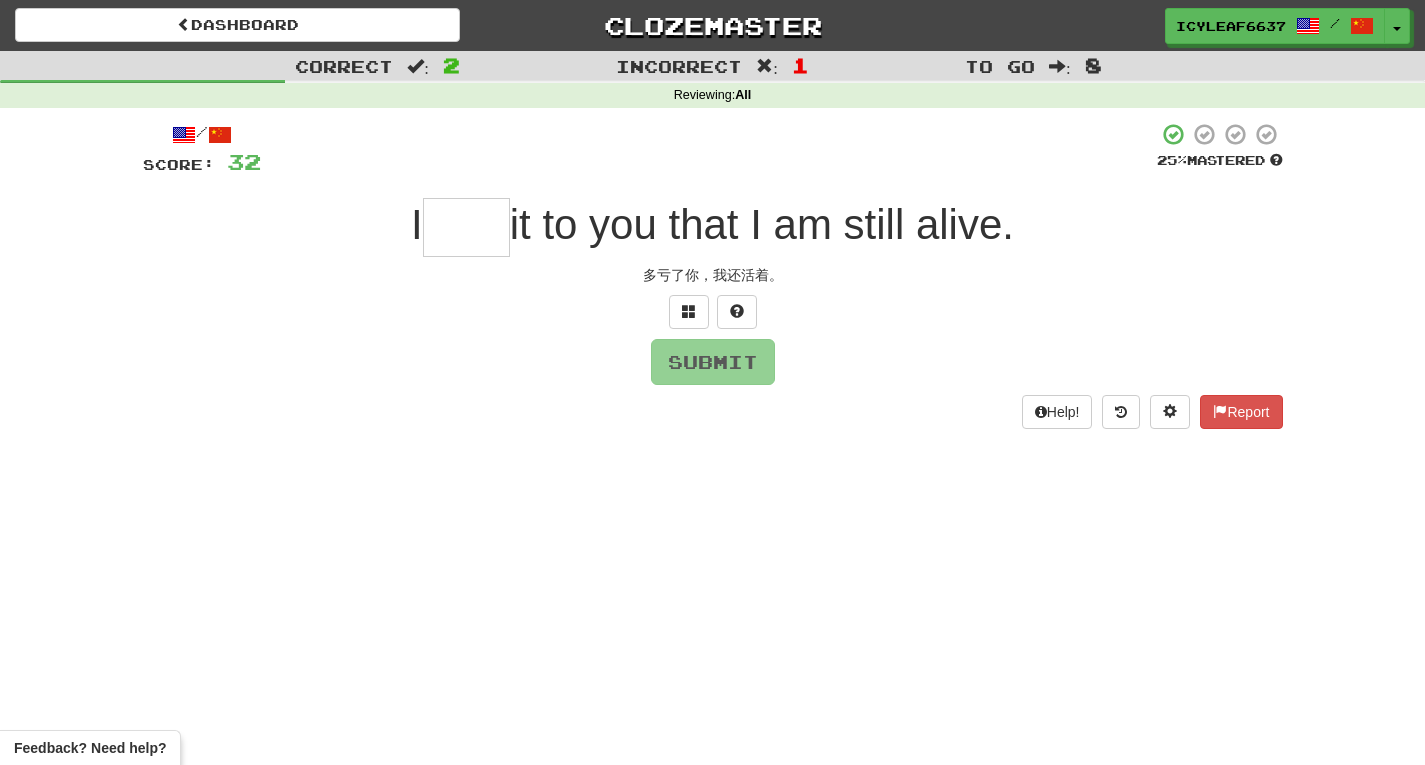 click at bounding box center (466, 227) 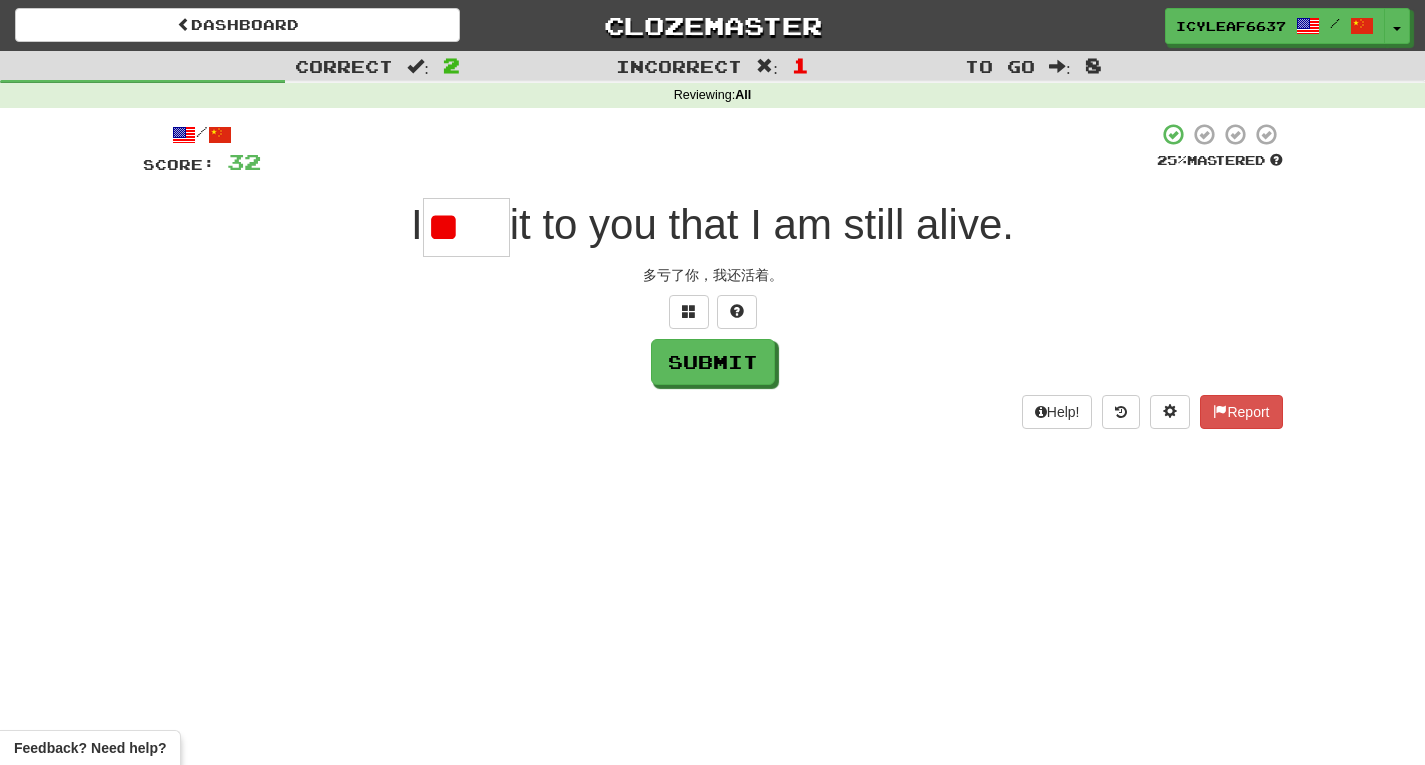 type on "*" 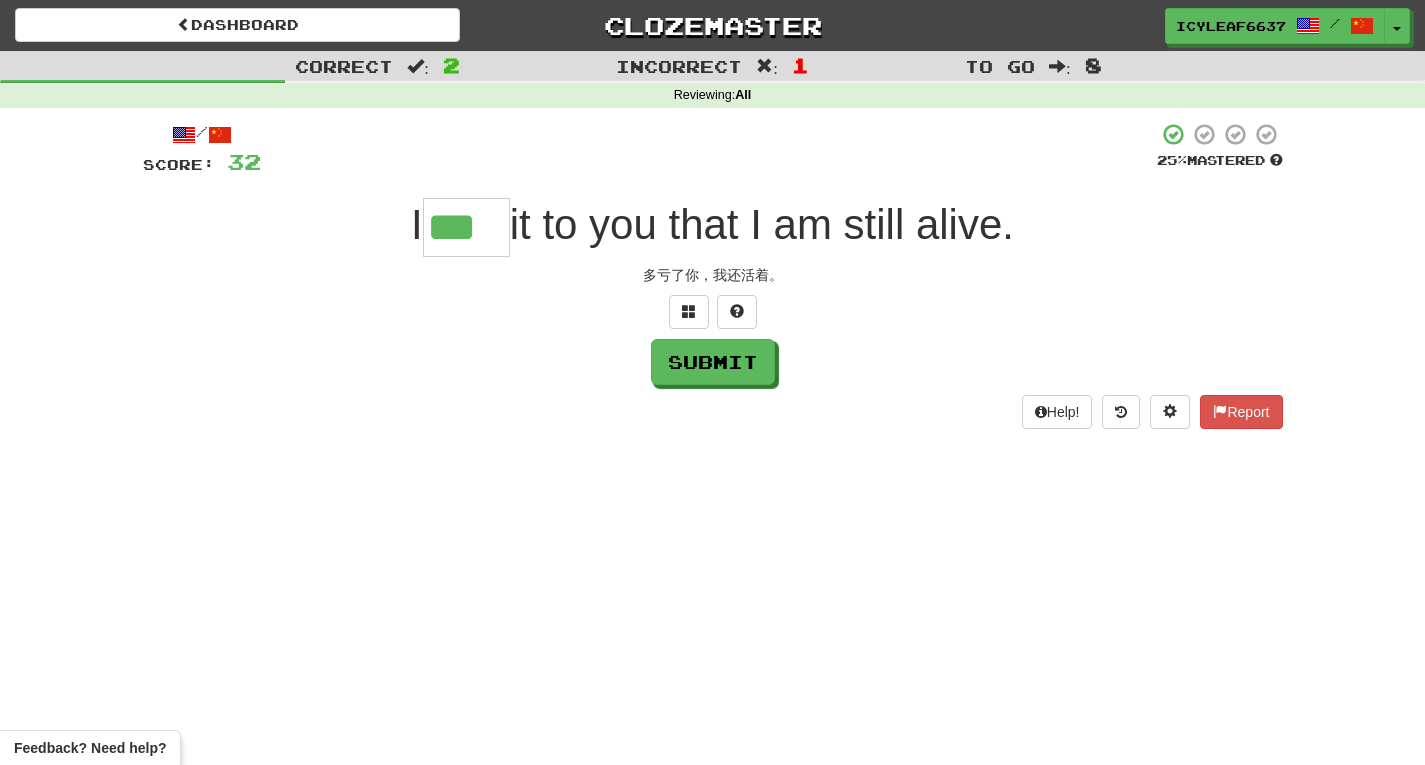 type on "***" 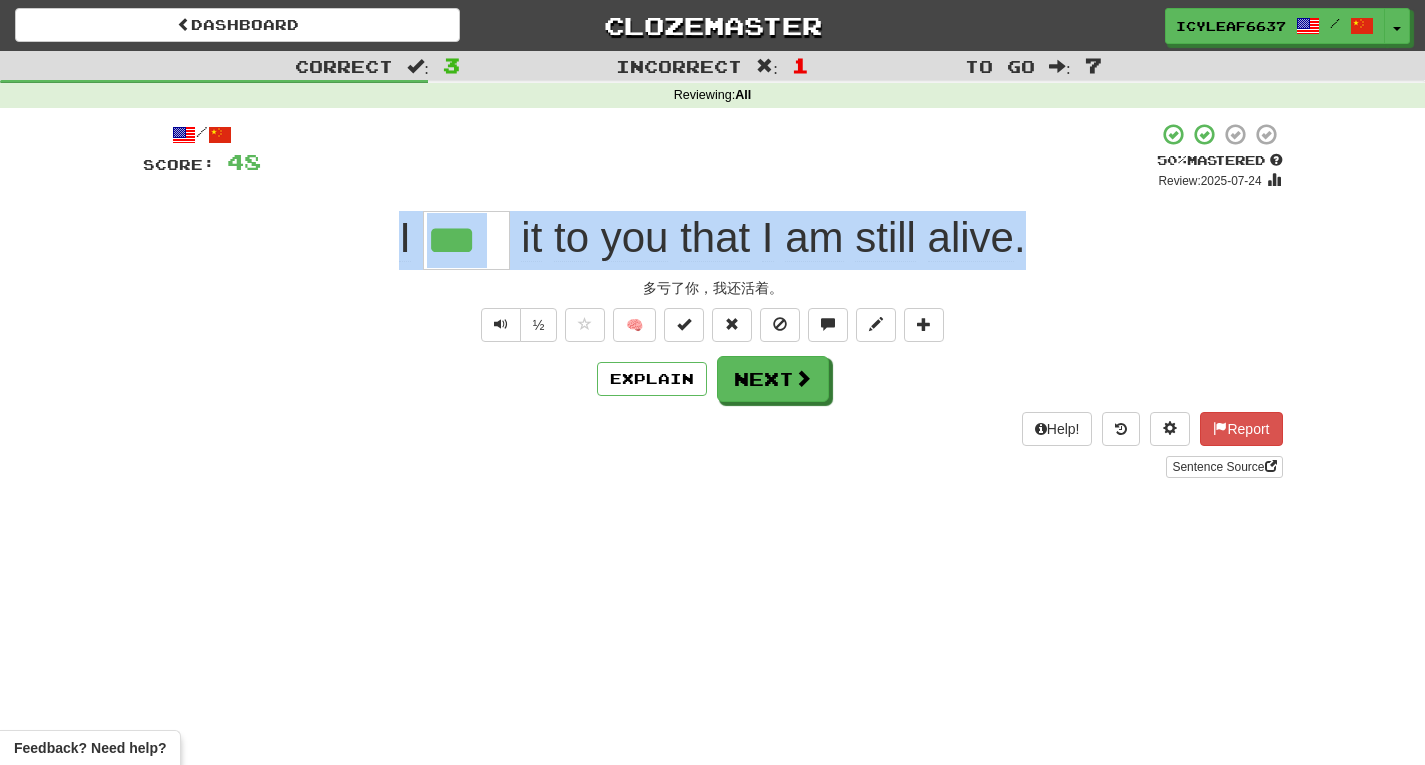 drag, startPoint x: 1043, startPoint y: 244, endPoint x: 387, endPoint y: 228, distance: 656.19507 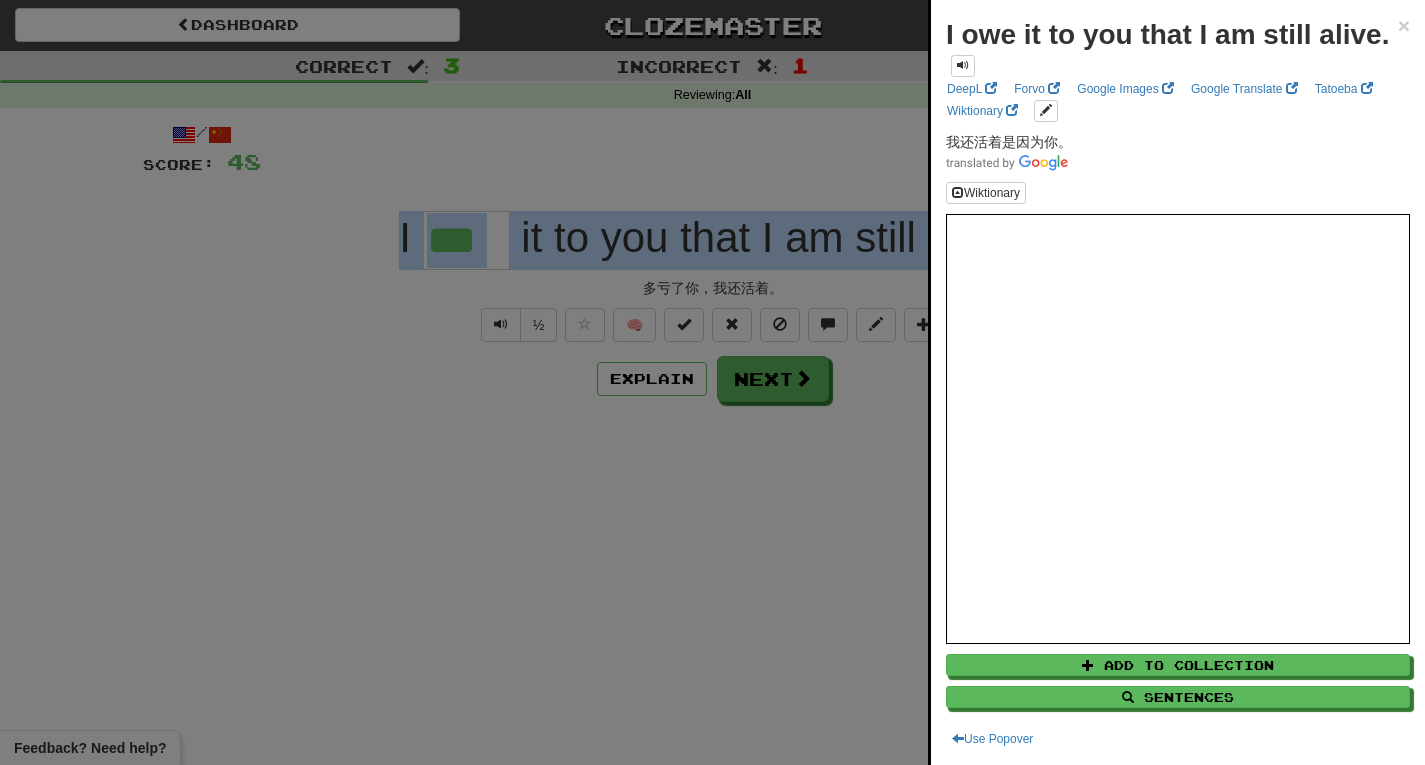 copy on "I     it   to   you   that   I   am   still   alive ." 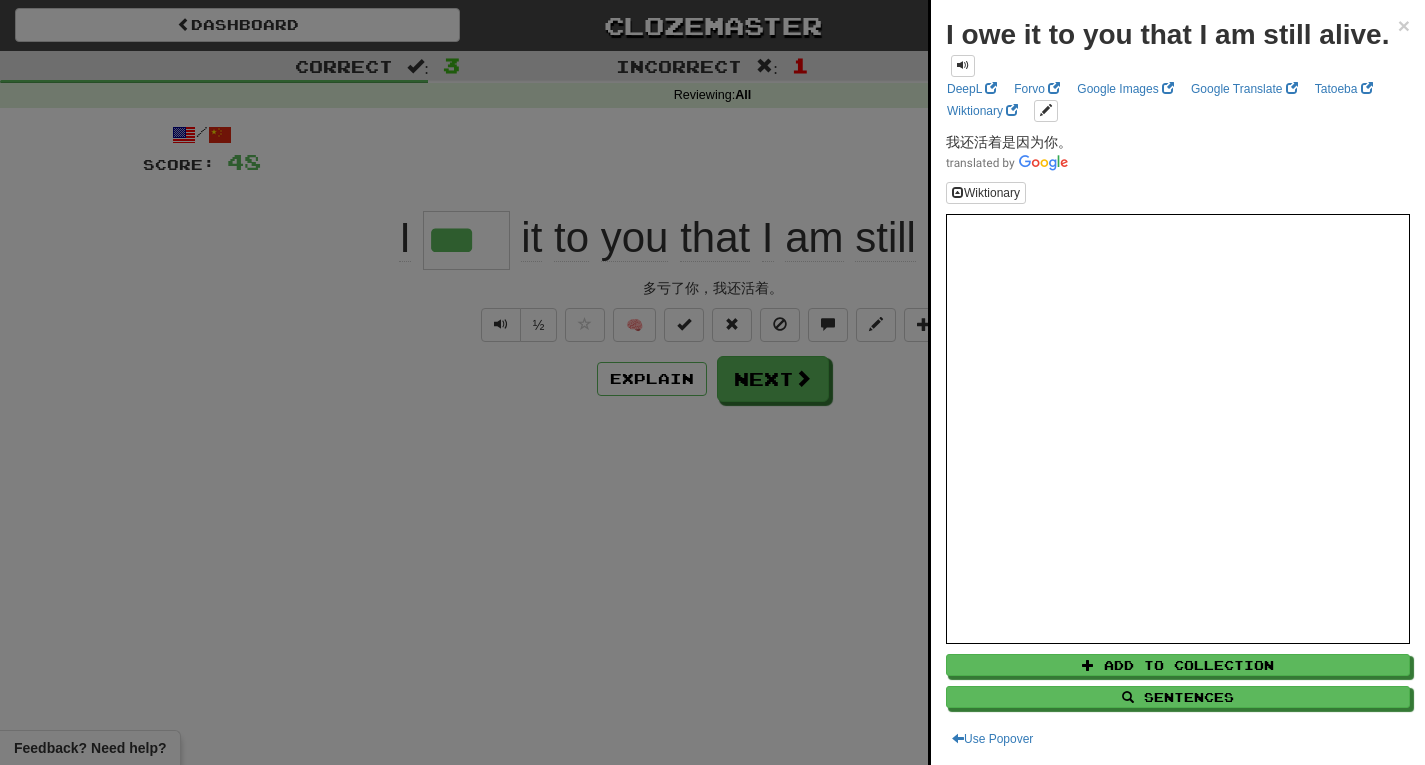 click at bounding box center [712, 382] 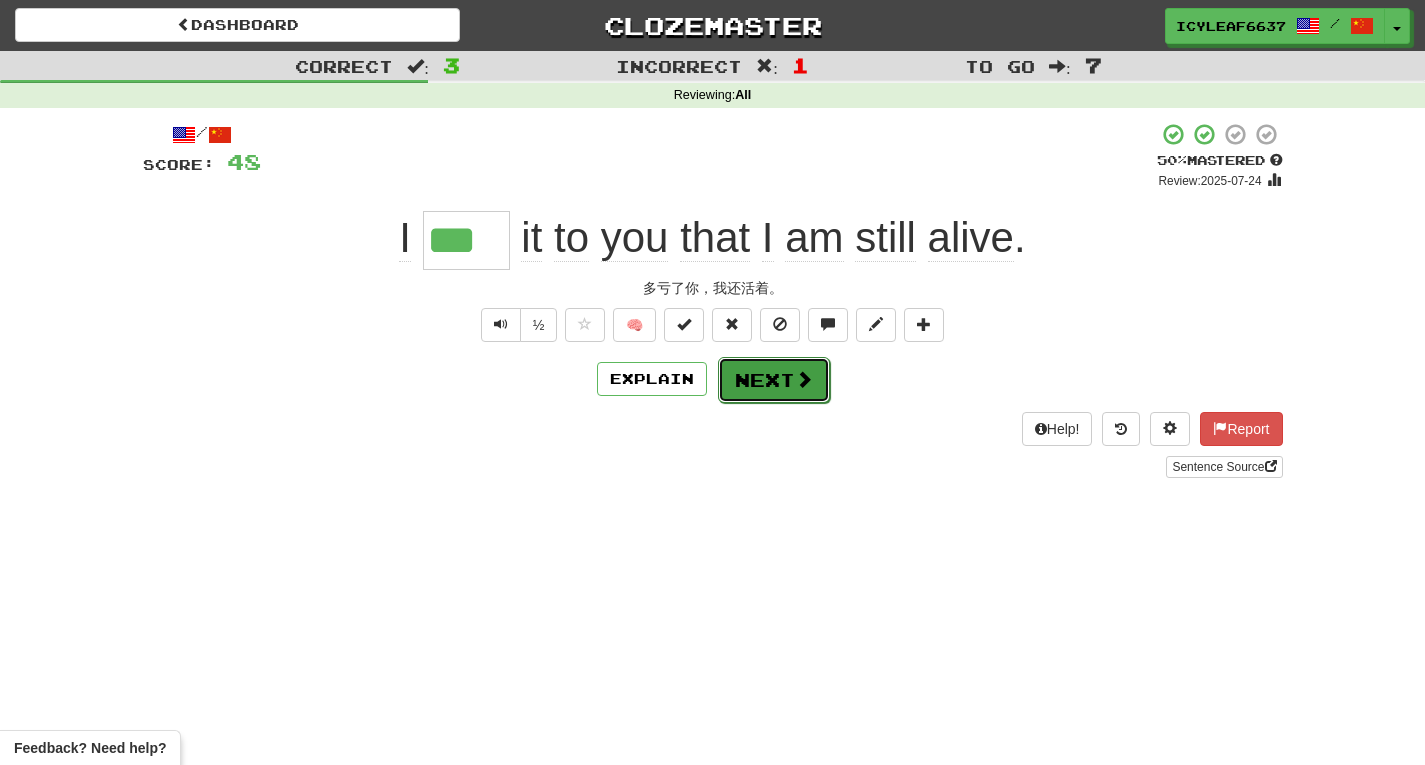 click on "Next" at bounding box center [774, 380] 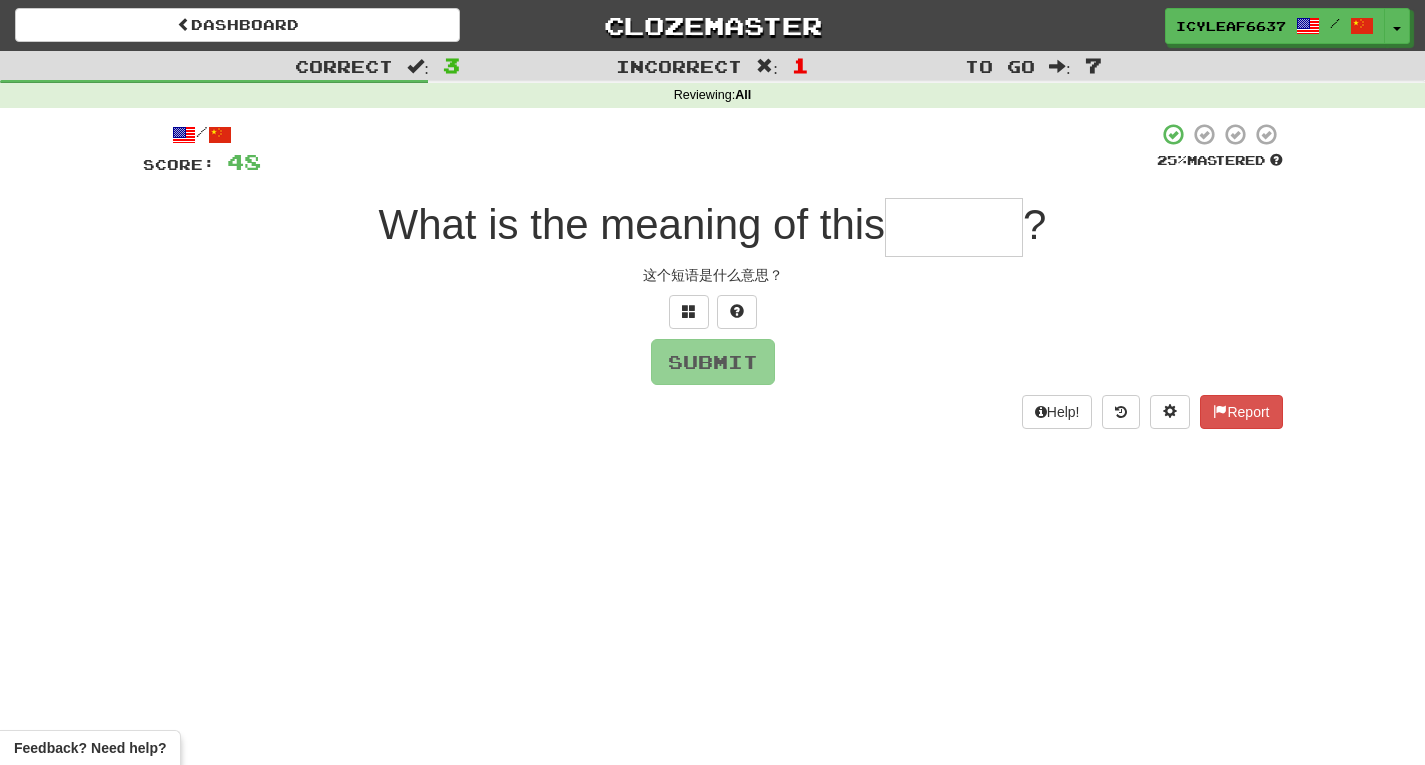 click at bounding box center [954, 227] 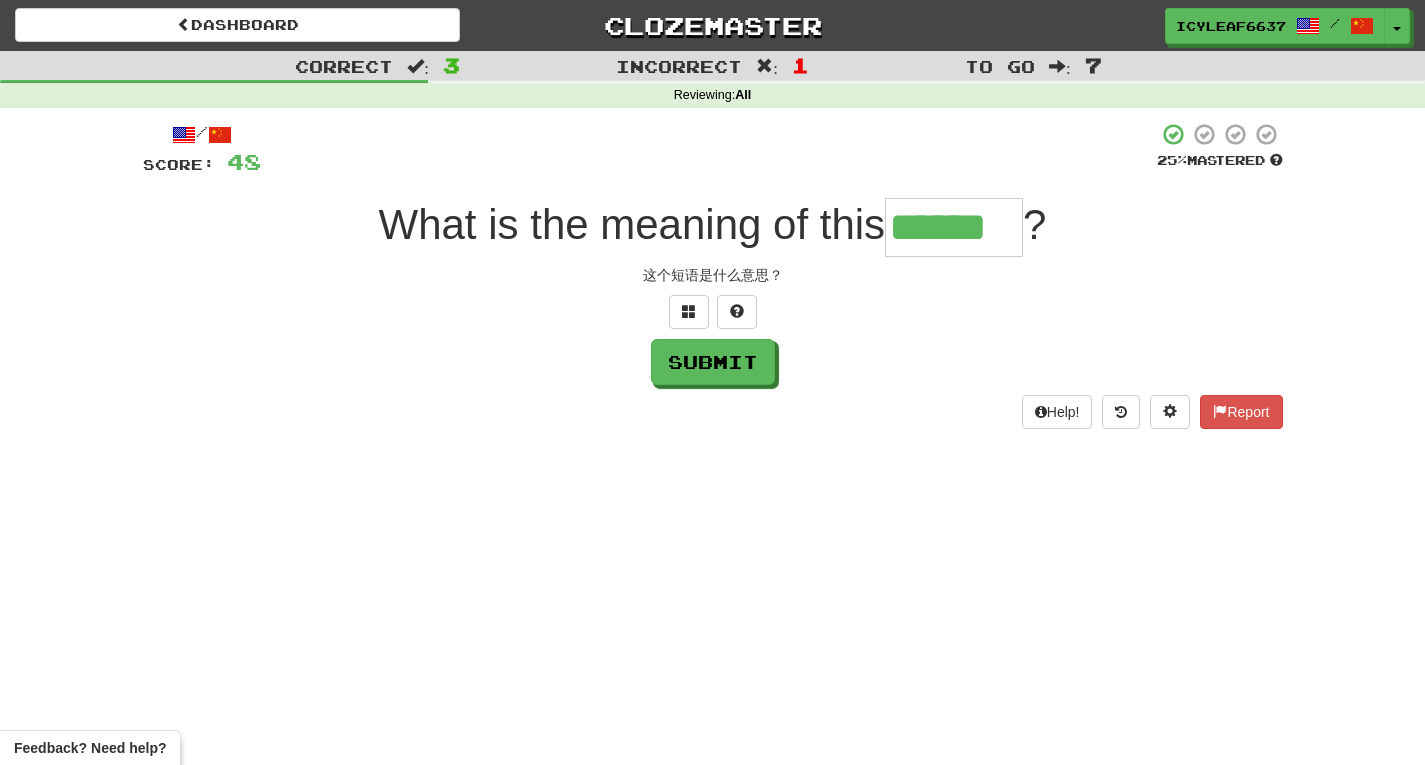 scroll, scrollTop: 0, scrollLeft: 0, axis: both 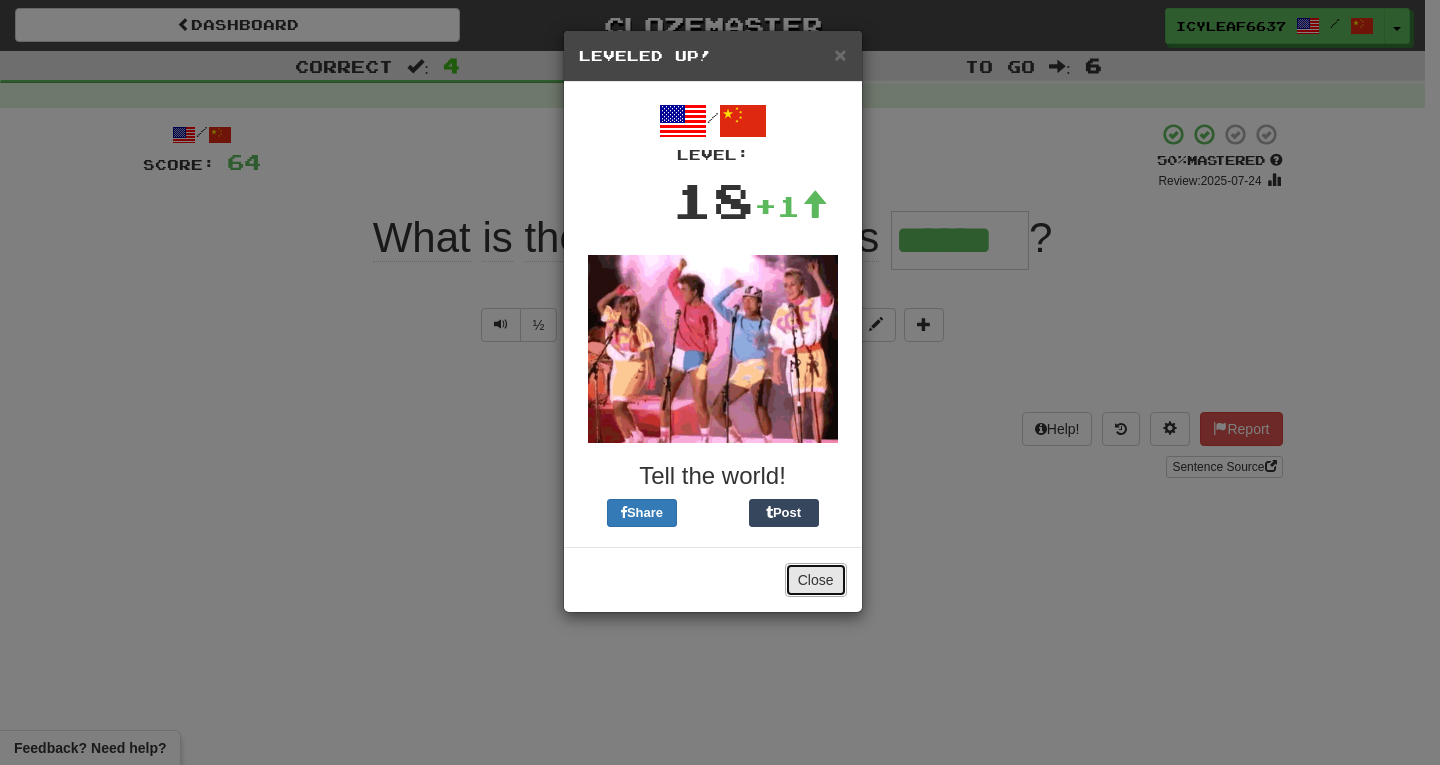 click on "Close" at bounding box center (816, 580) 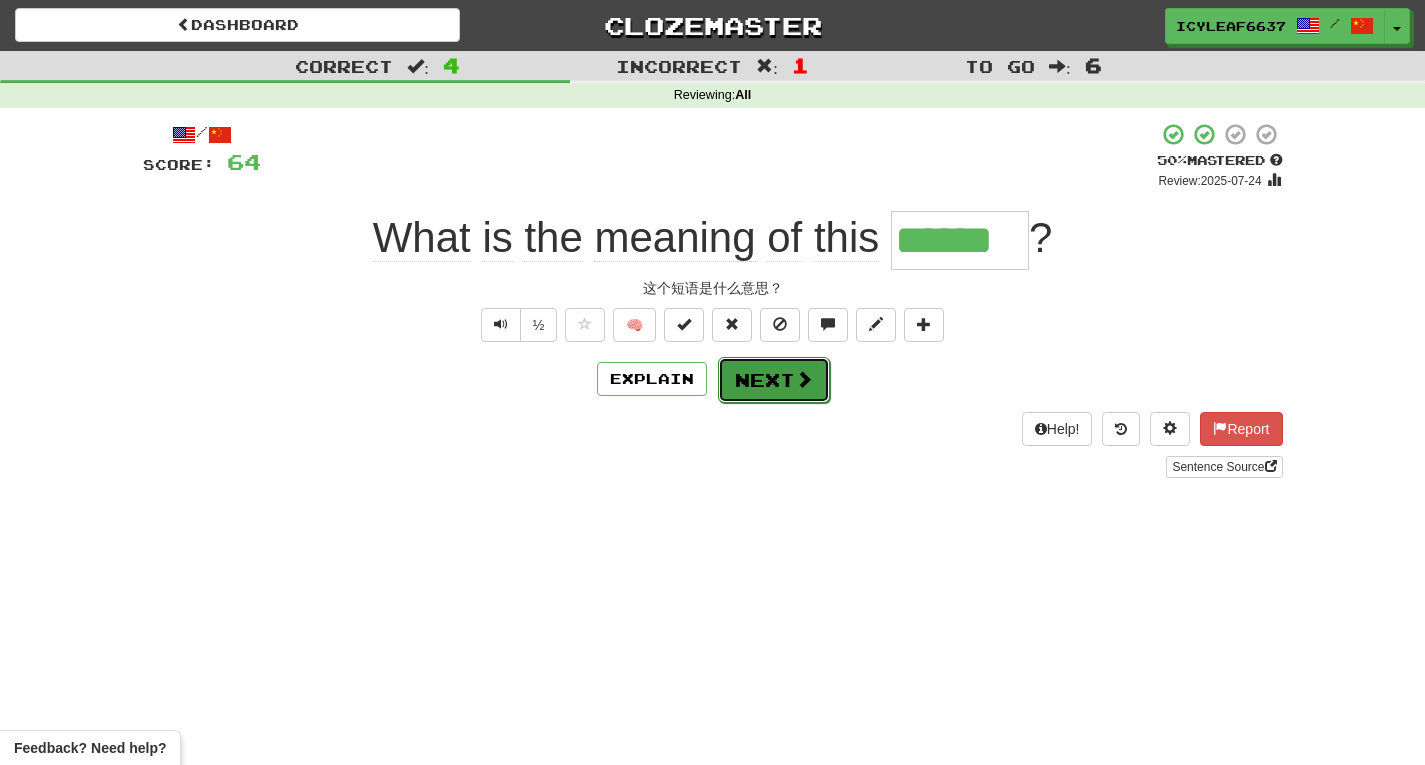 click on "Next" at bounding box center (774, 380) 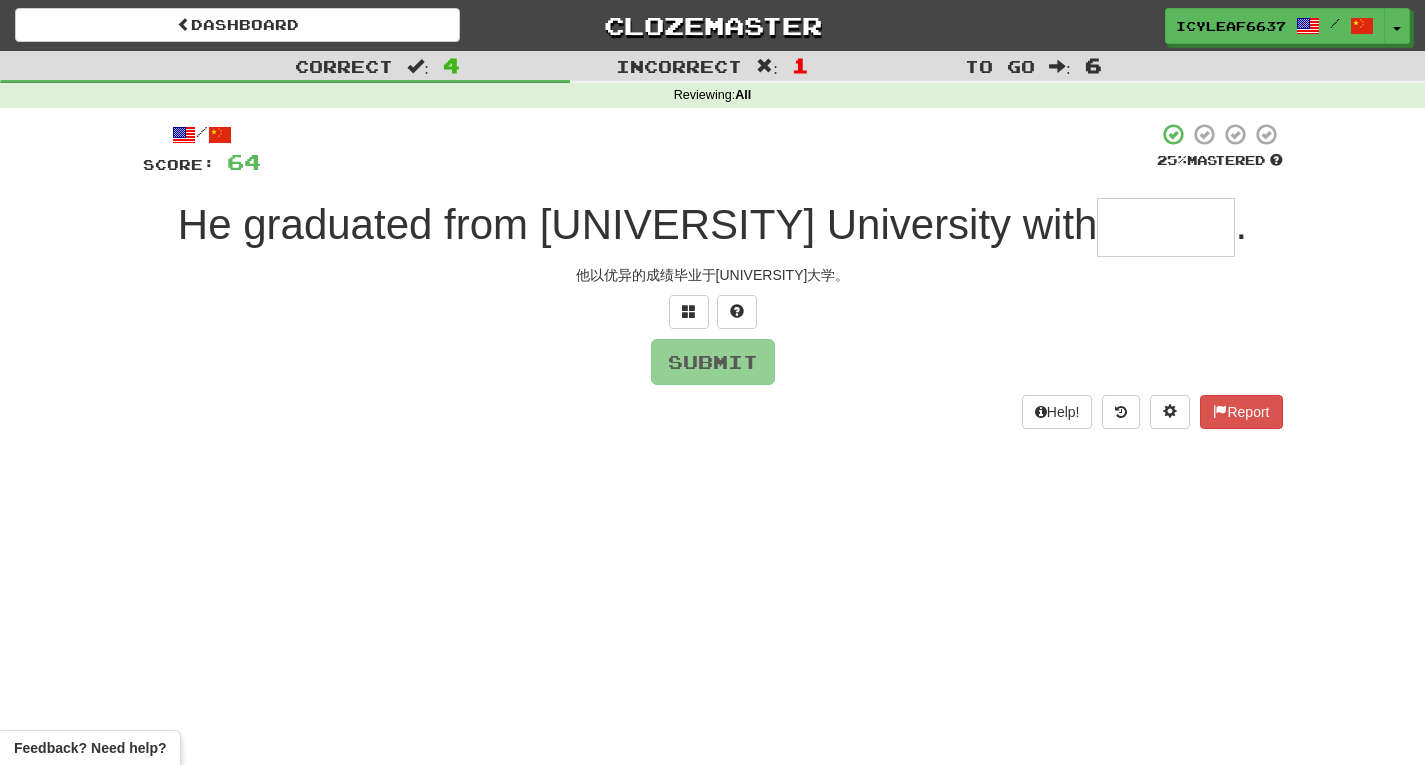 click at bounding box center [1166, 227] 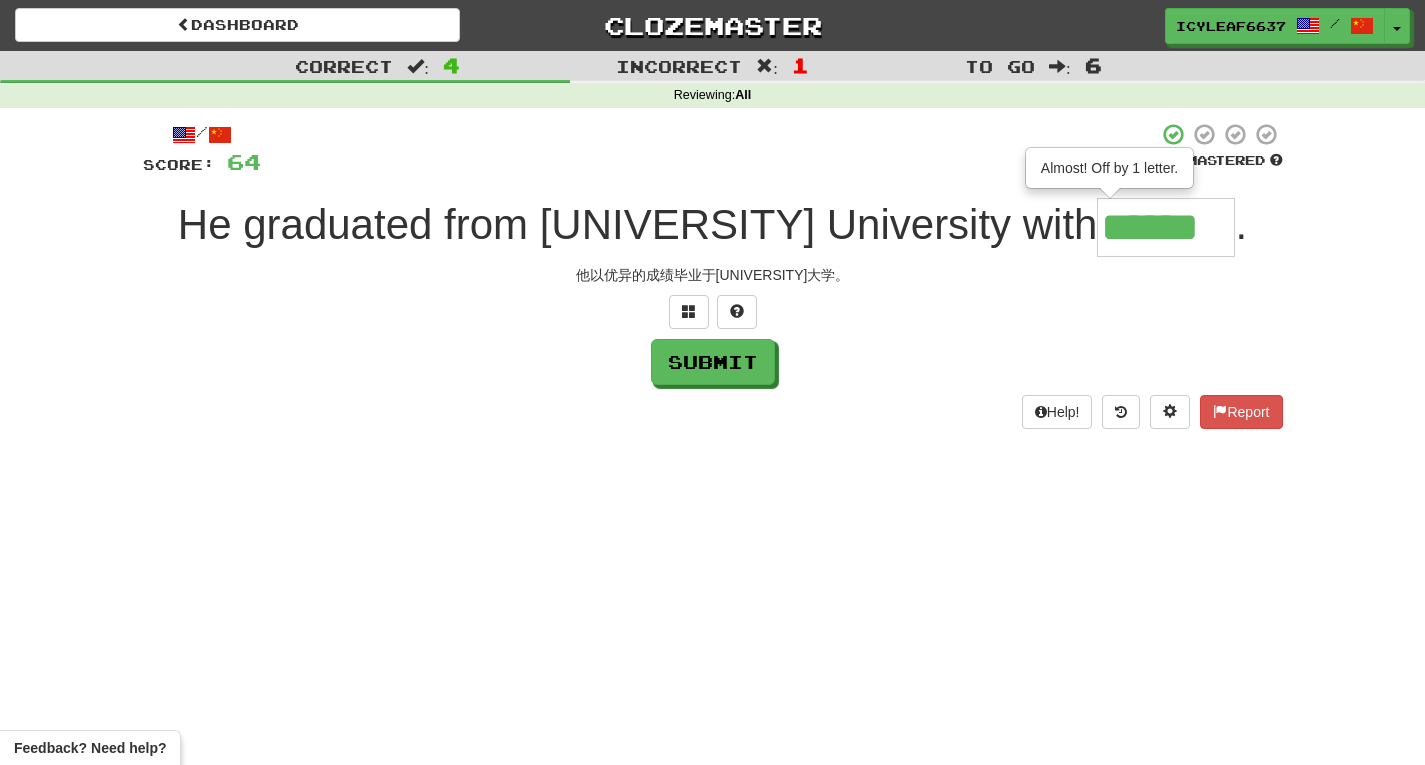 type on "******" 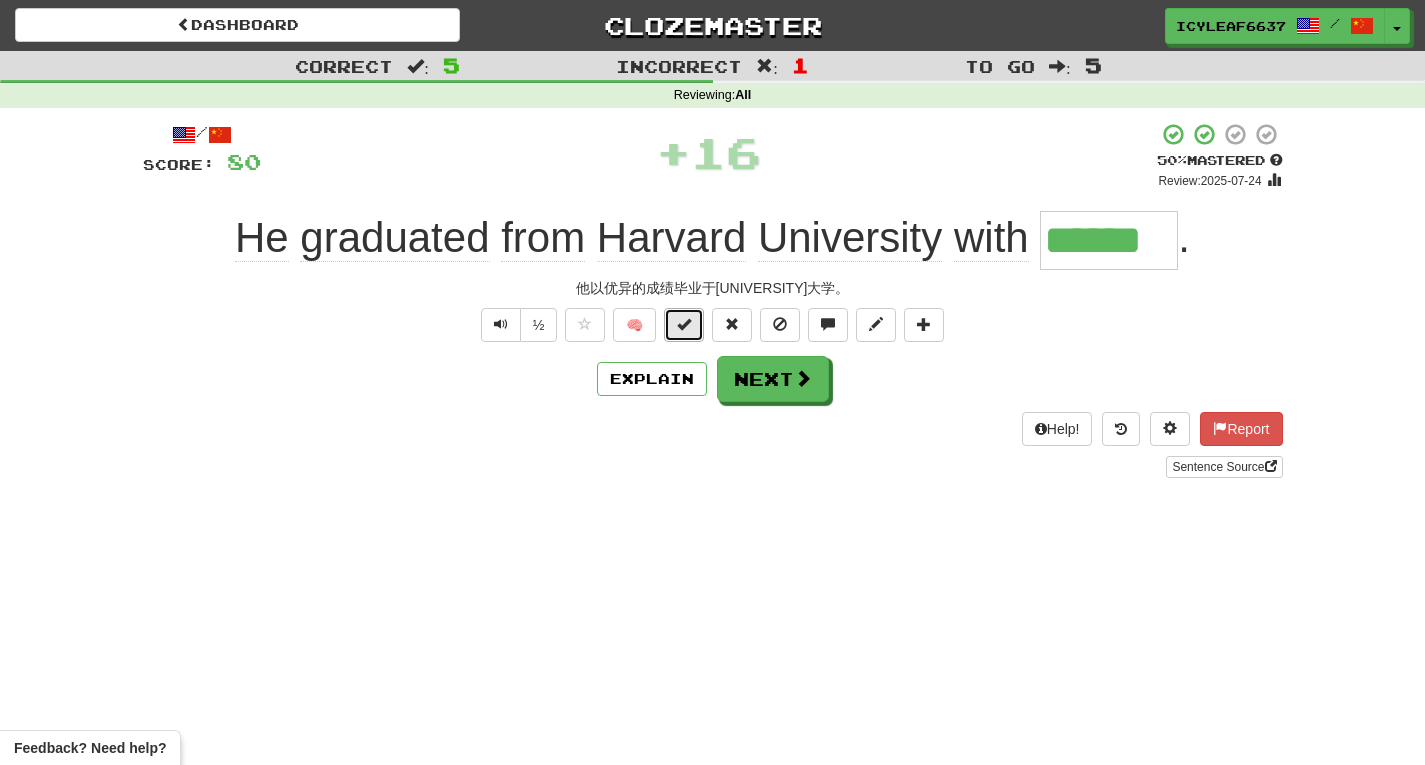 click at bounding box center (684, 324) 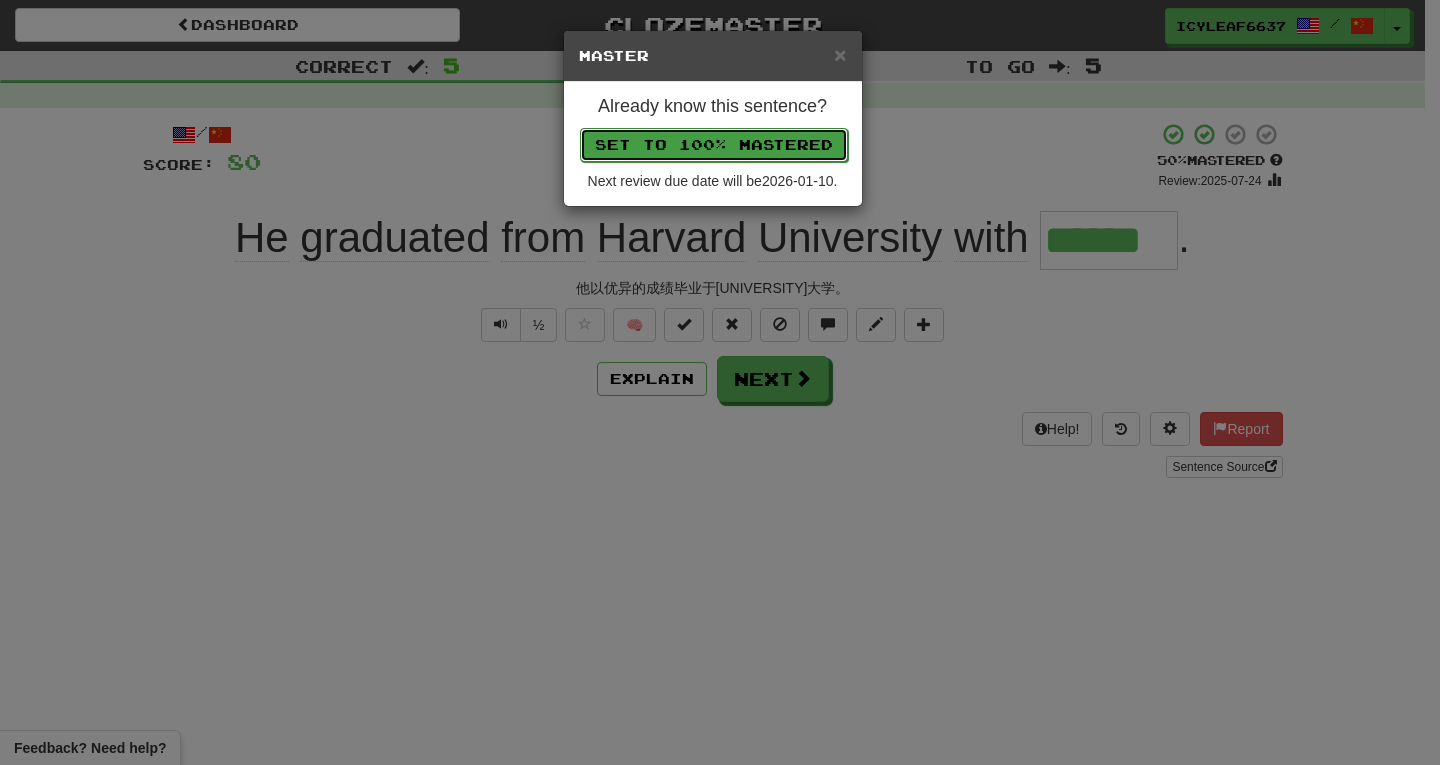 click on "Set to 100% Mastered" at bounding box center (714, 145) 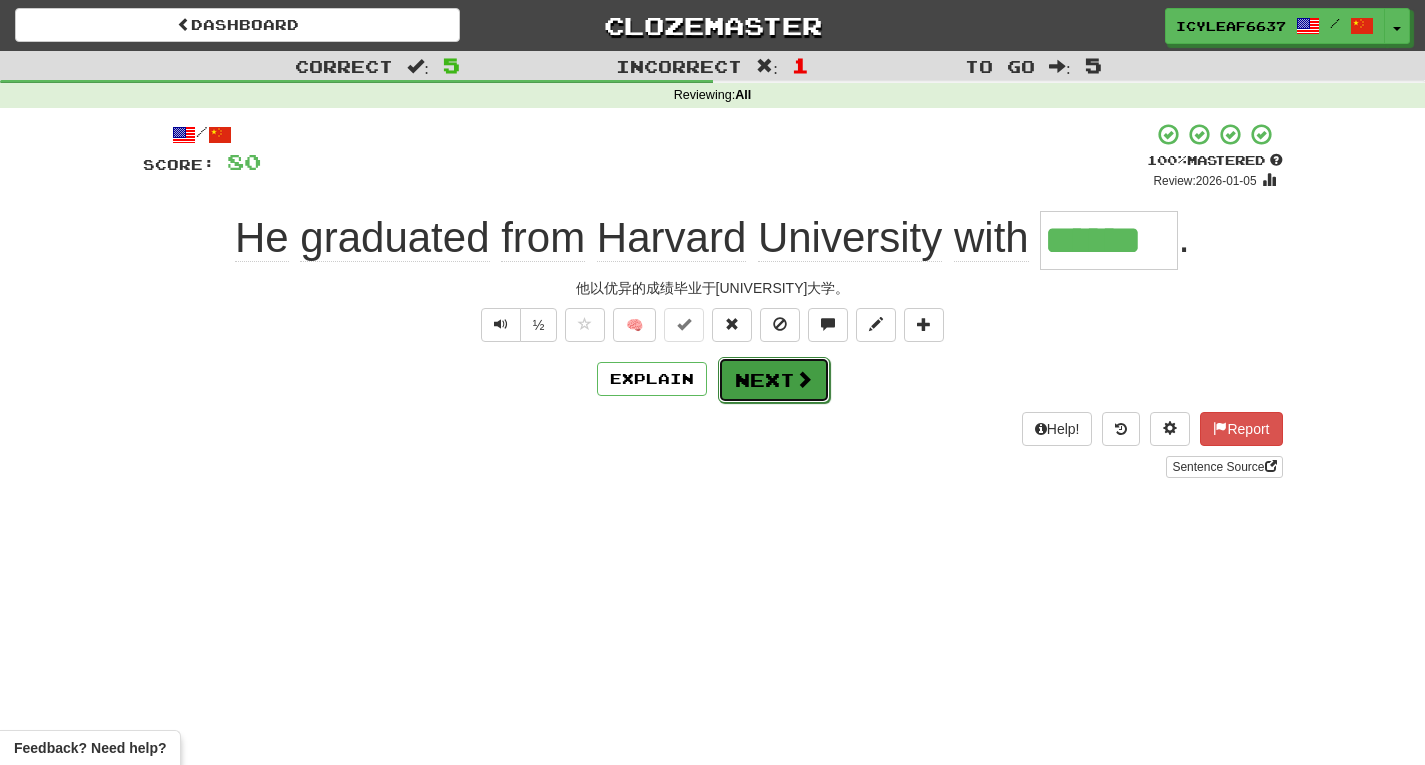click on "Next" at bounding box center (774, 380) 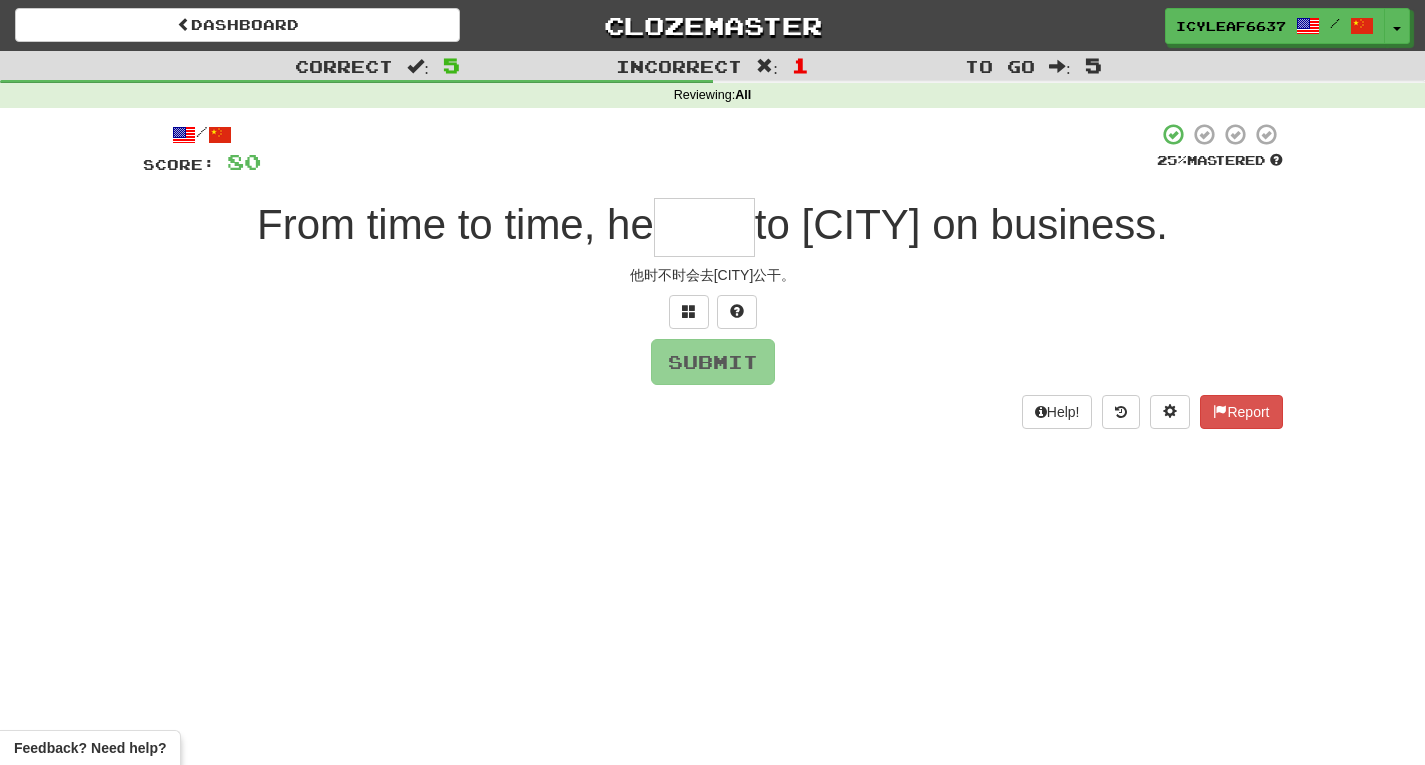 click at bounding box center [704, 227] 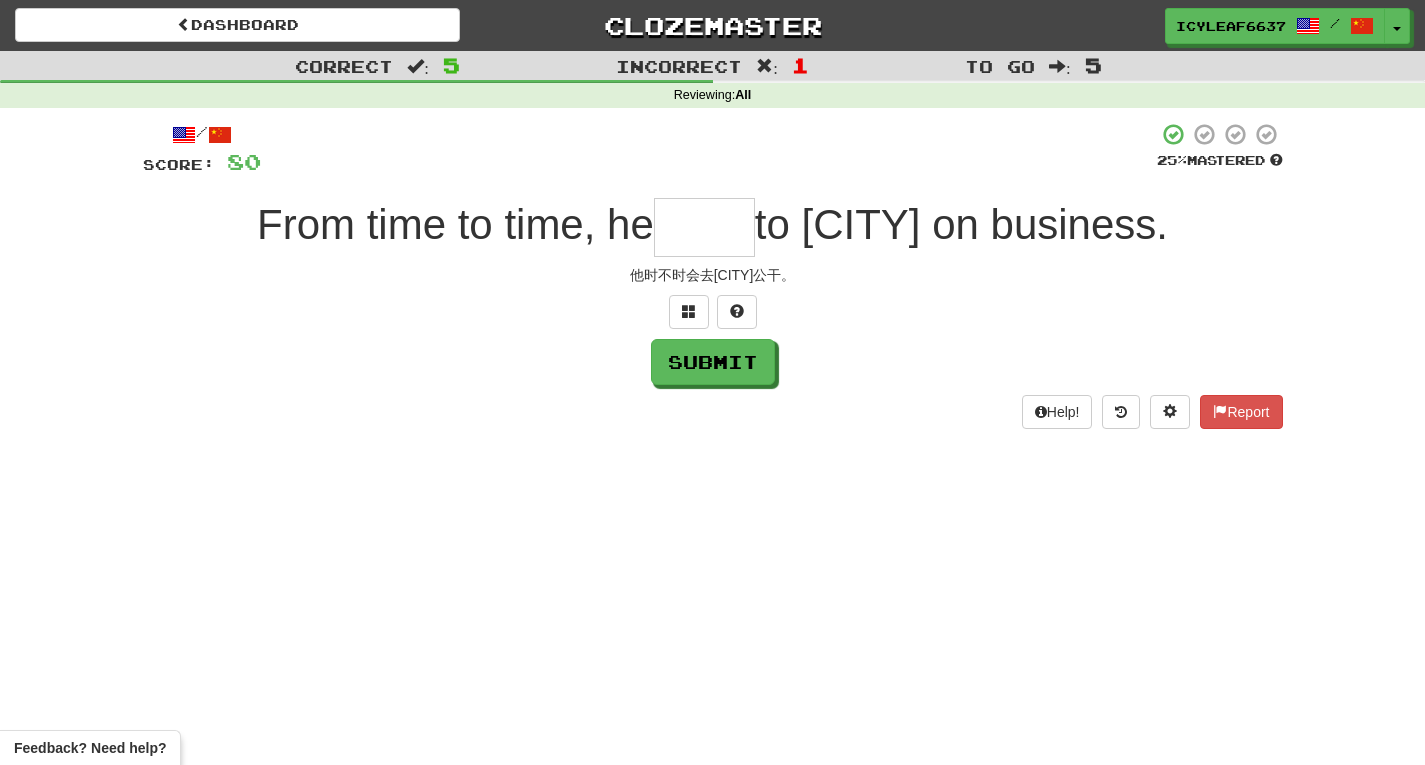 type on "*" 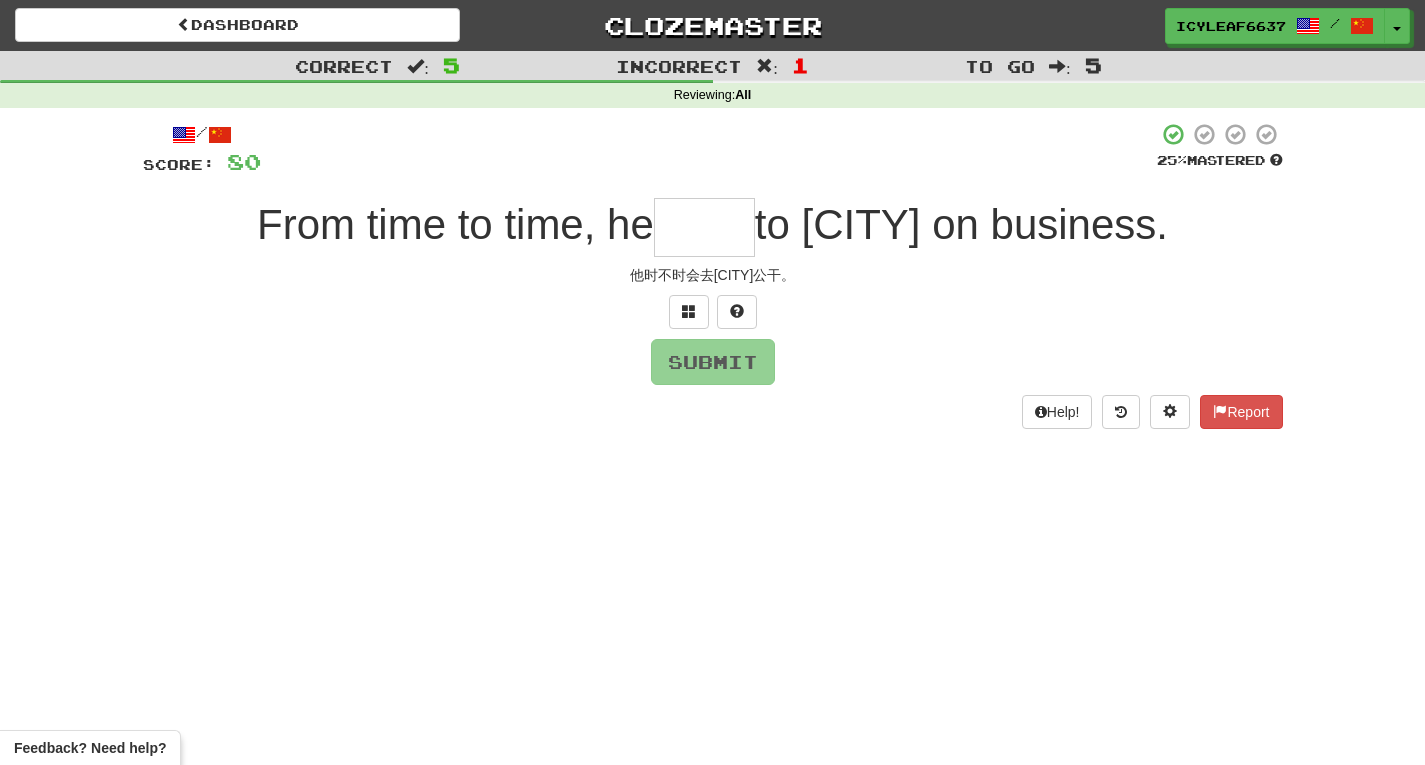 type on "*" 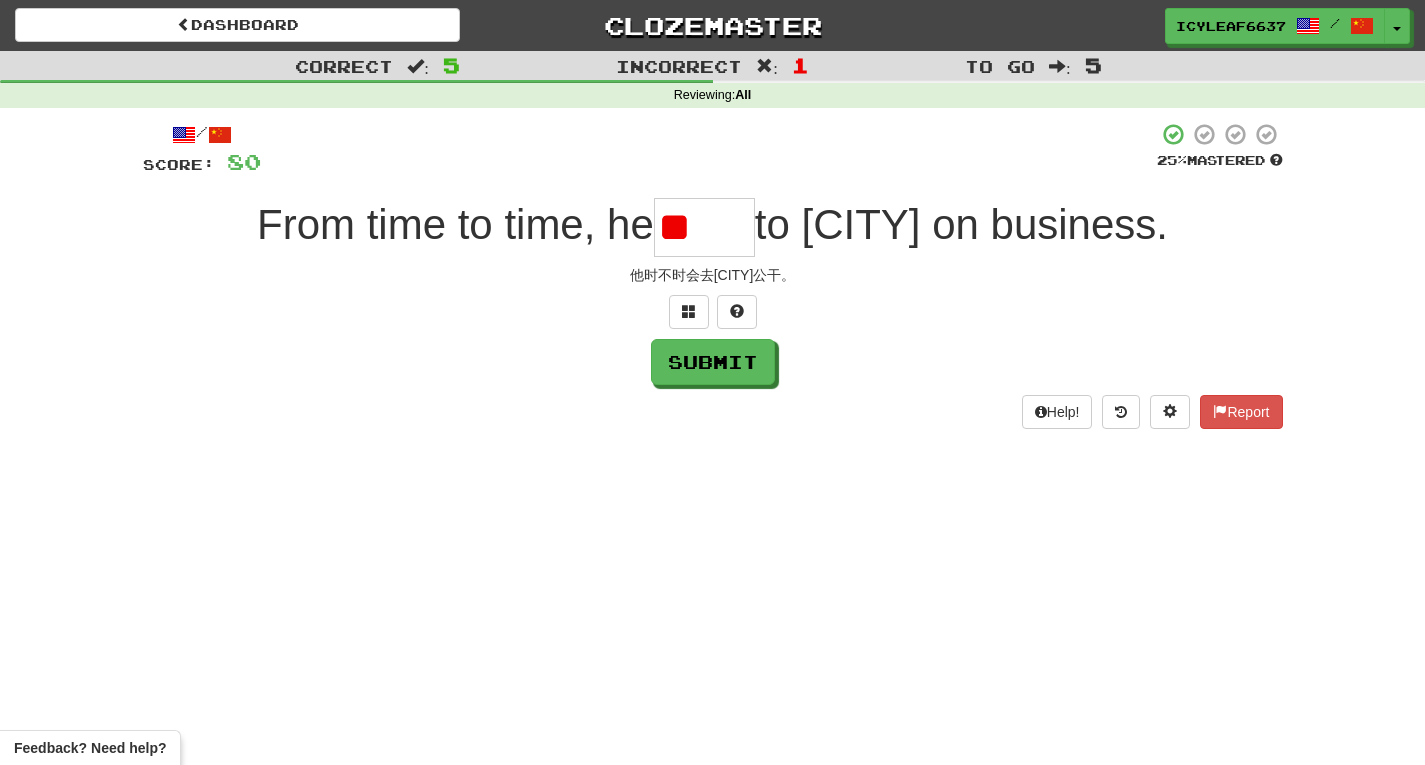 type on "*" 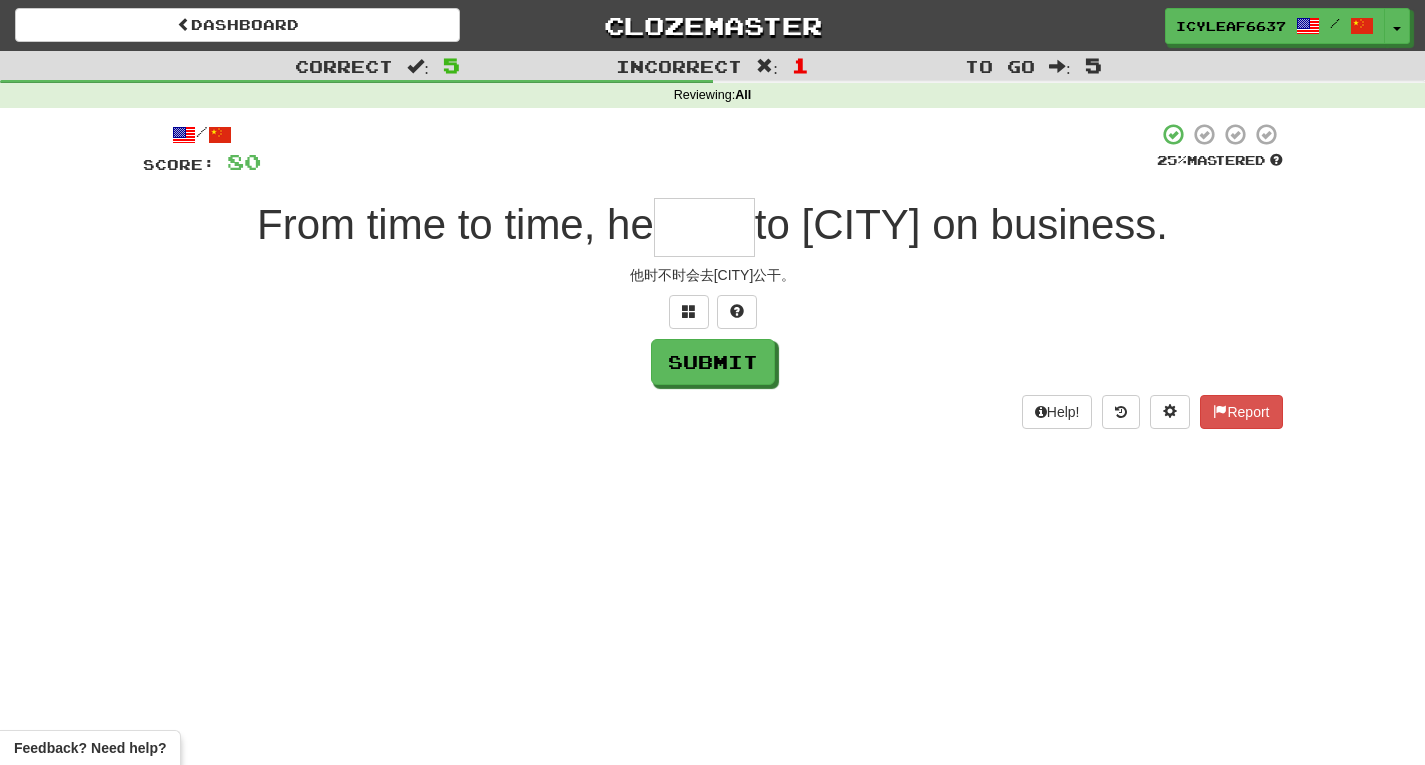 type on "*" 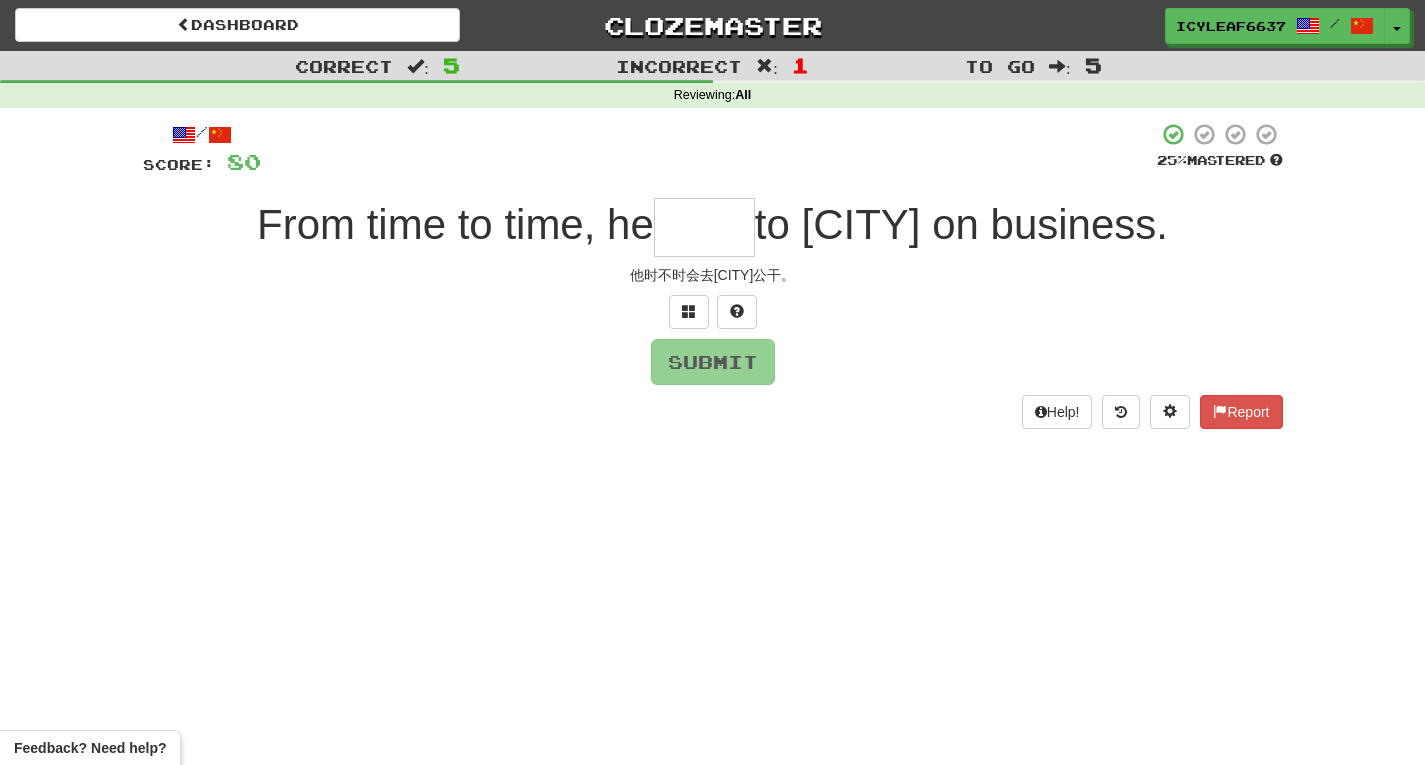 type on "*" 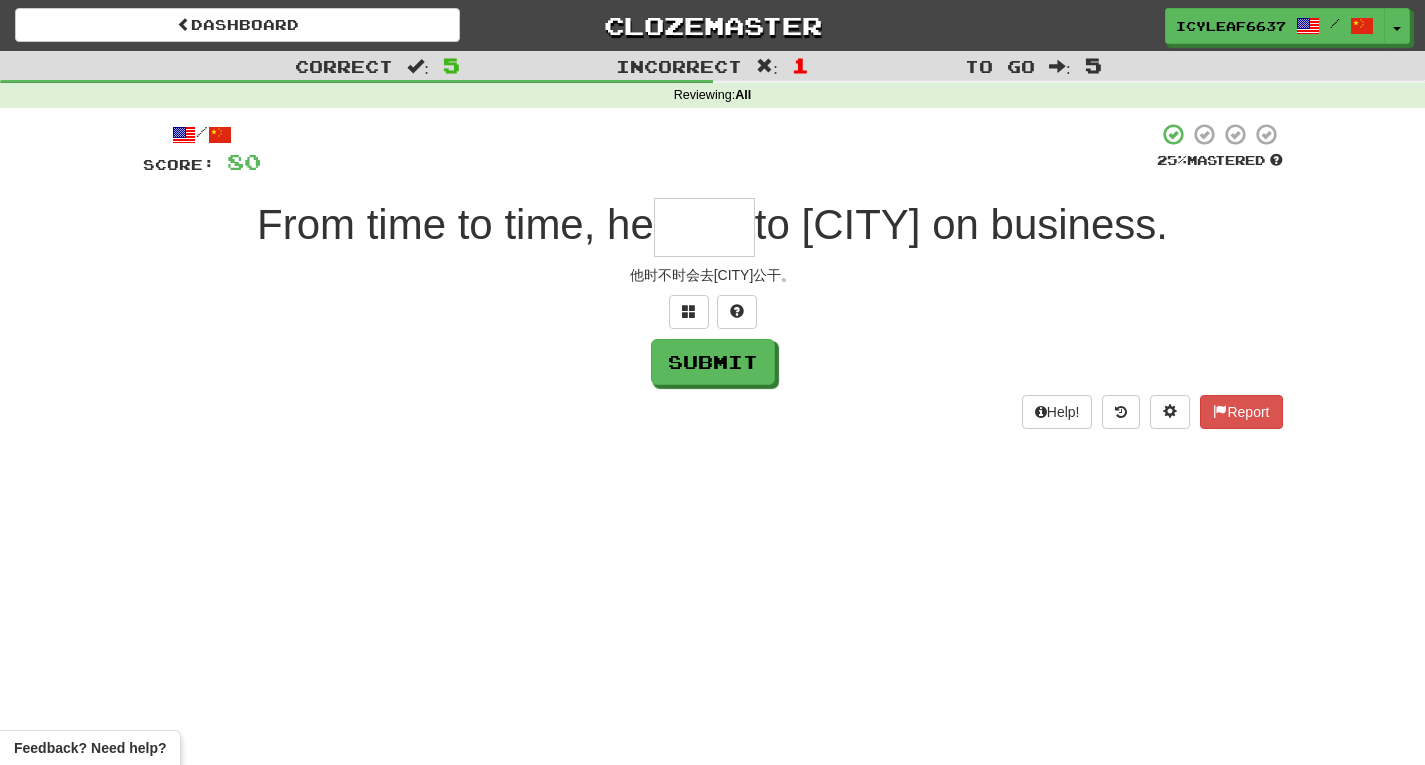 type on "*" 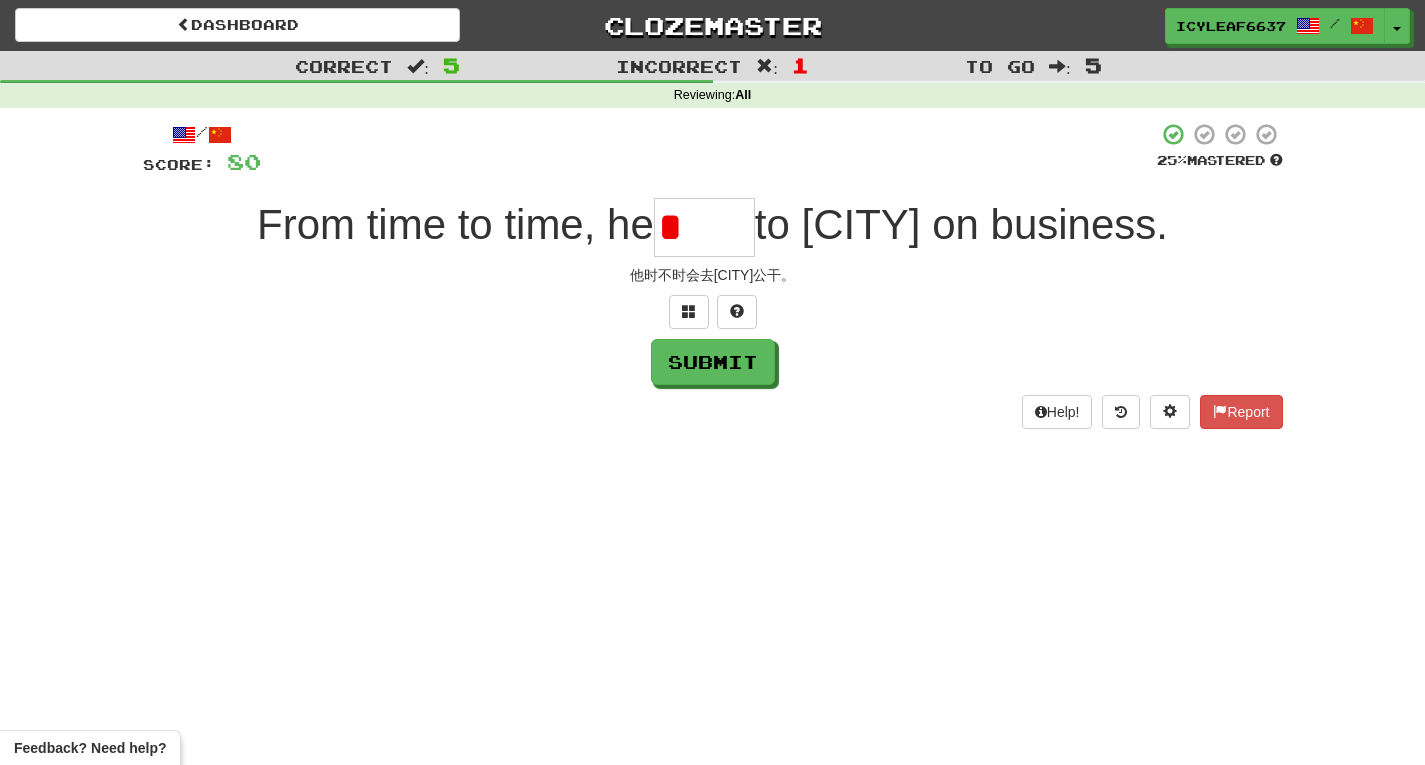 type on "****" 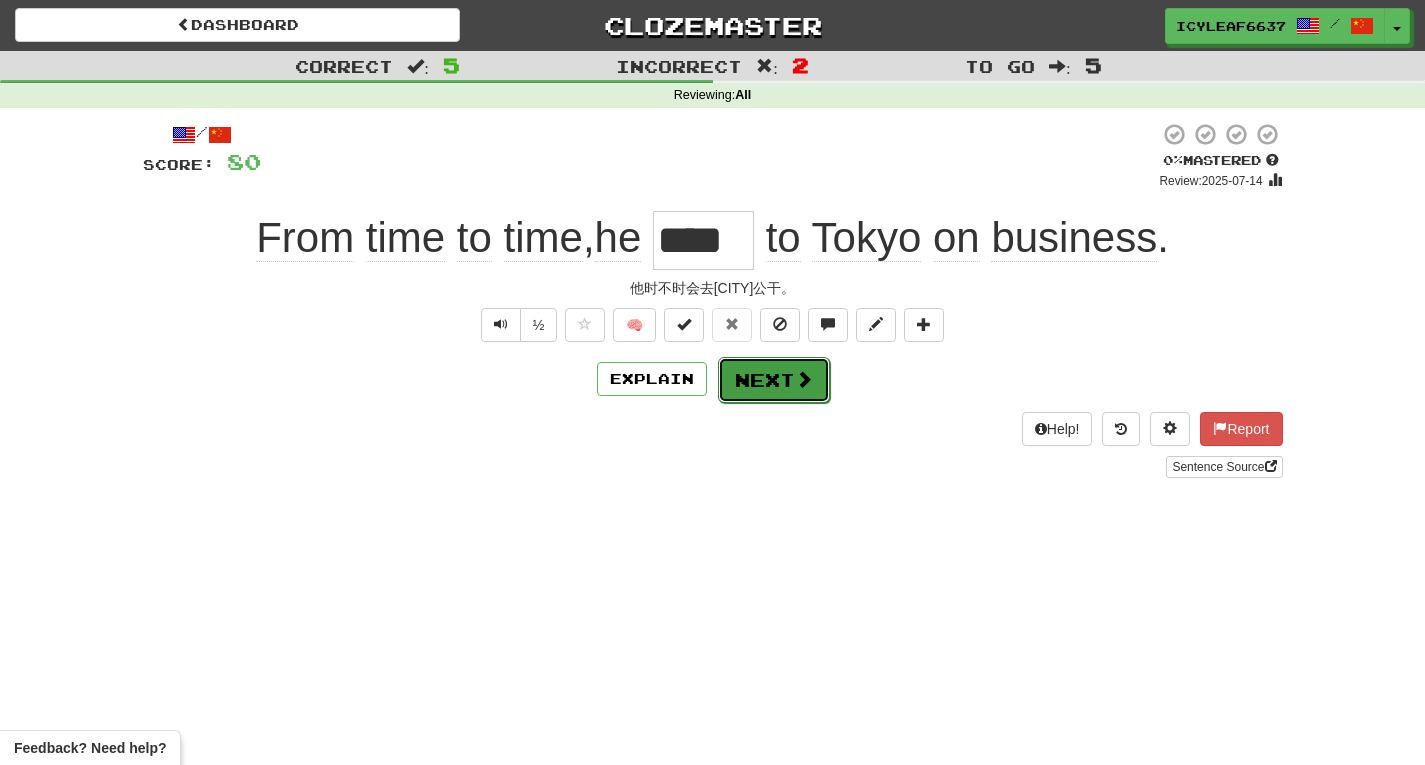 click at bounding box center (804, 379) 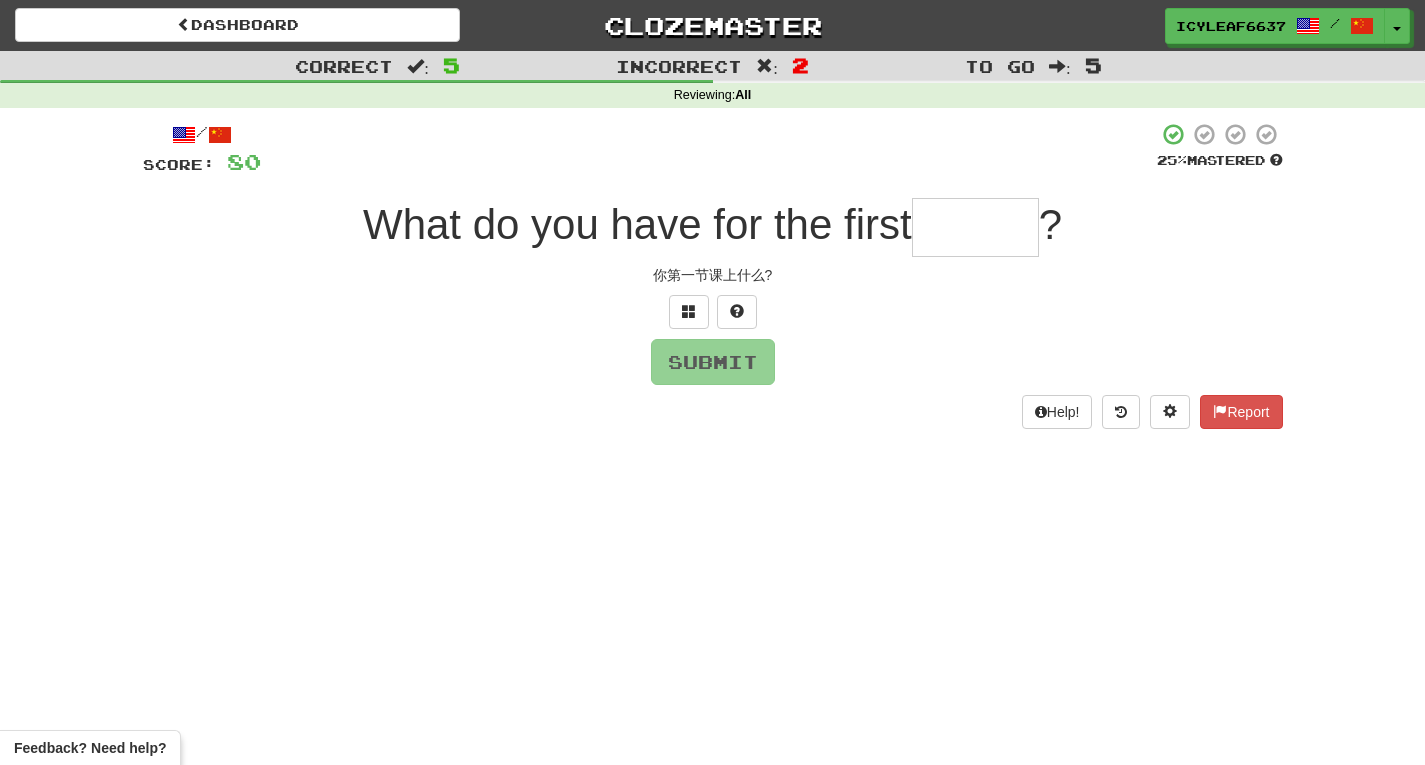 click at bounding box center (975, 227) 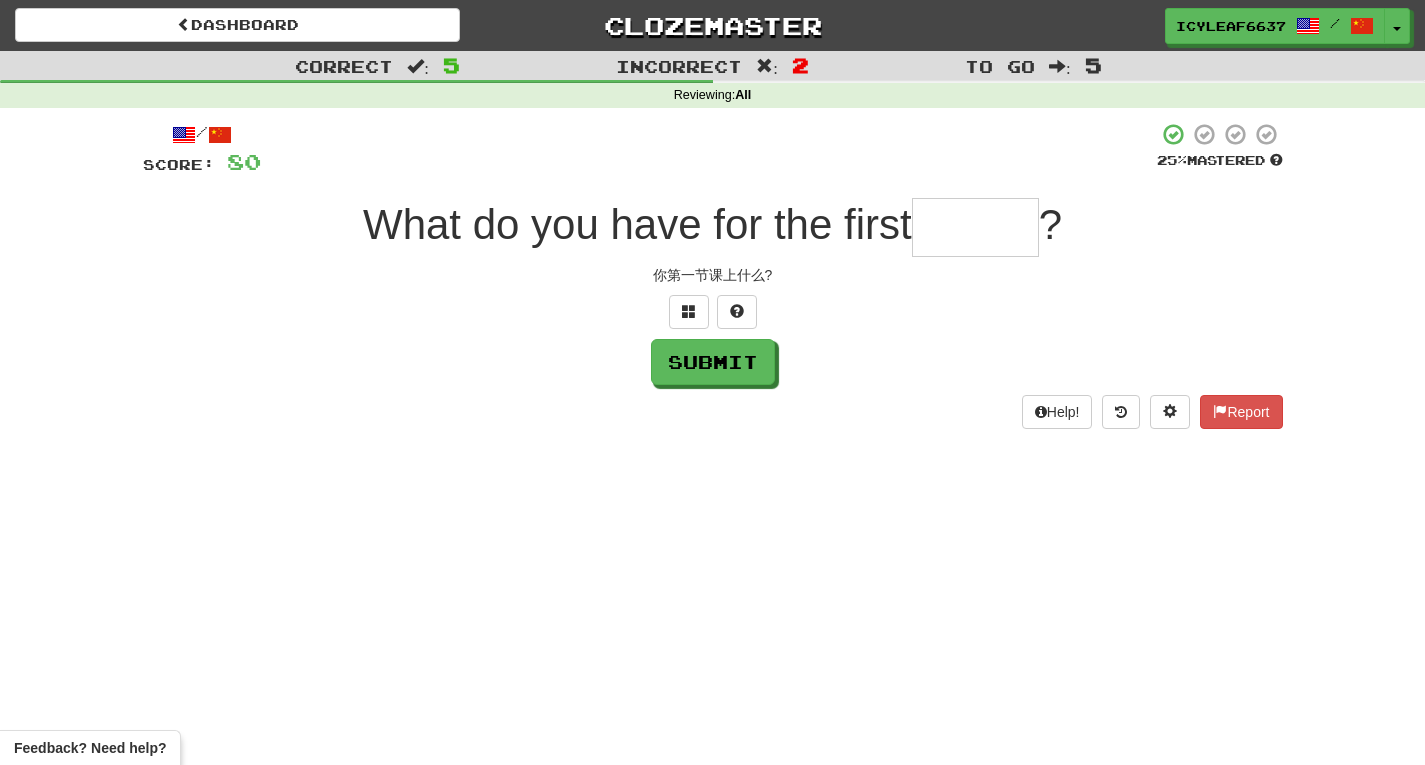 type on "*" 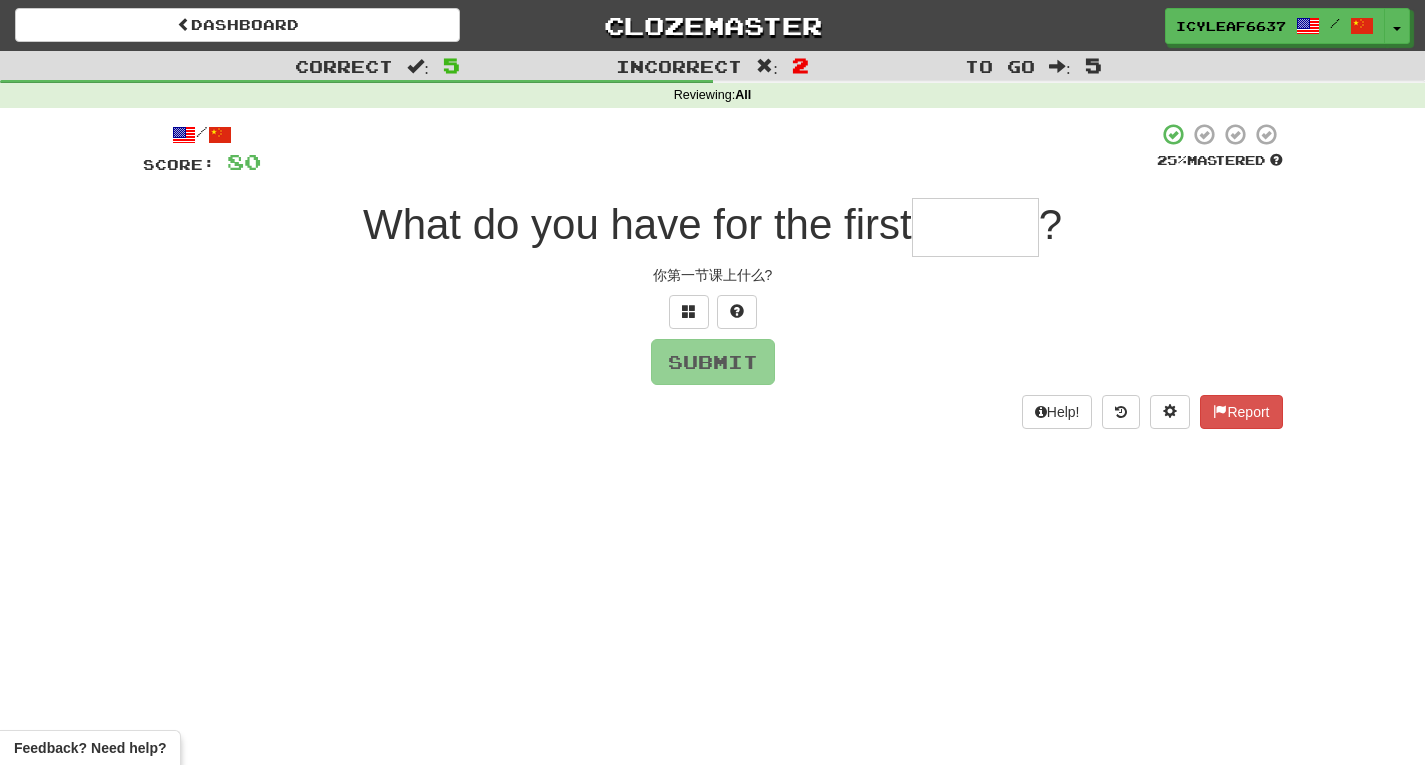 type on "*" 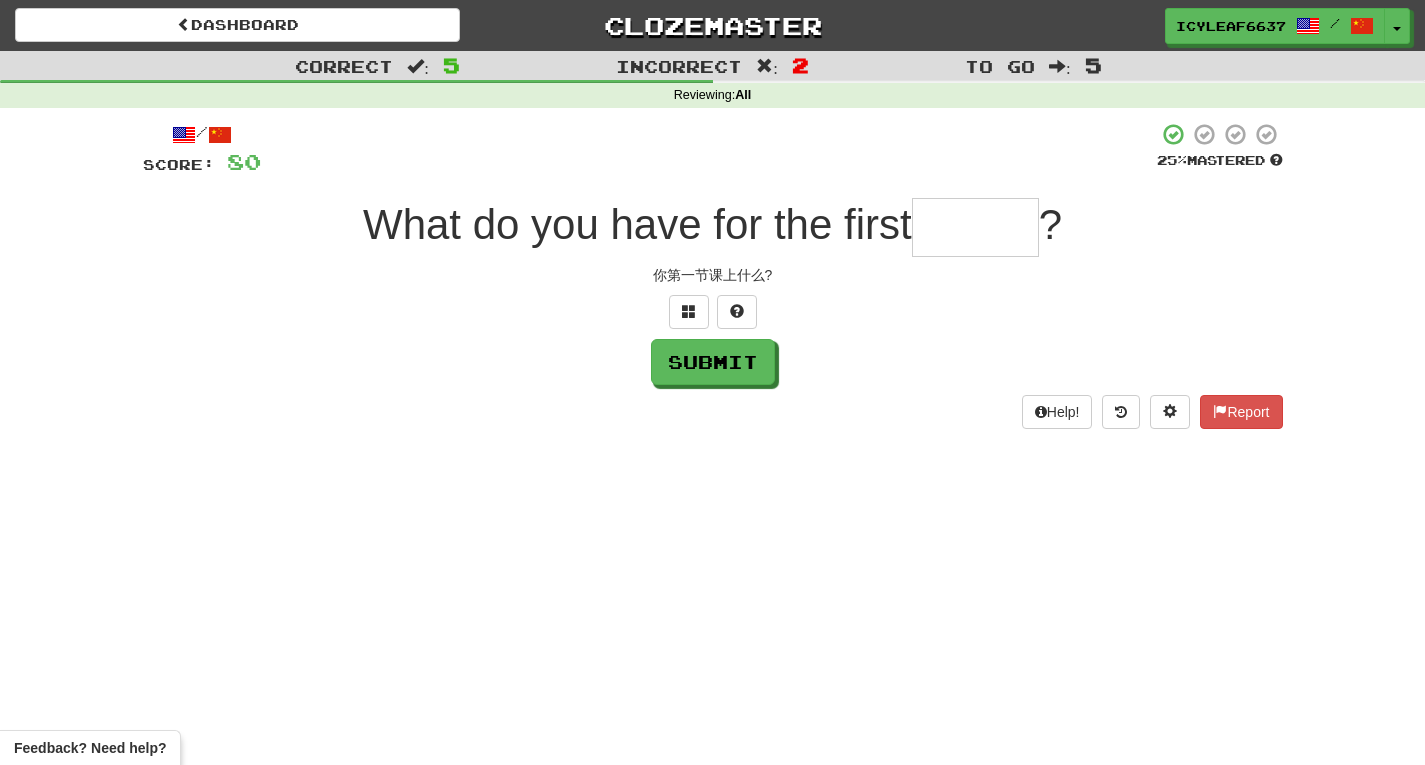 type on "*" 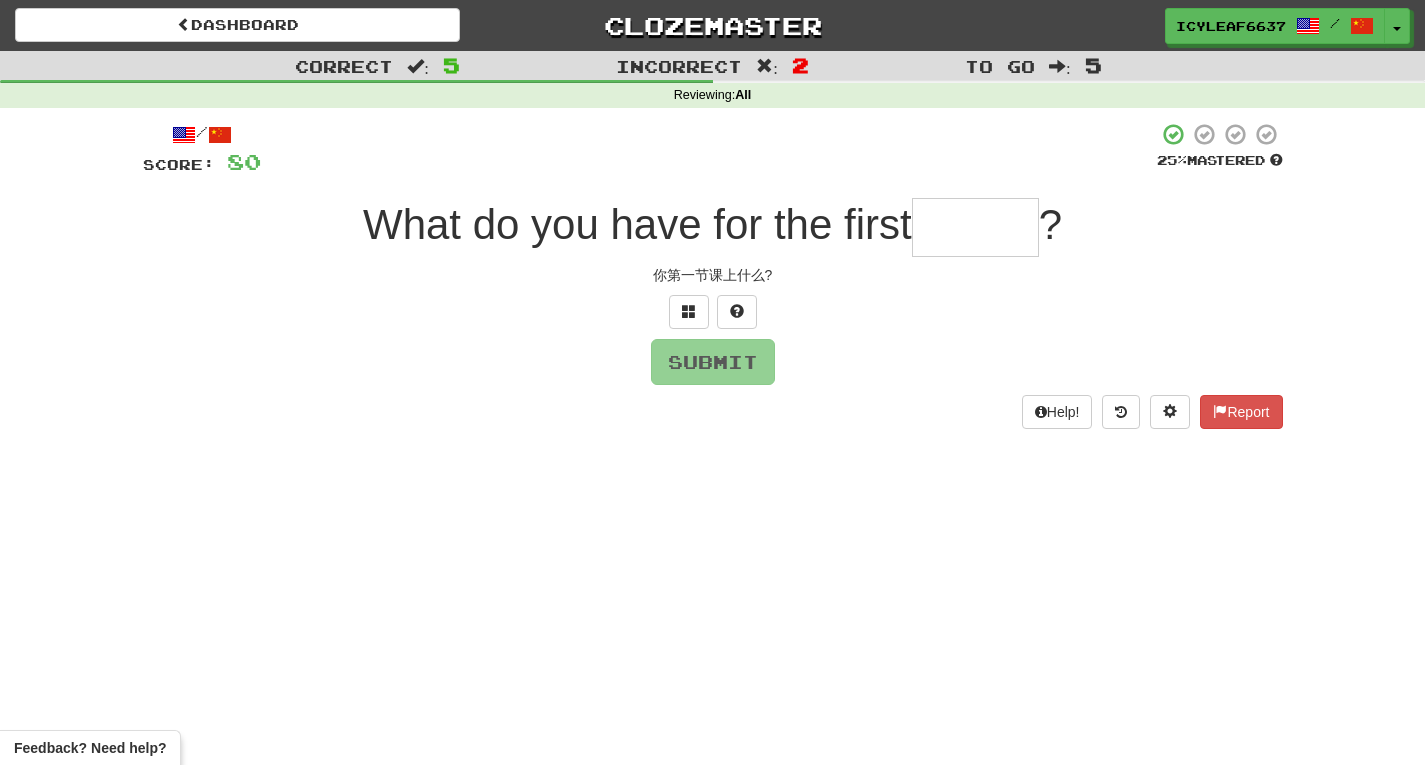 type on "*" 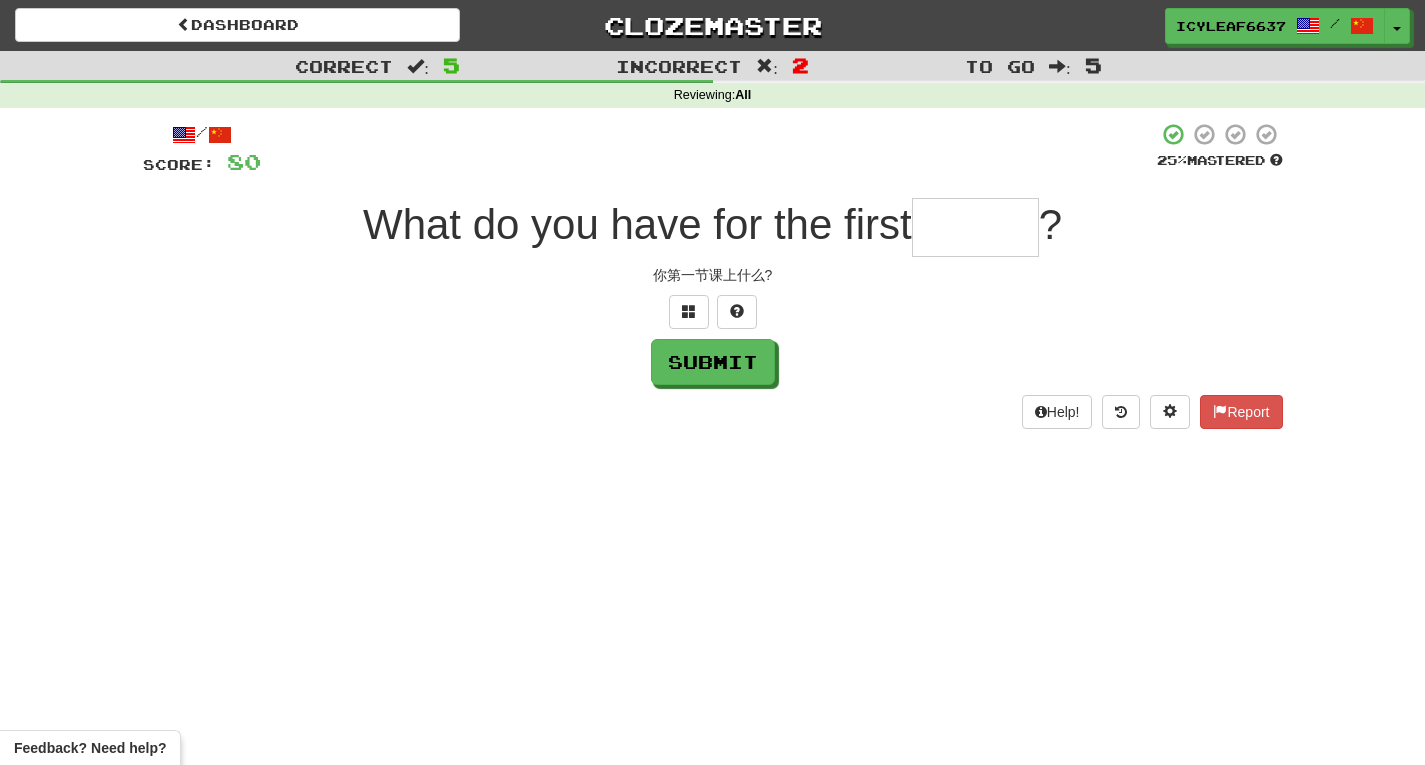 type on "*" 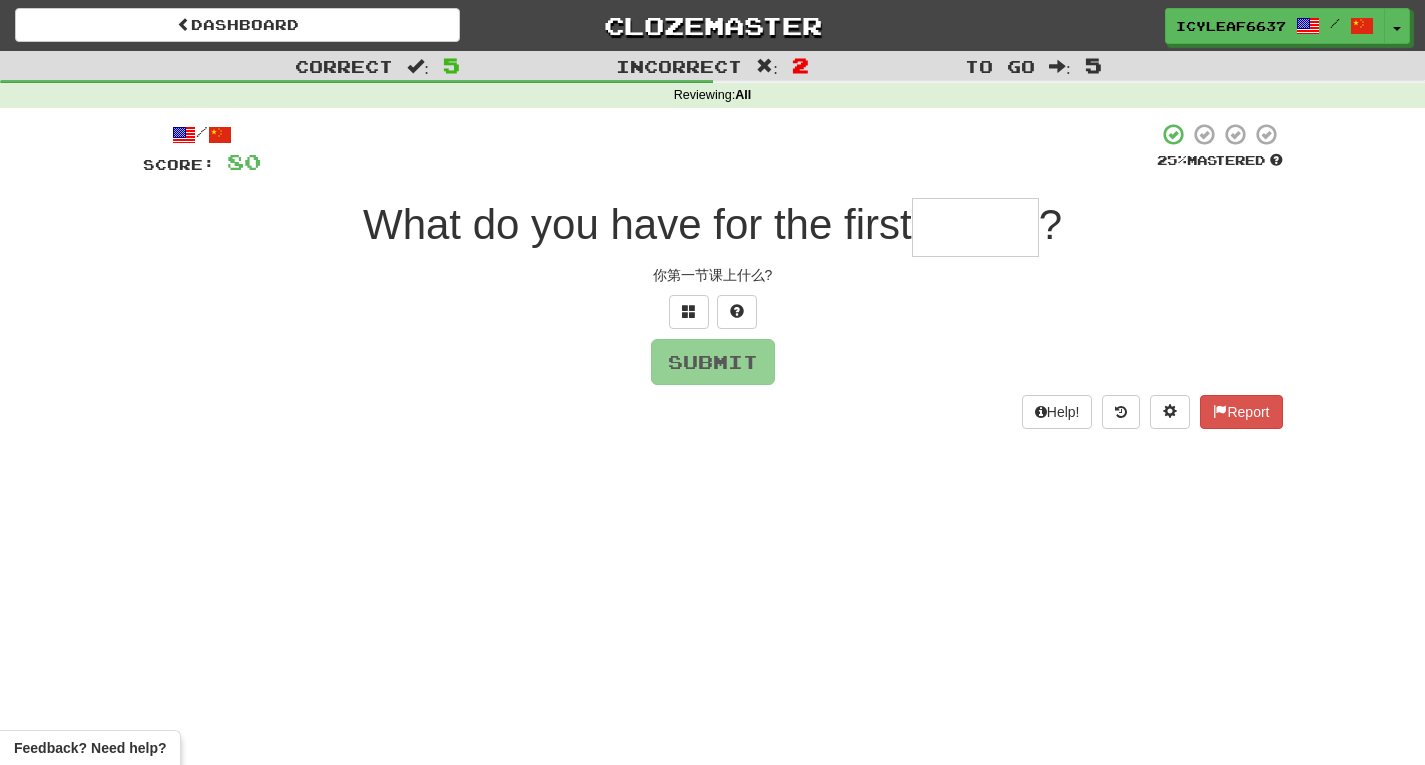 type on "*" 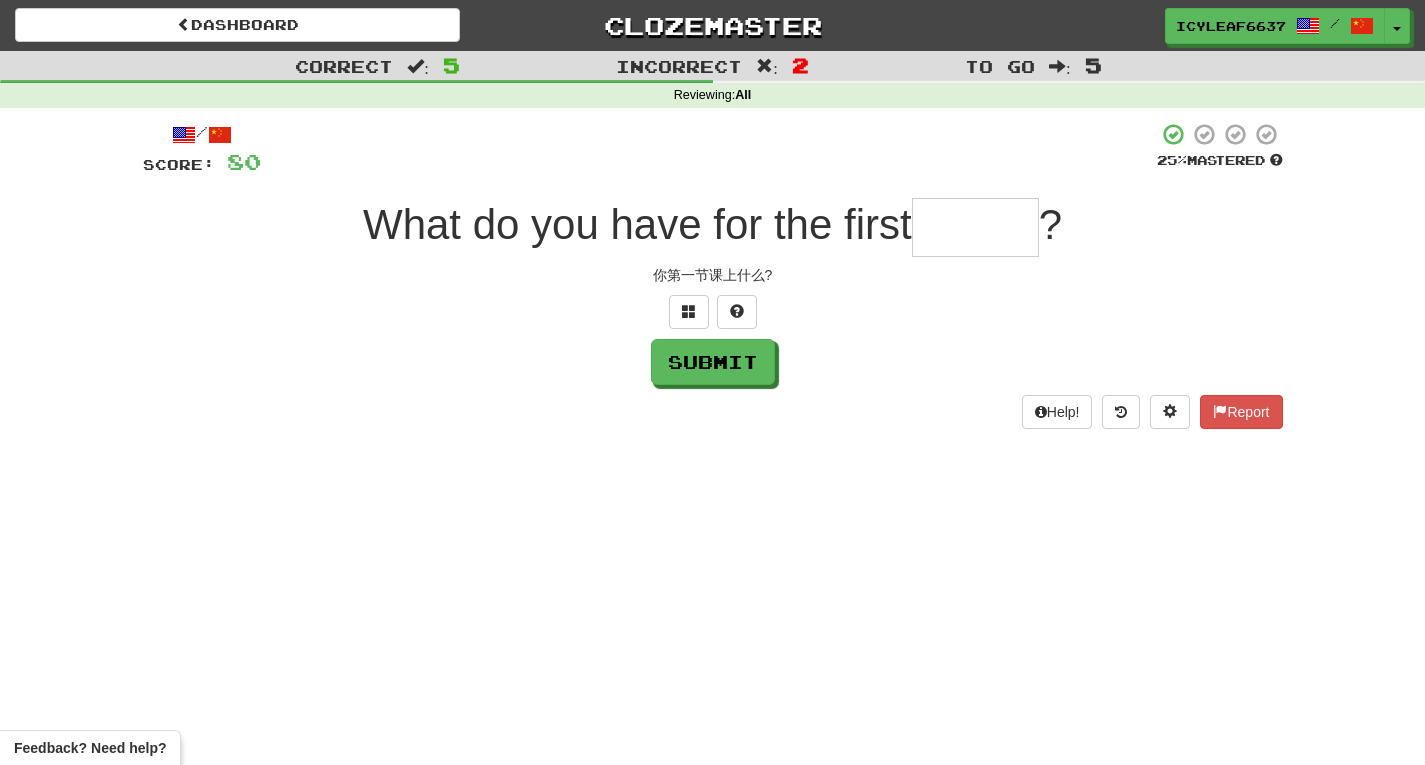 type on "*" 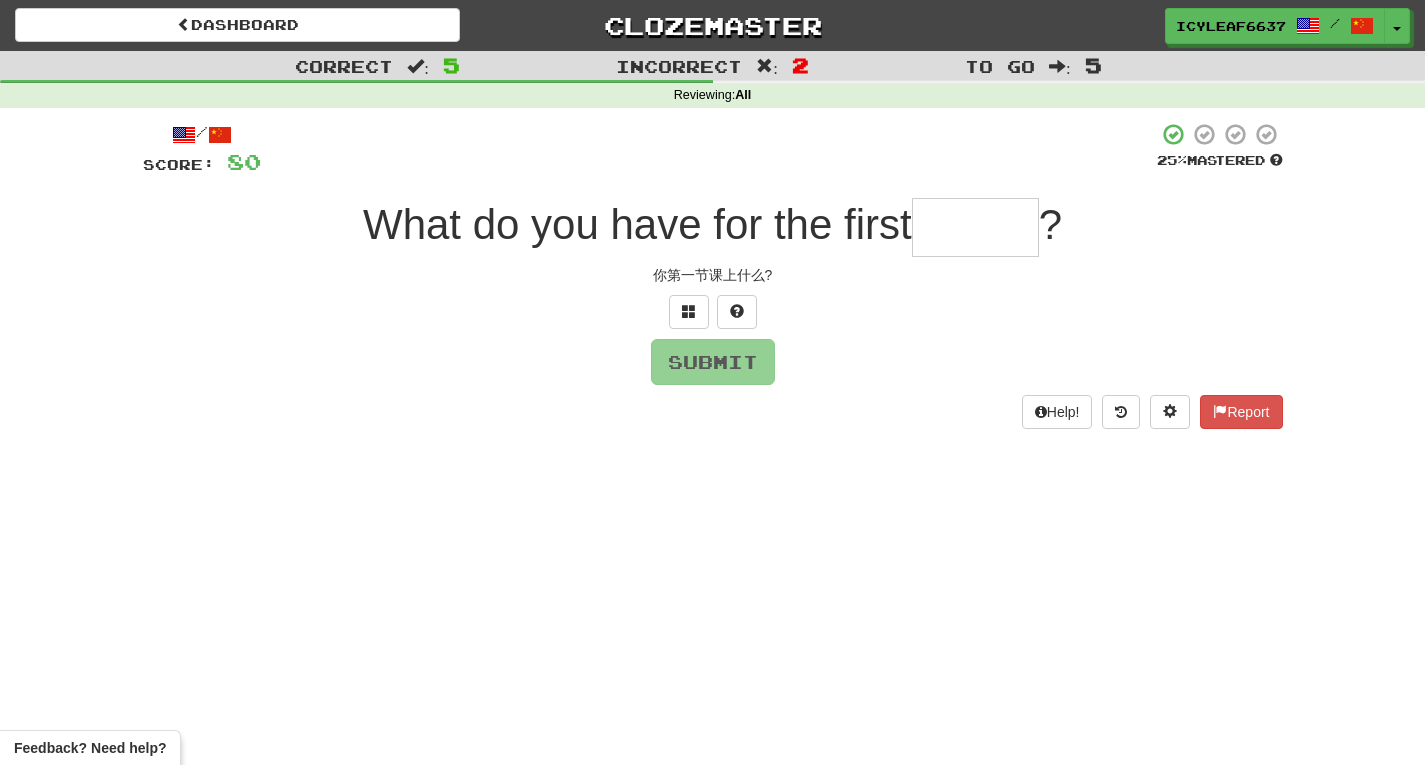 type on "*" 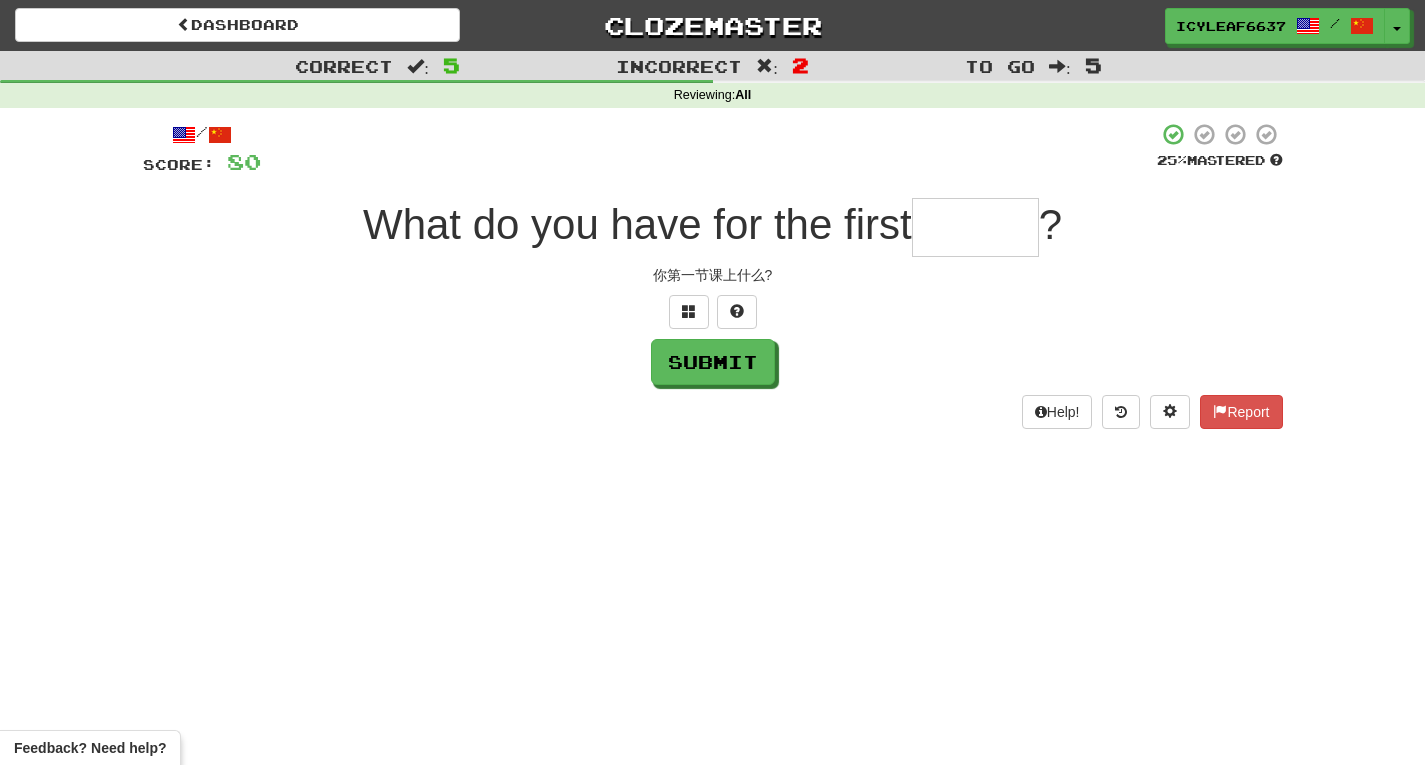 type on "*" 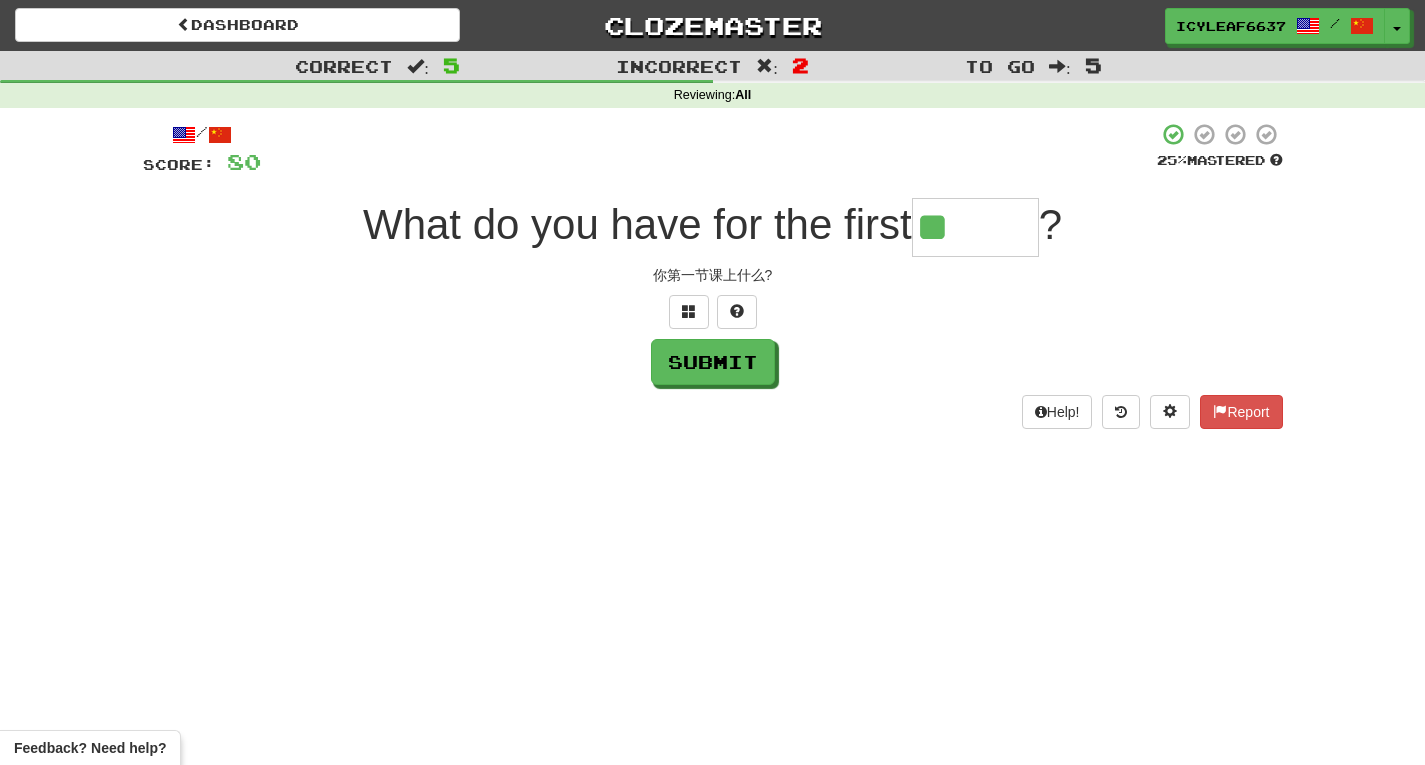 type on "******" 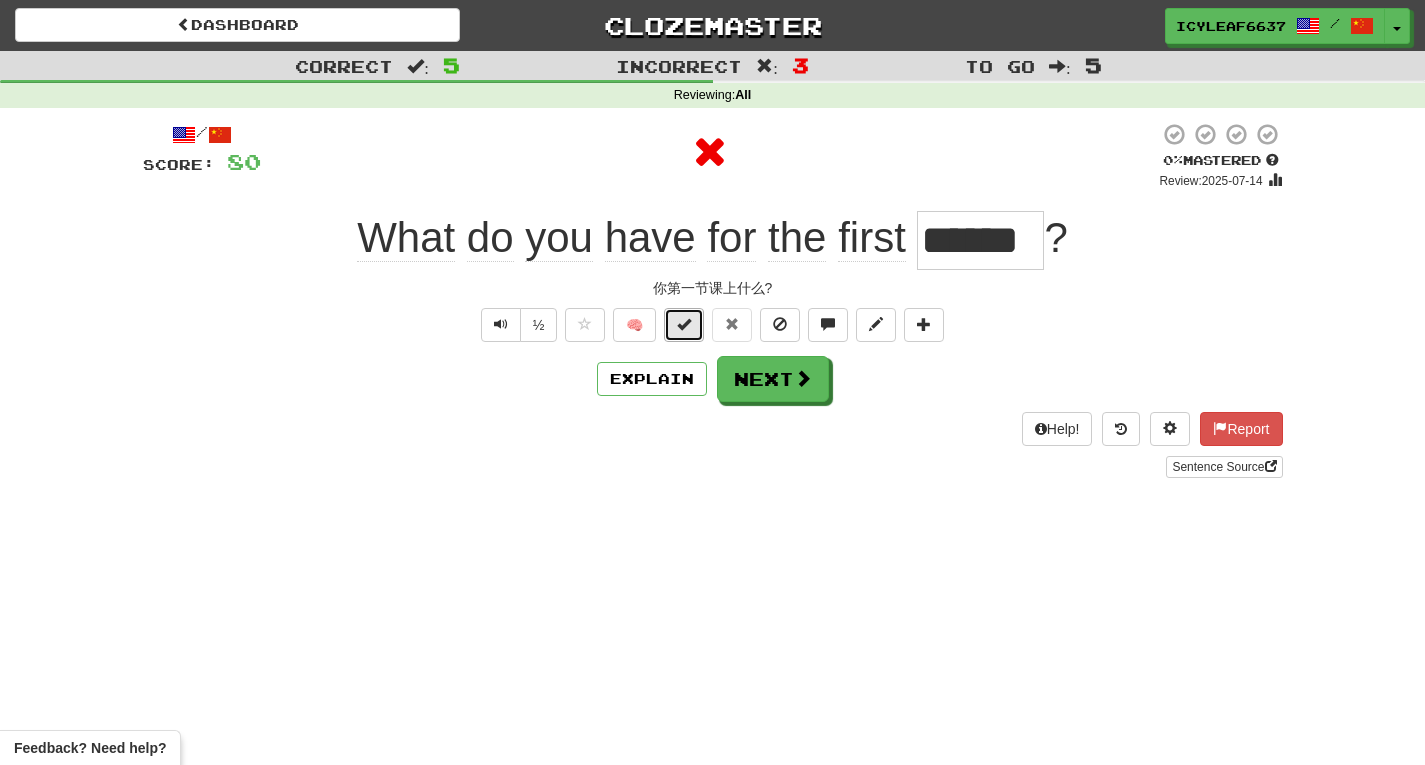 click at bounding box center (684, 325) 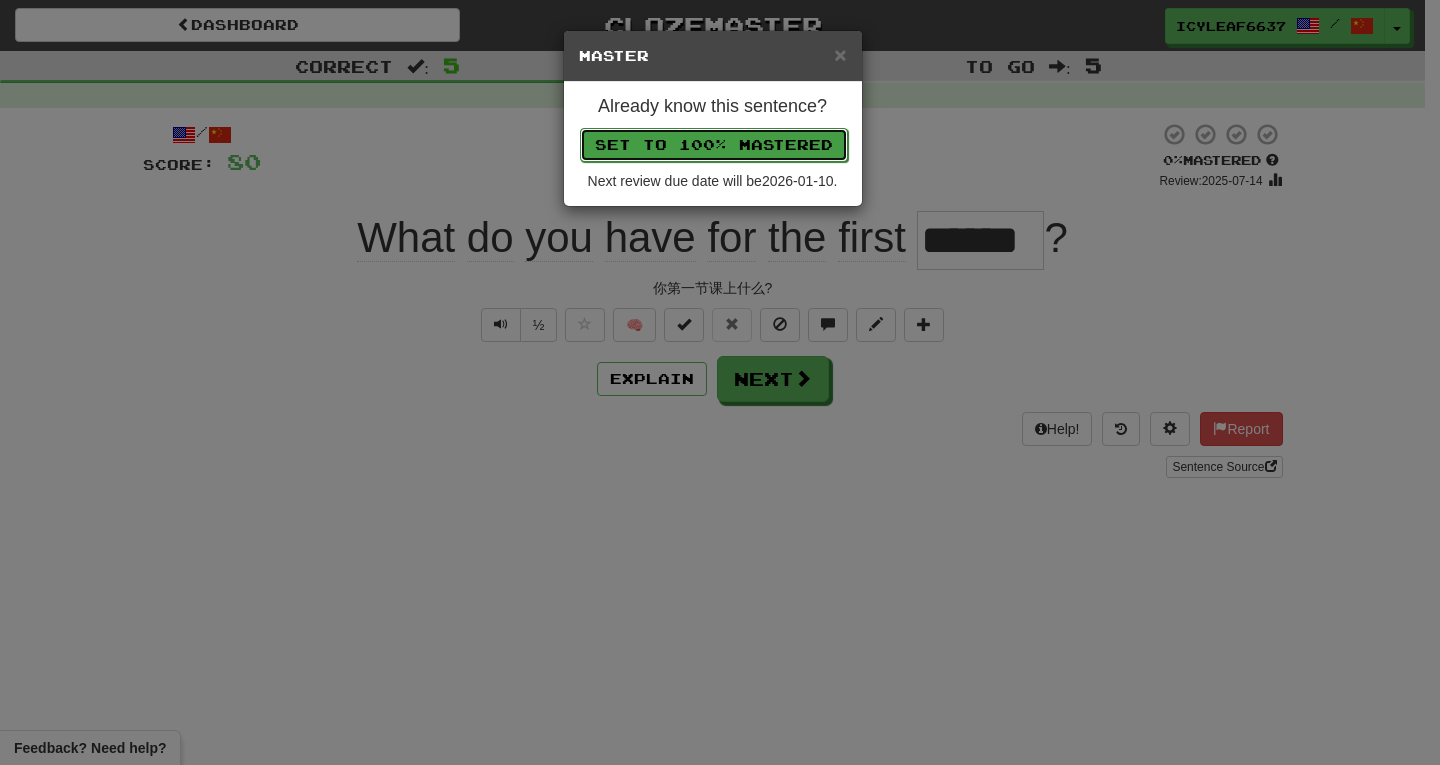 click on "Set to 100% Mastered" at bounding box center (714, 145) 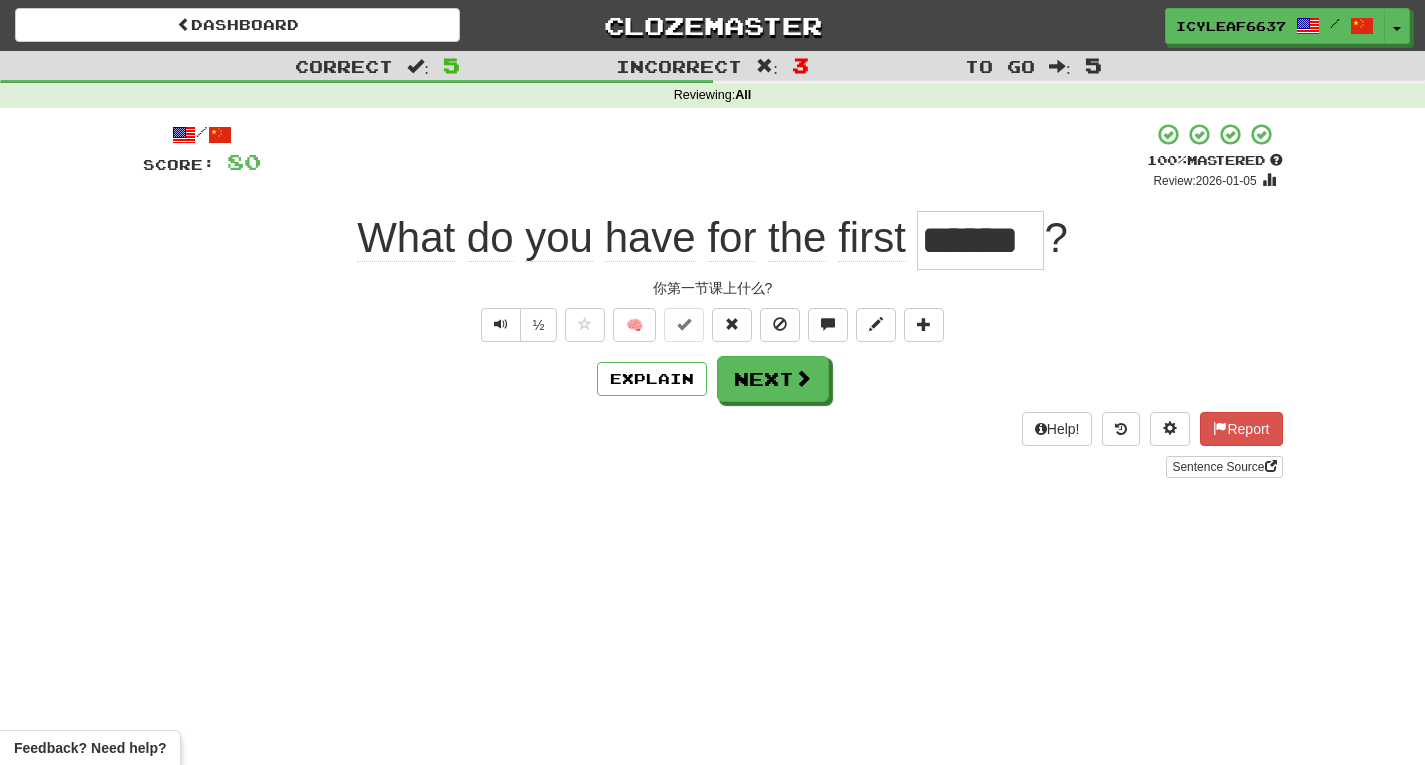 click on "IcyLeaf6637
/
Toggle Dropdown
Dashboard
Leaderboard
Activity Feed
Notifications
Profile
Discussions
English
/
中文
Streak:
5
Review:
10
Points Today: 144
Languages
Account
Logout" at bounding box center (1187, 26) 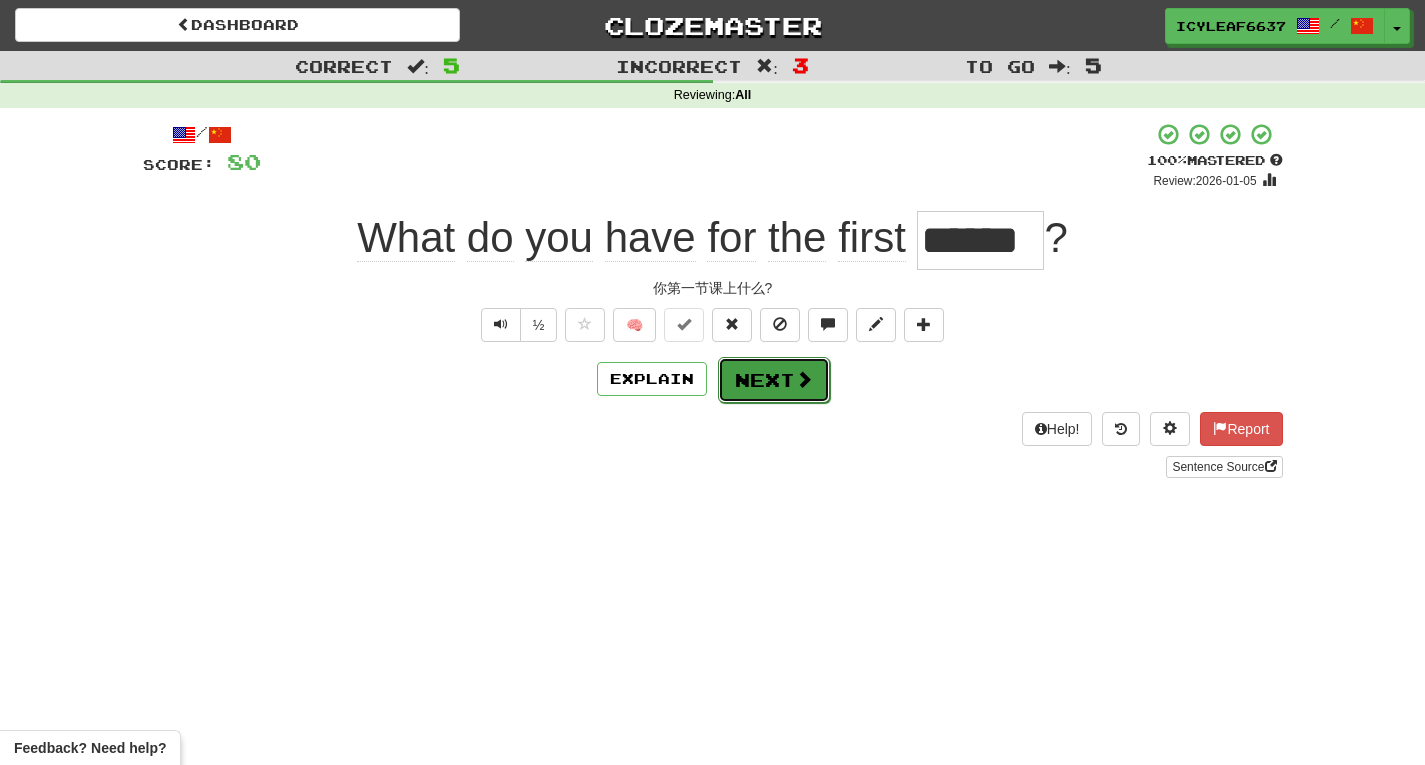 click on "Next" at bounding box center (774, 380) 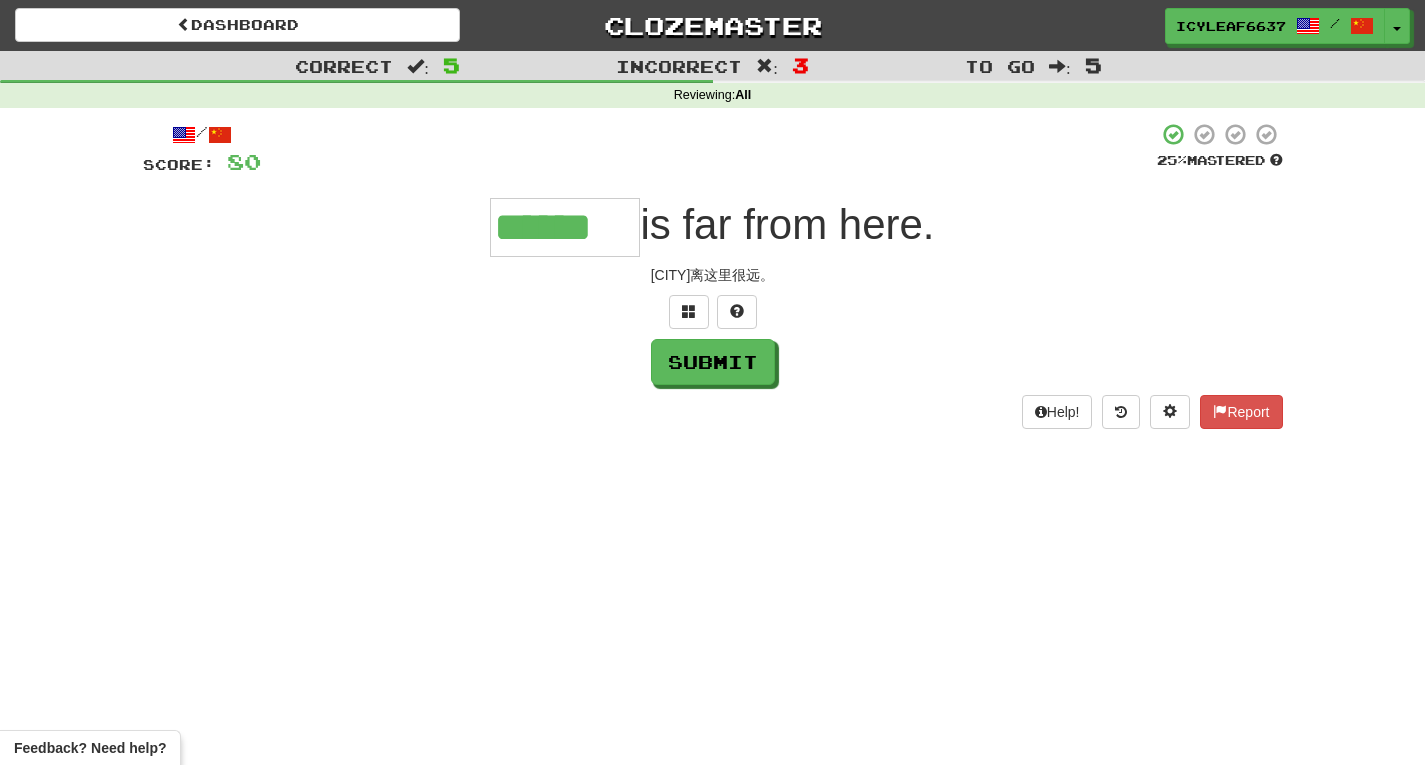type on "******" 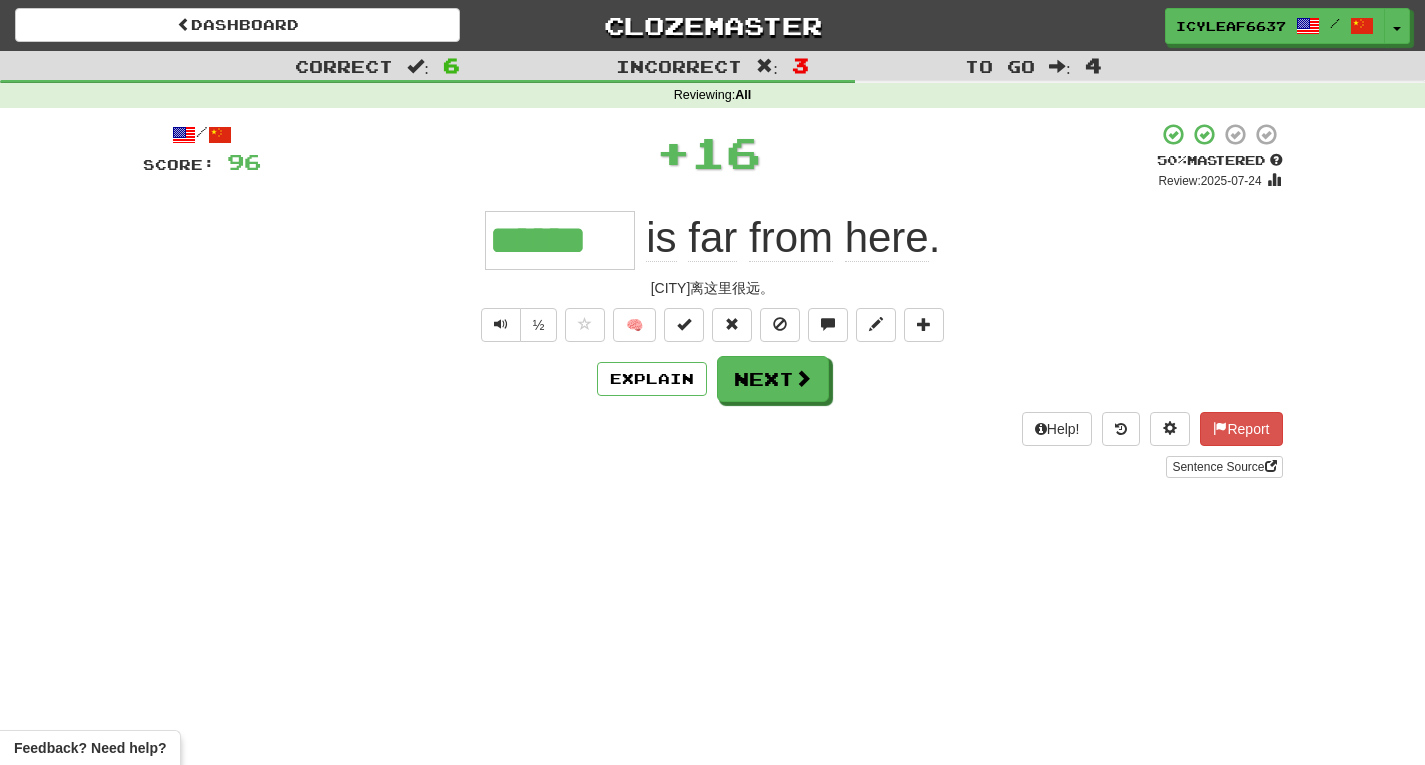 click on "/  Score:   96 + 16 50 %  Mastered Review:  2025-07-24 ******   is   far   from   here . 悉尼离这里很远。 ½ 🧠 Explain Next  Help!  Report Sentence Source" at bounding box center (713, 300) 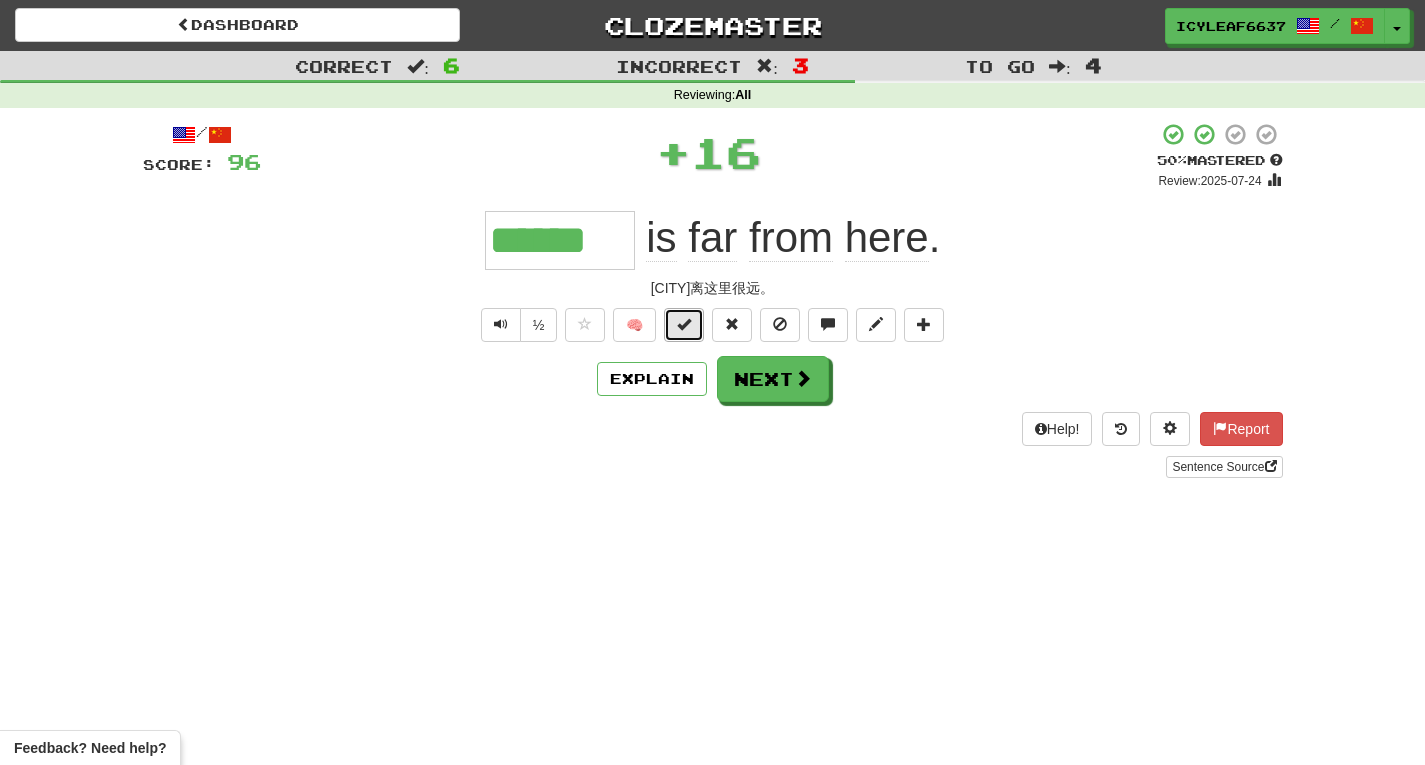 click at bounding box center (684, 325) 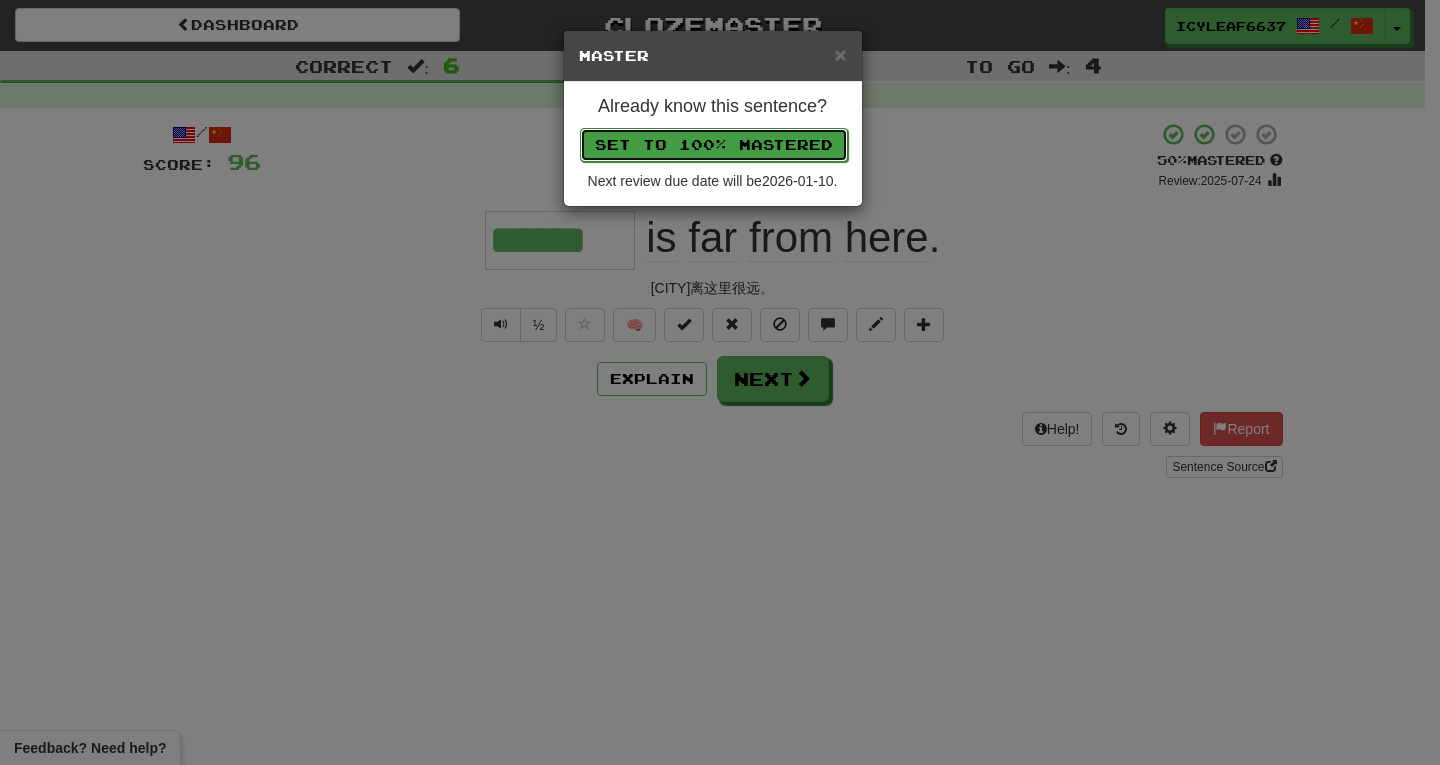 click on "Set to 100% Mastered" at bounding box center [714, 145] 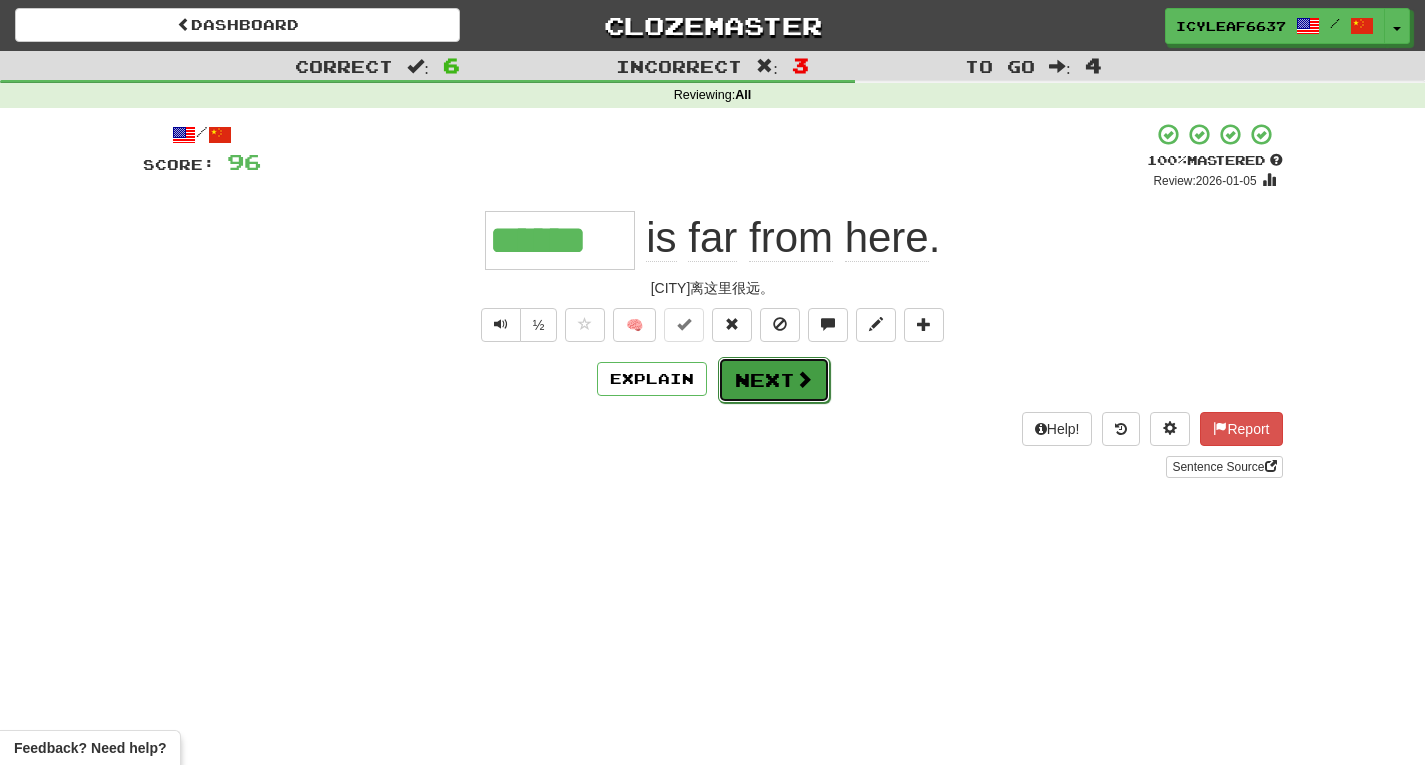 click on "Next" at bounding box center (774, 380) 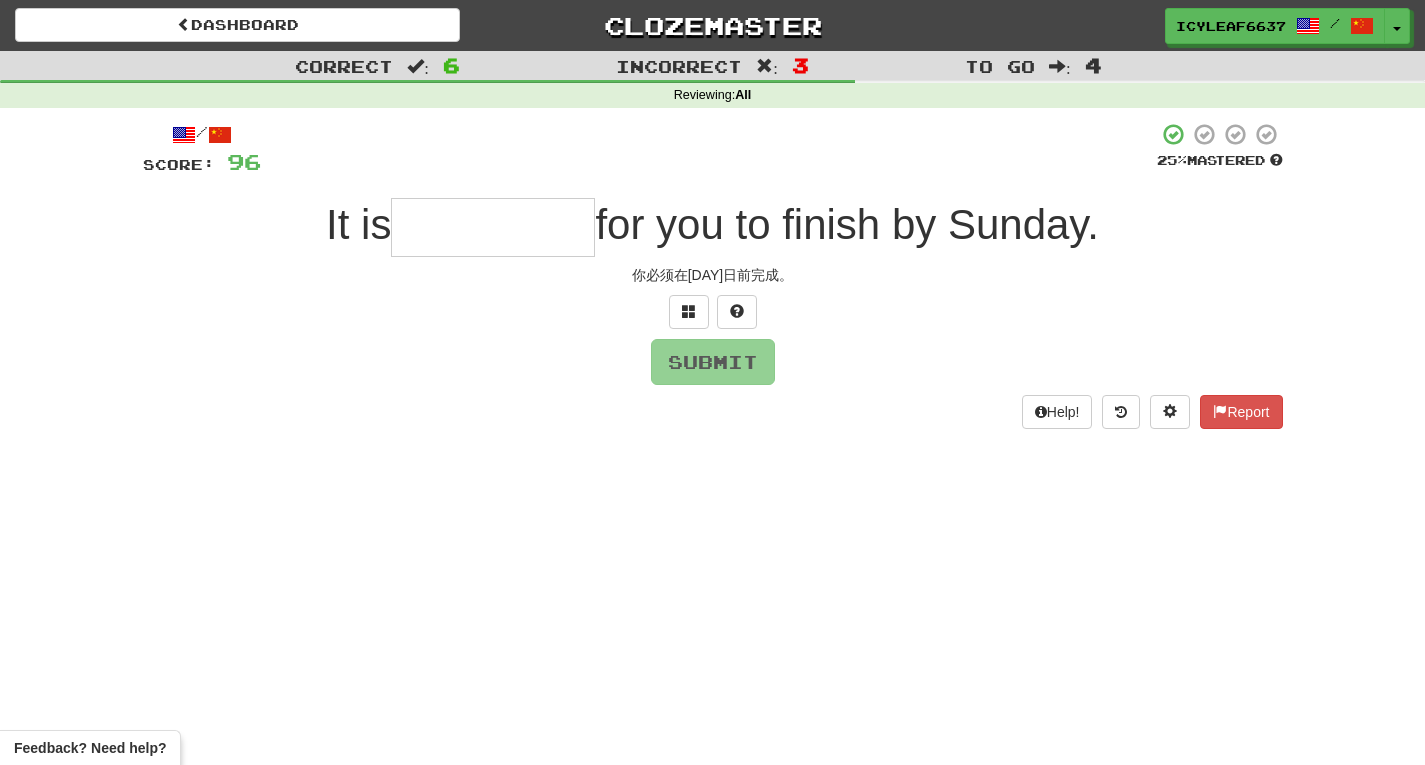 click at bounding box center [493, 227] 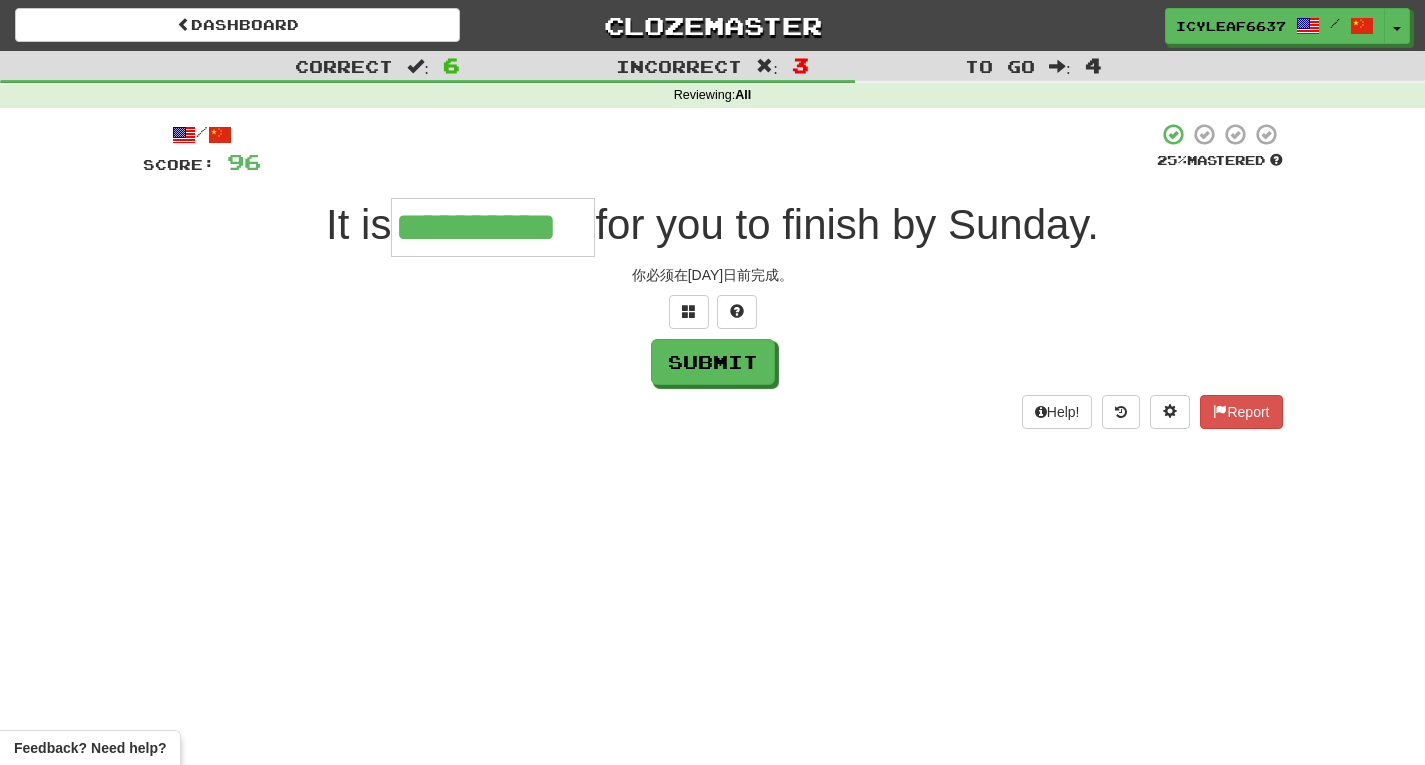 type on "**********" 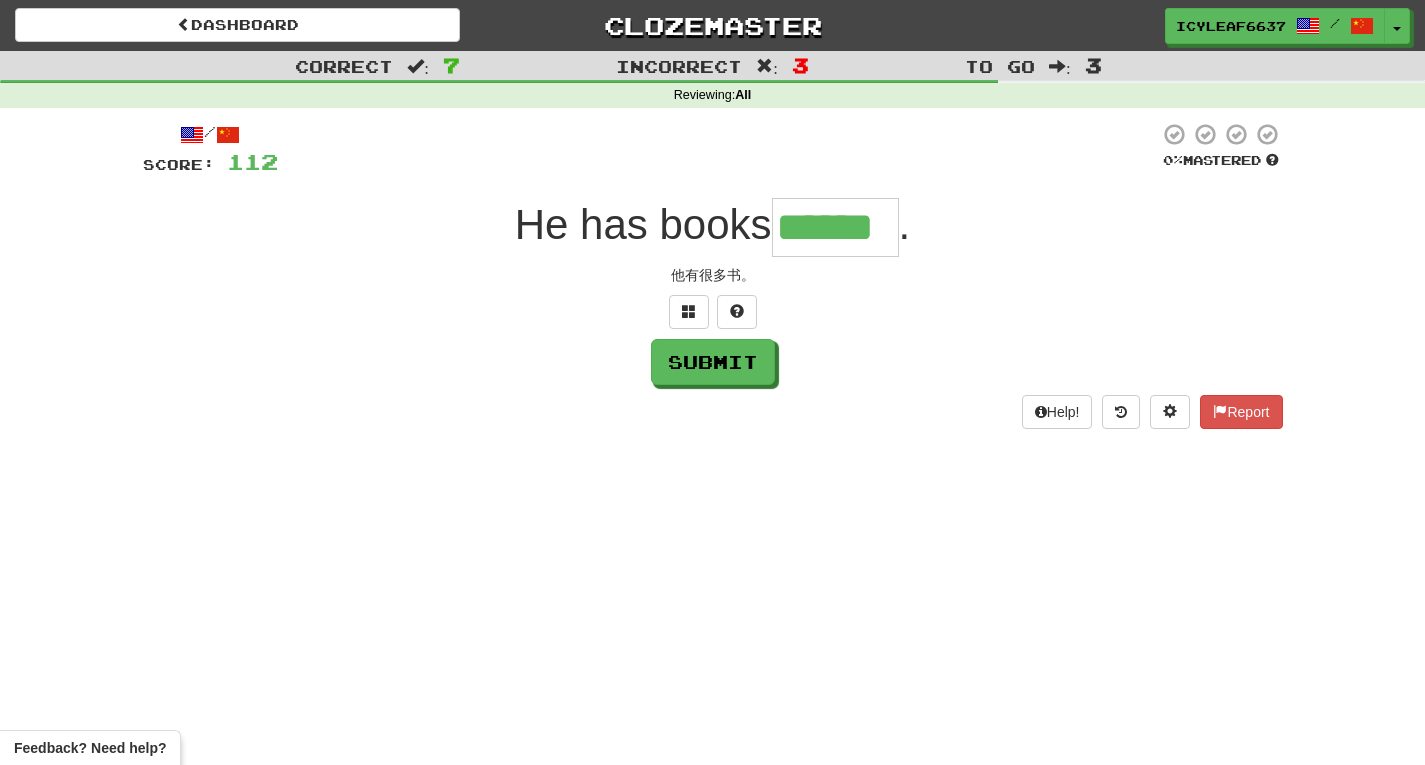 type on "******" 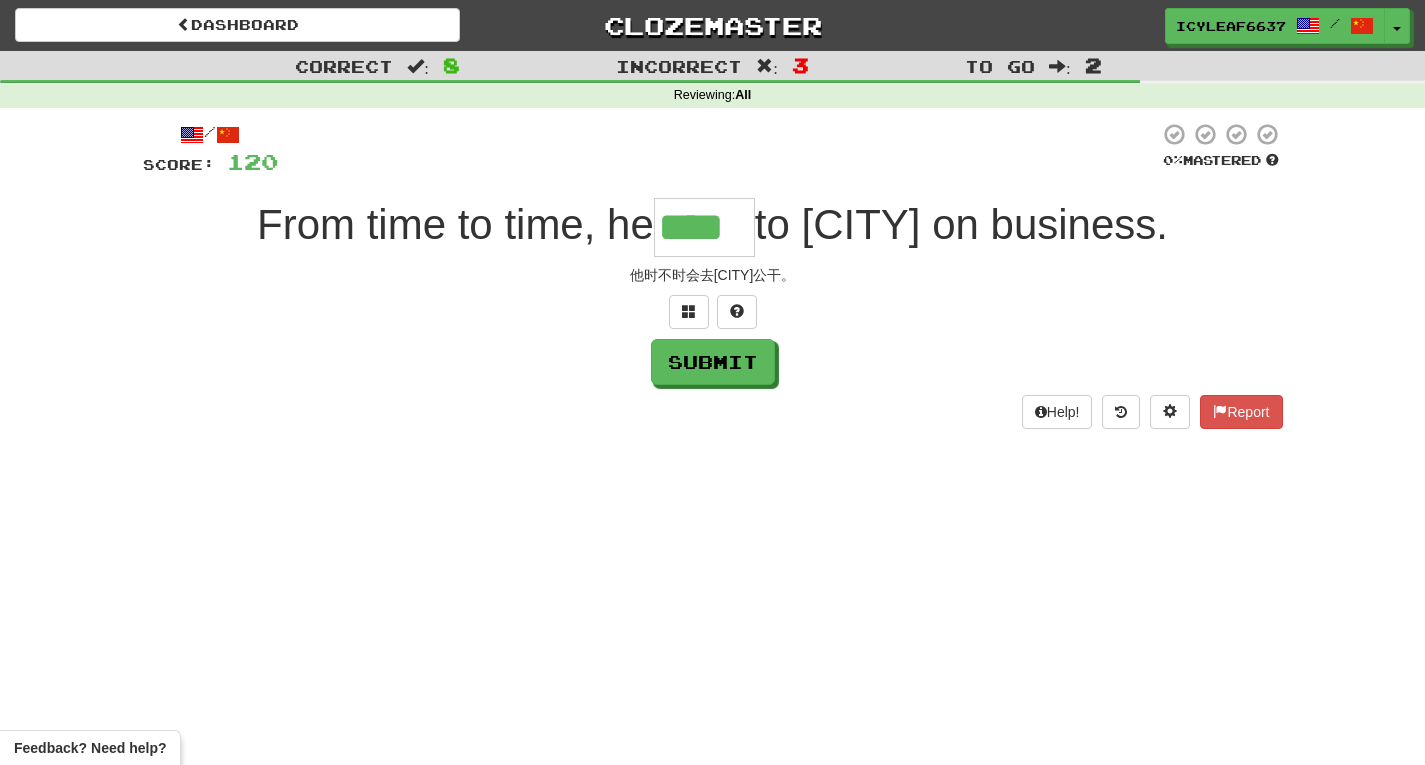 type on "****" 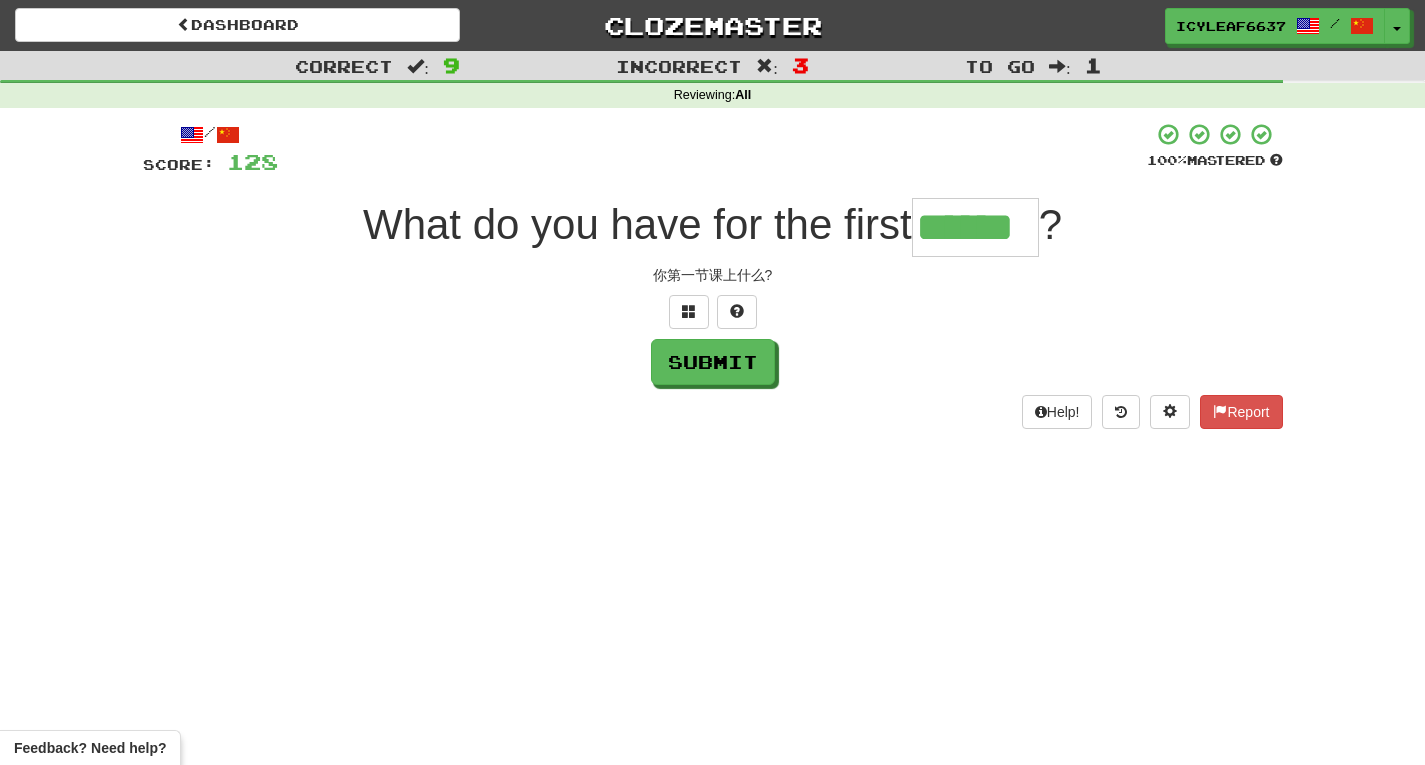type on "******" 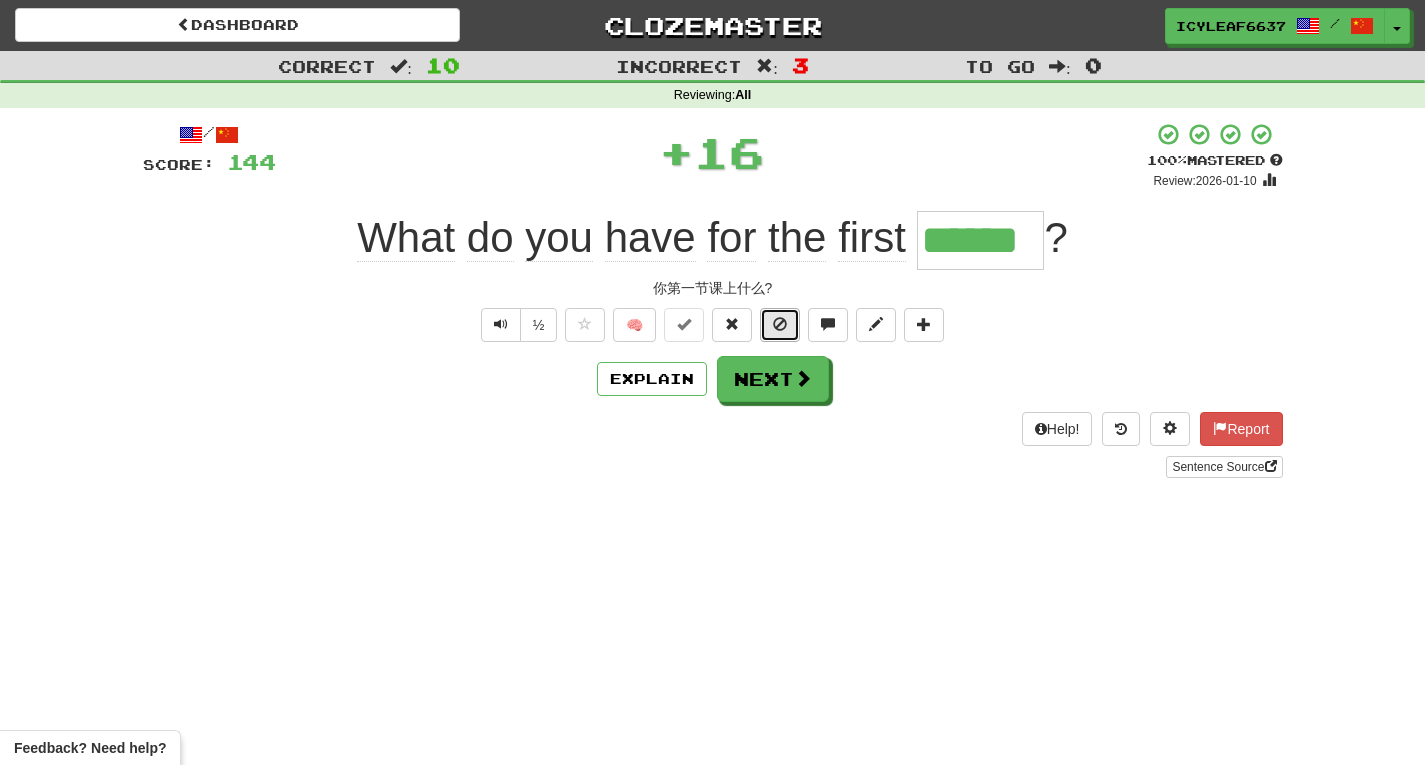 click at bounding box center (780, 324) 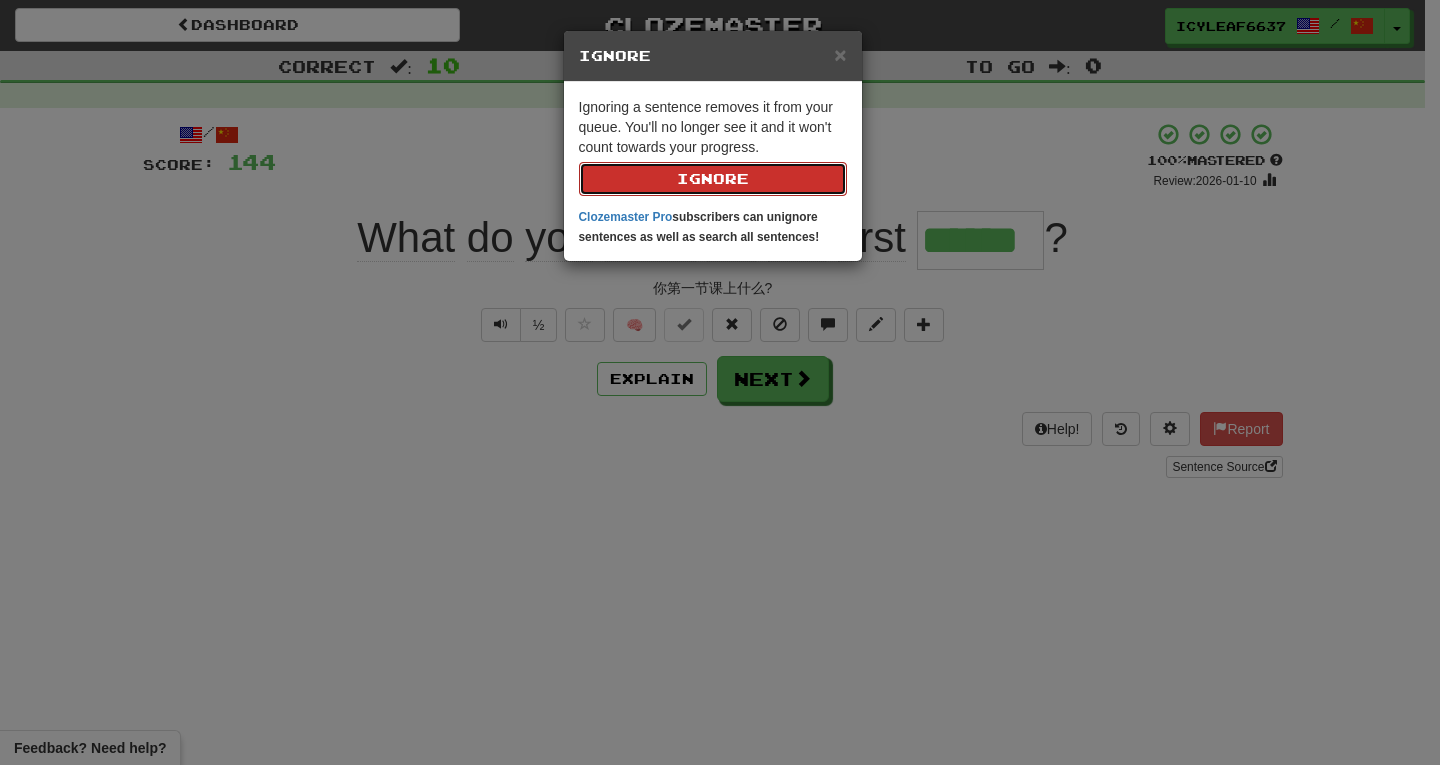 click on "Ignore" at bounding box center [713, 179] 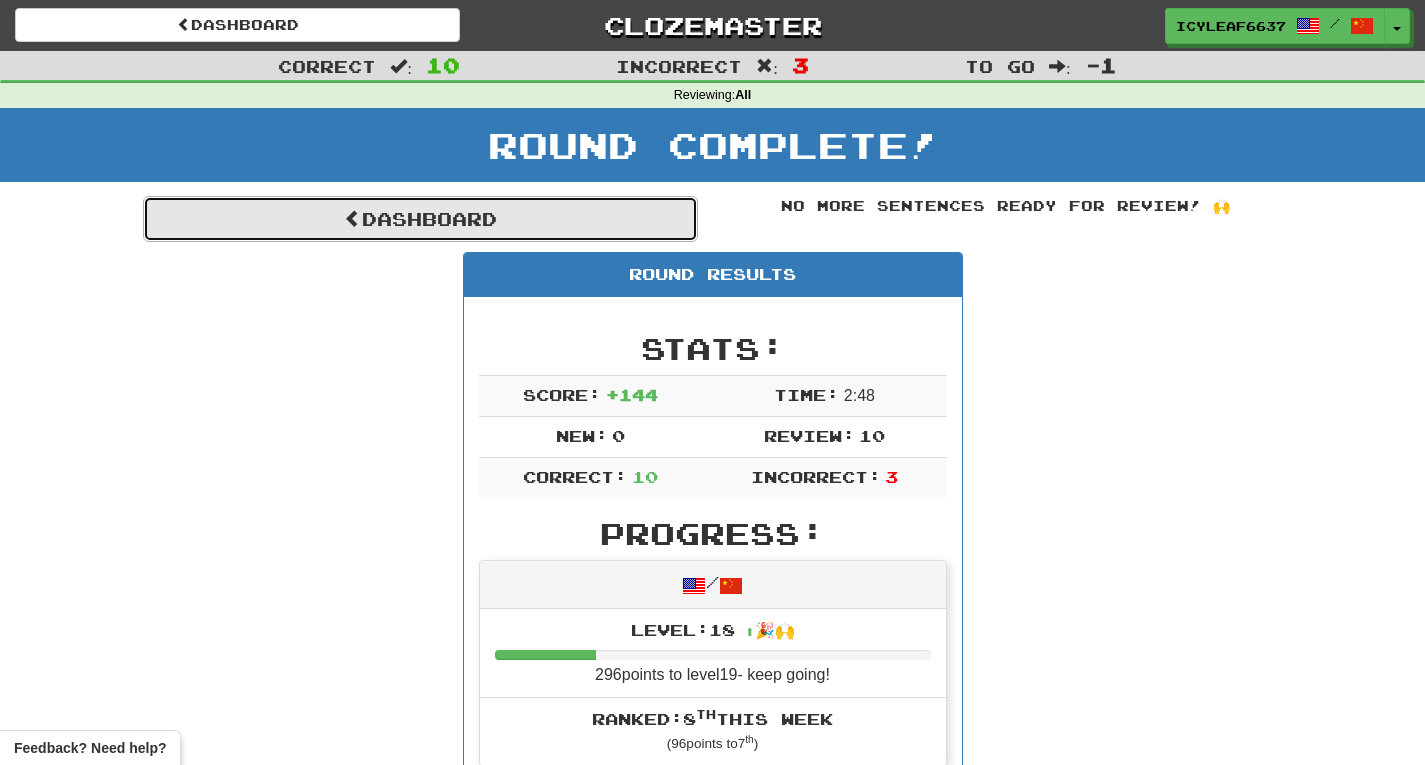 click on "Dashboard" at bounding box center [420, 219] 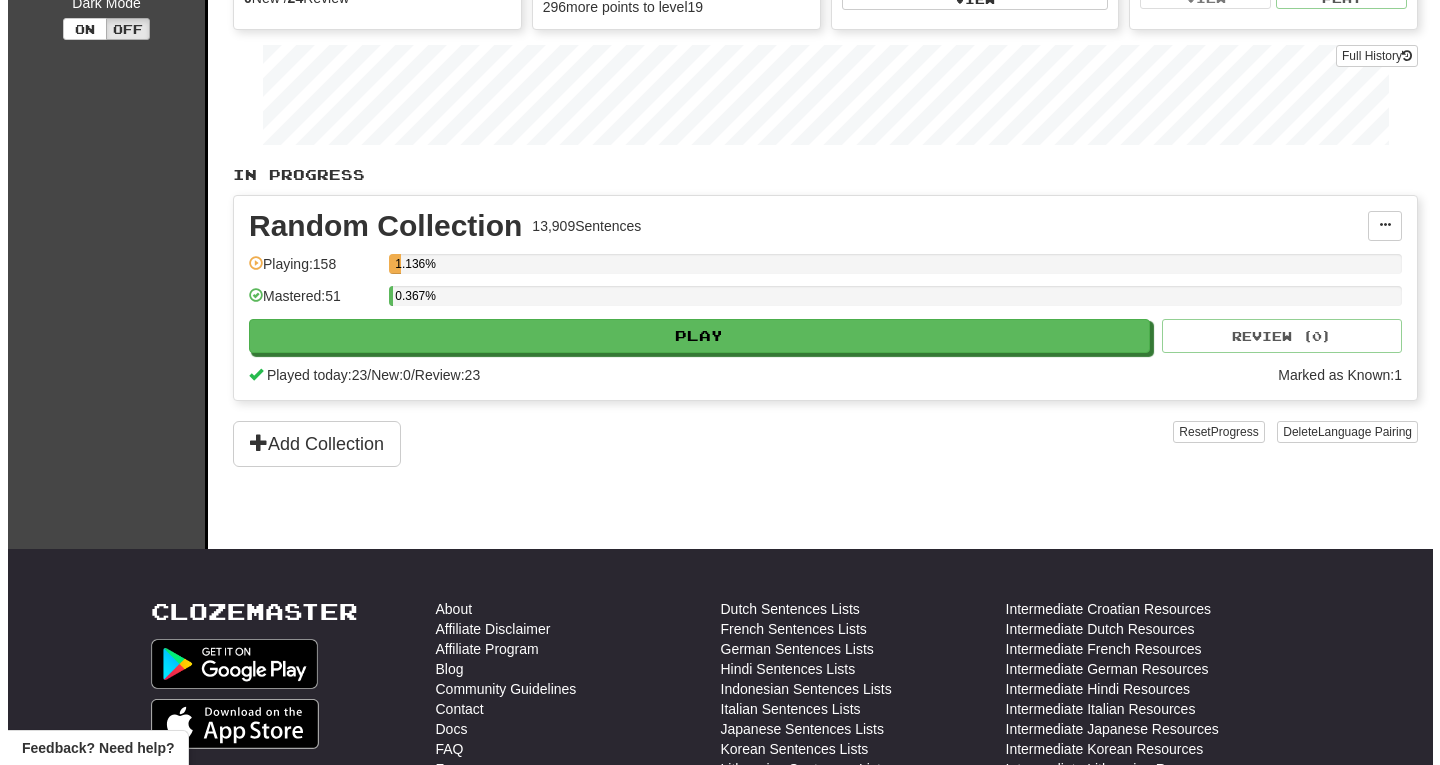 scroll, scrollTop: 265, scrollLeft: 0, axis: vertical 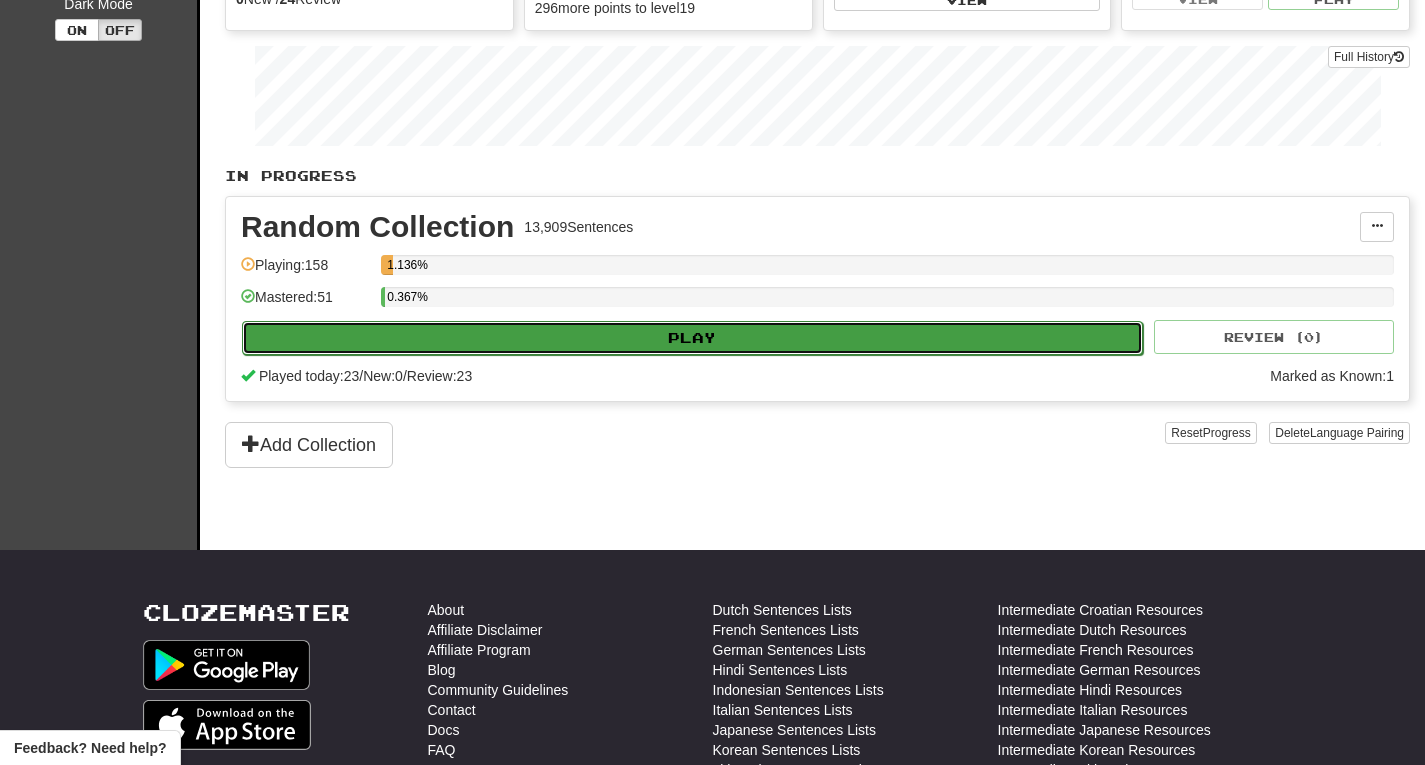 click on "Play" at bounding box center (692, 338) 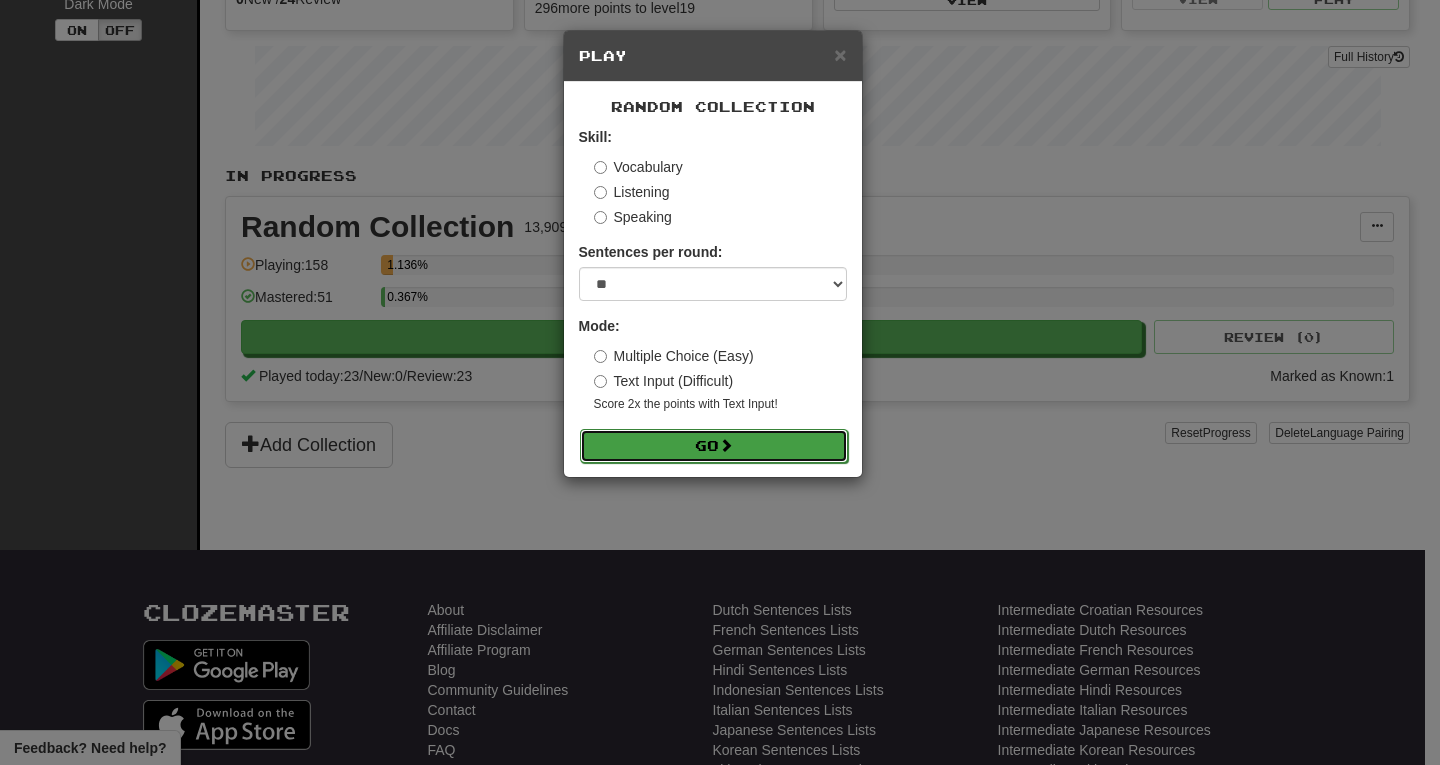 click on "Go" at bounding box center [714, 446] 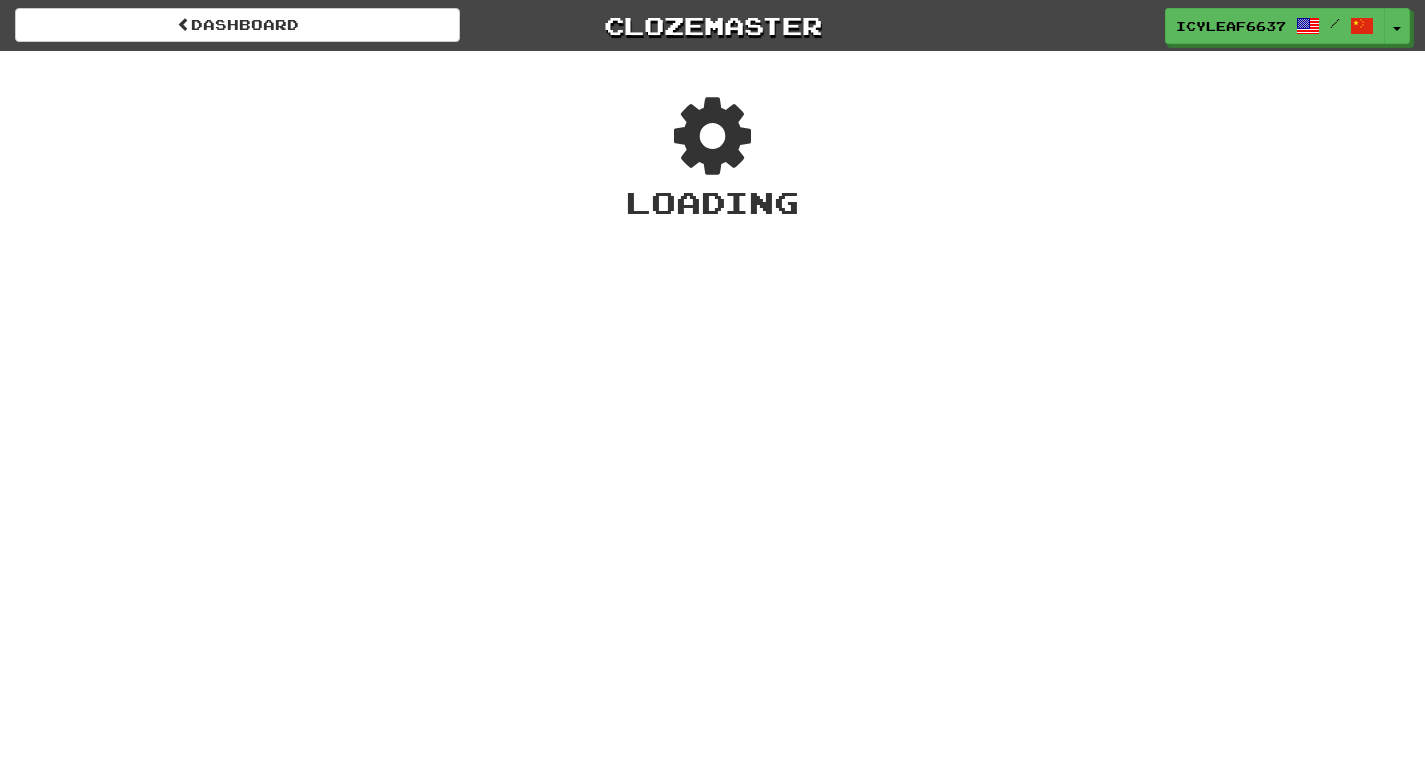 scroll, scrollTop: 0, scrollLeft: 0, axis: both 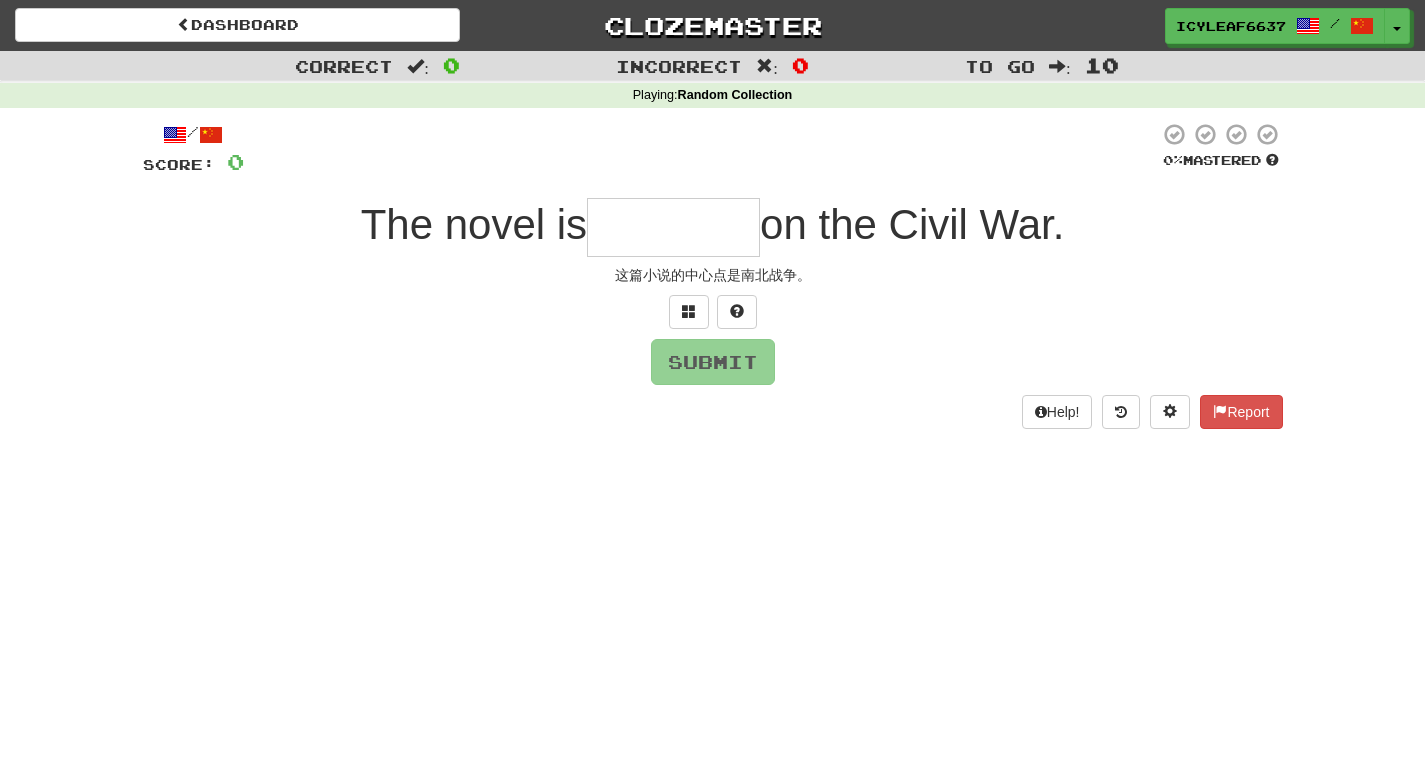 click at bounding box center [673, 227] 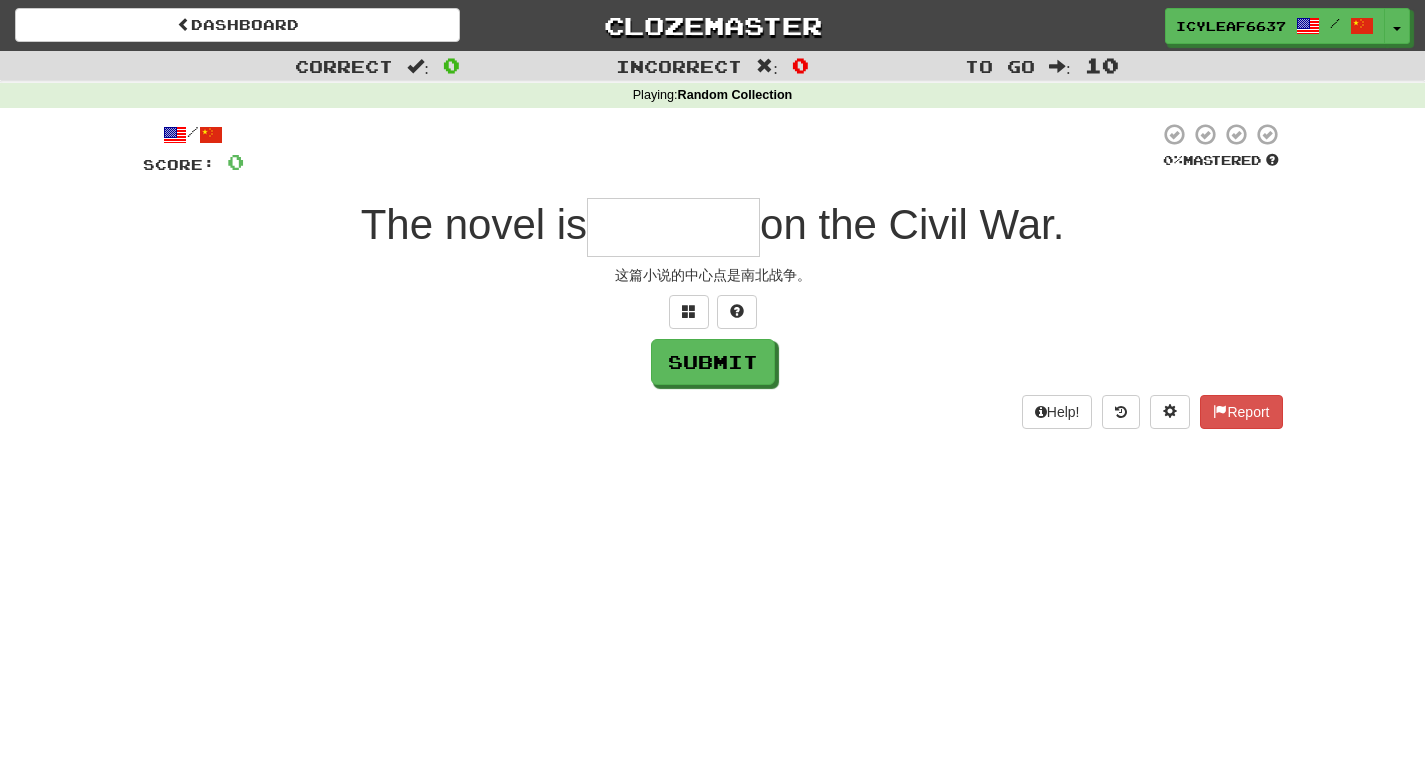 type on "*" 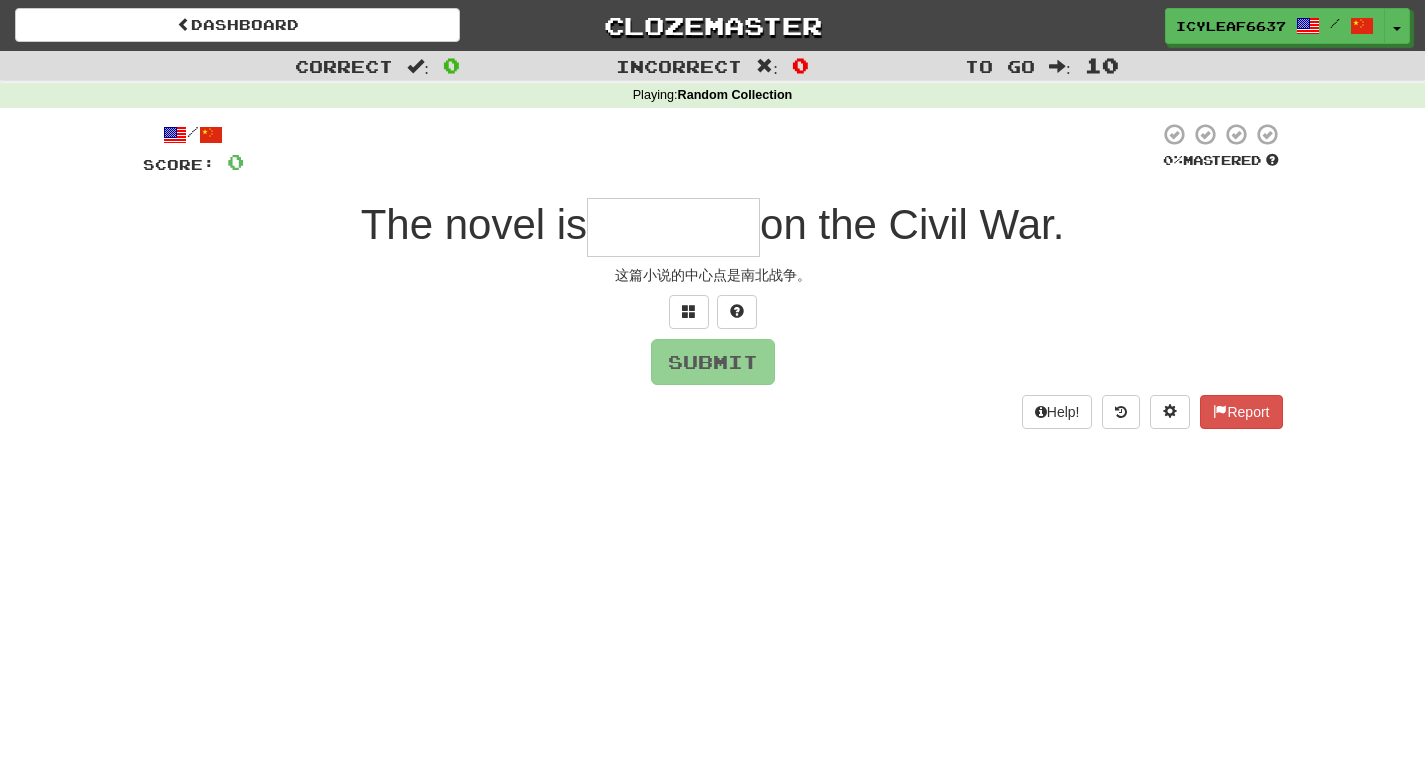 type on "*" 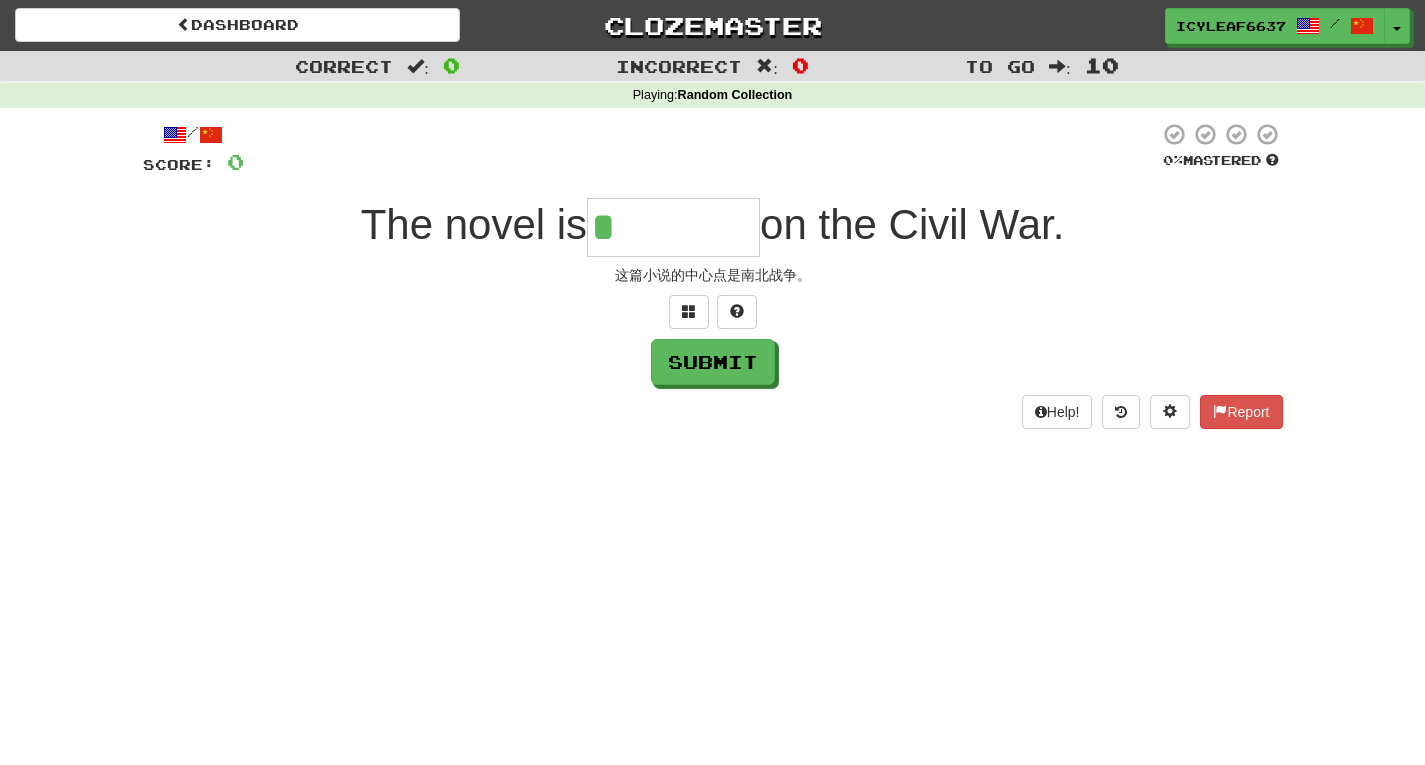 type on "********" 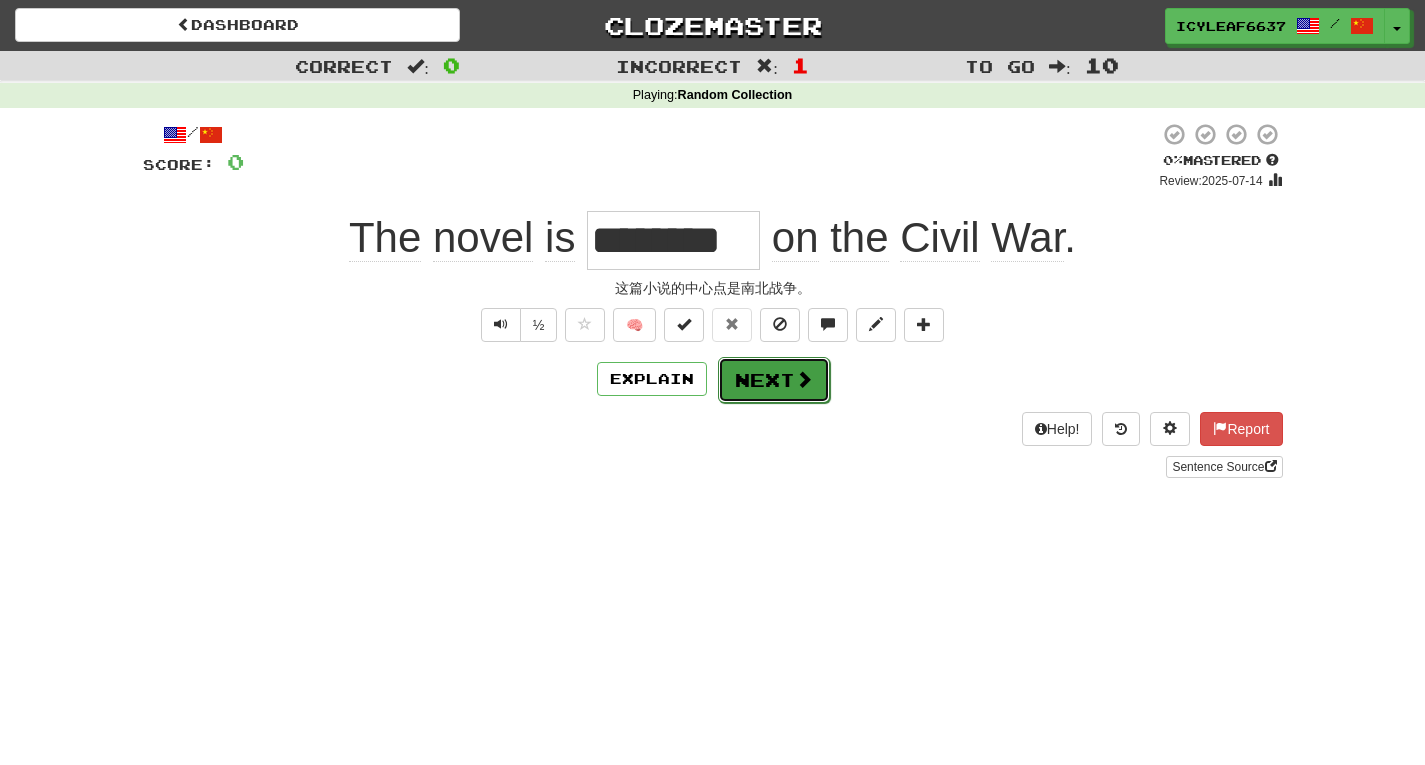 click on "Next" at bounding box center [774, 380] 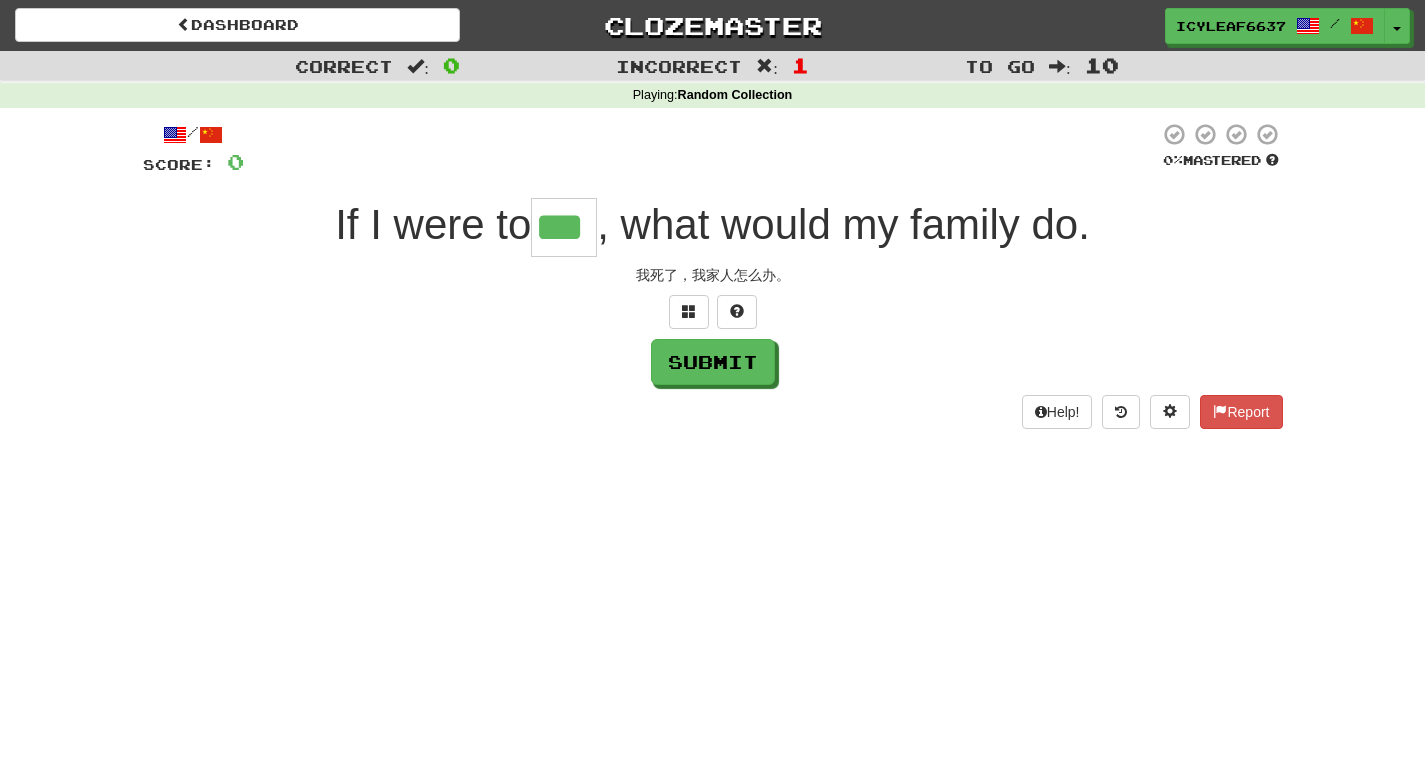 type on "***" 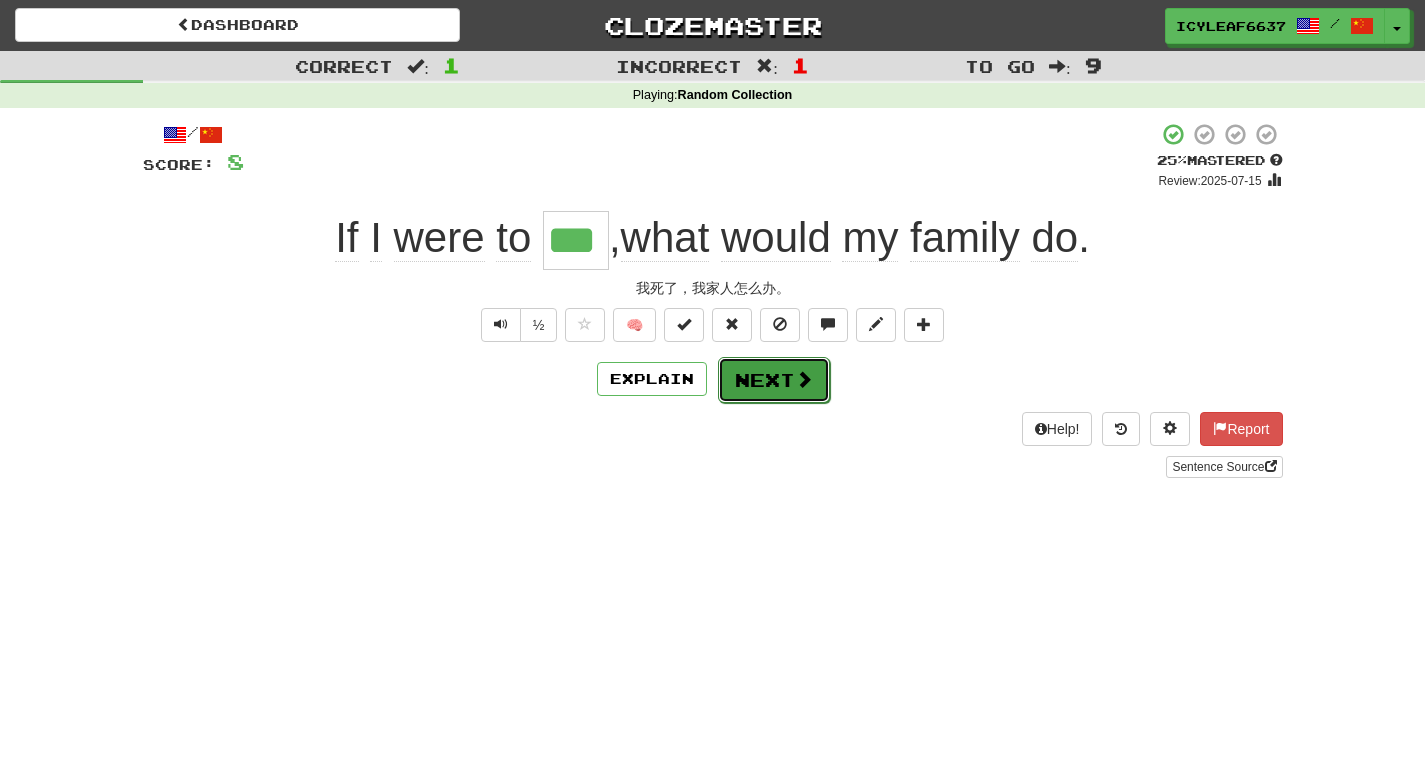 click on "Next" at bounding box center [774, 380] 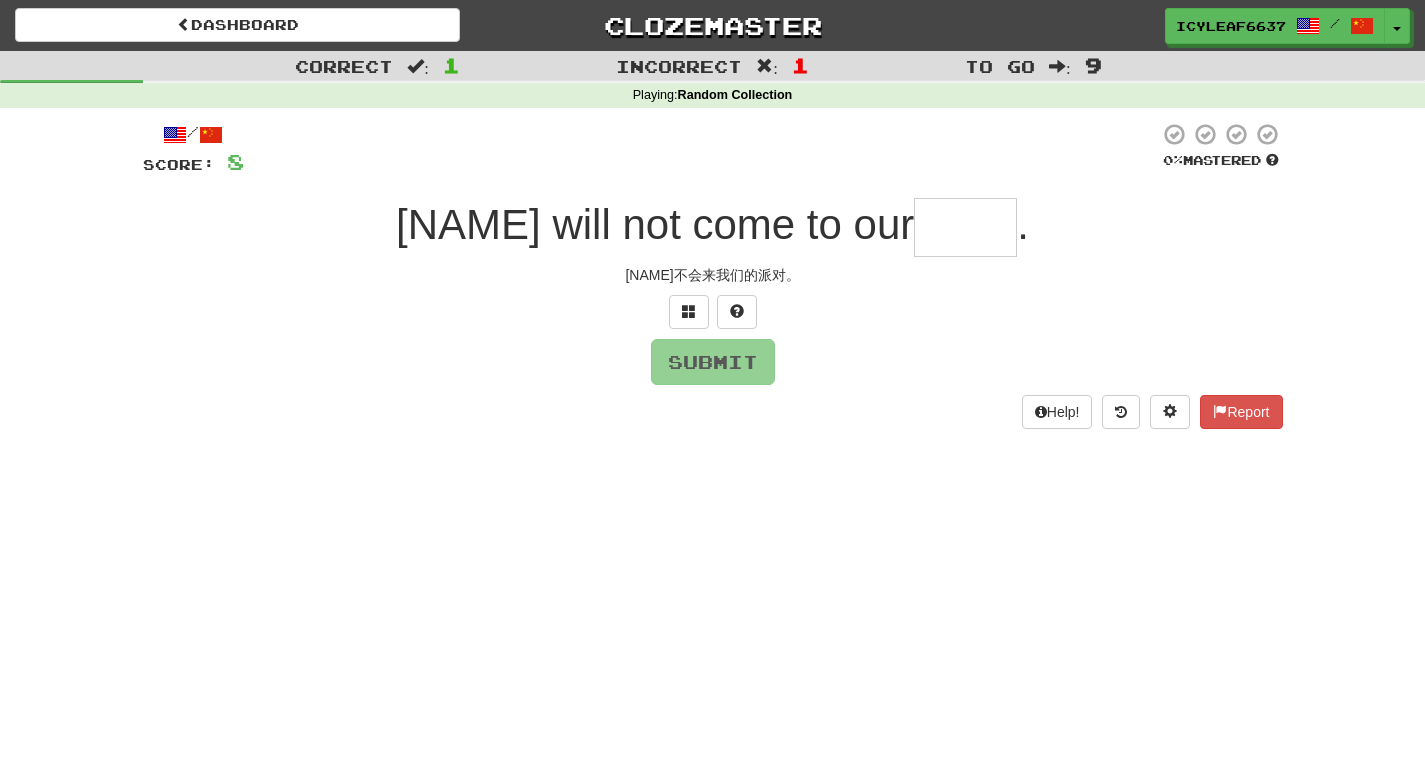 click at bounding box center [965, 227] 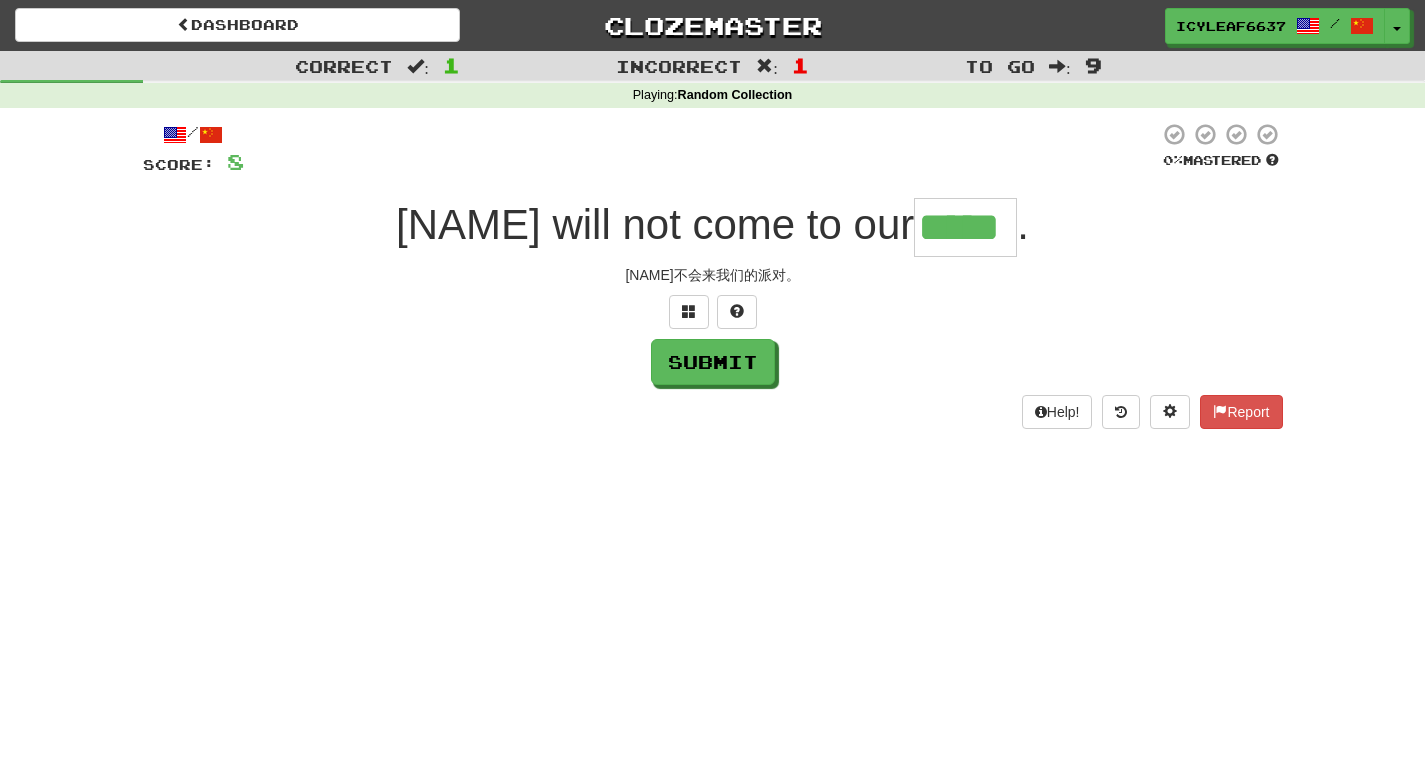 type on "*****" 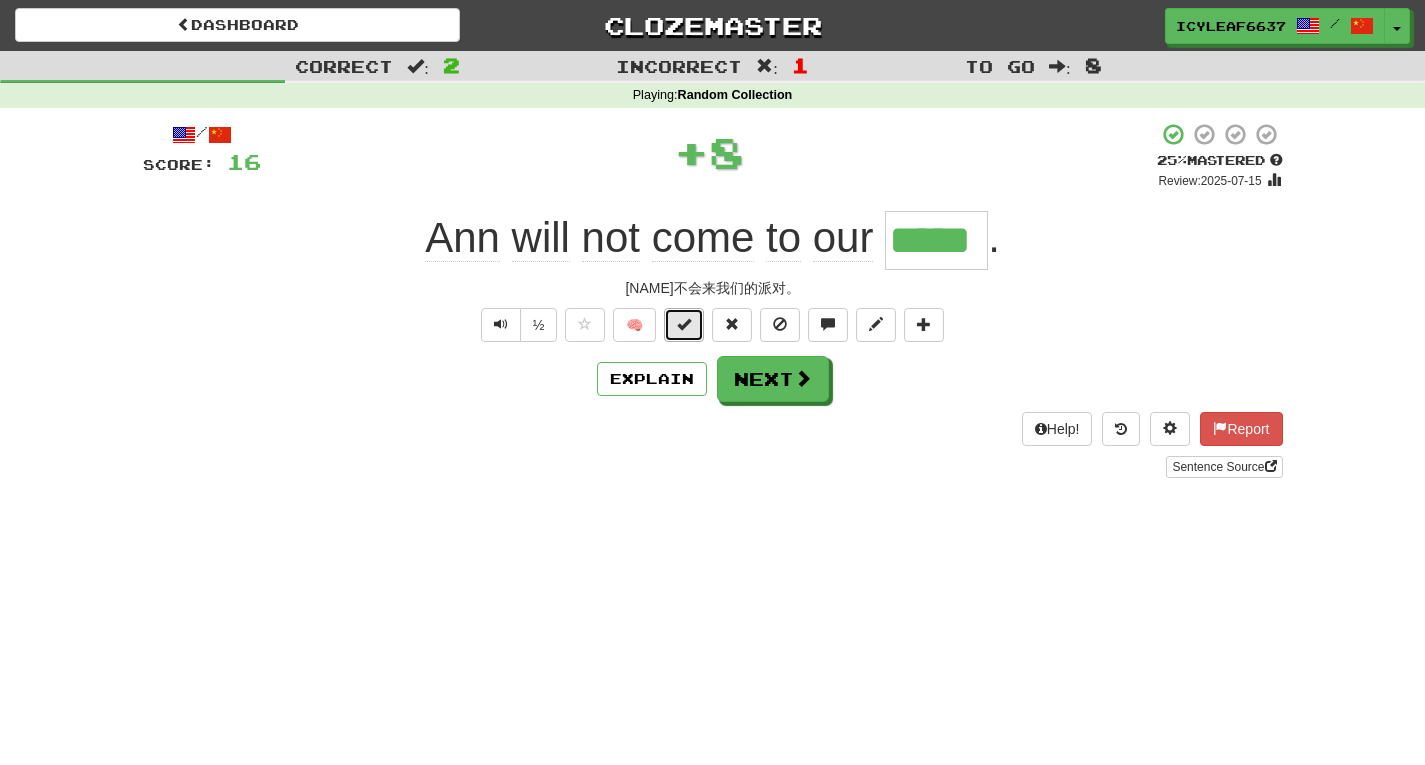click at bounding box center (684, 325) 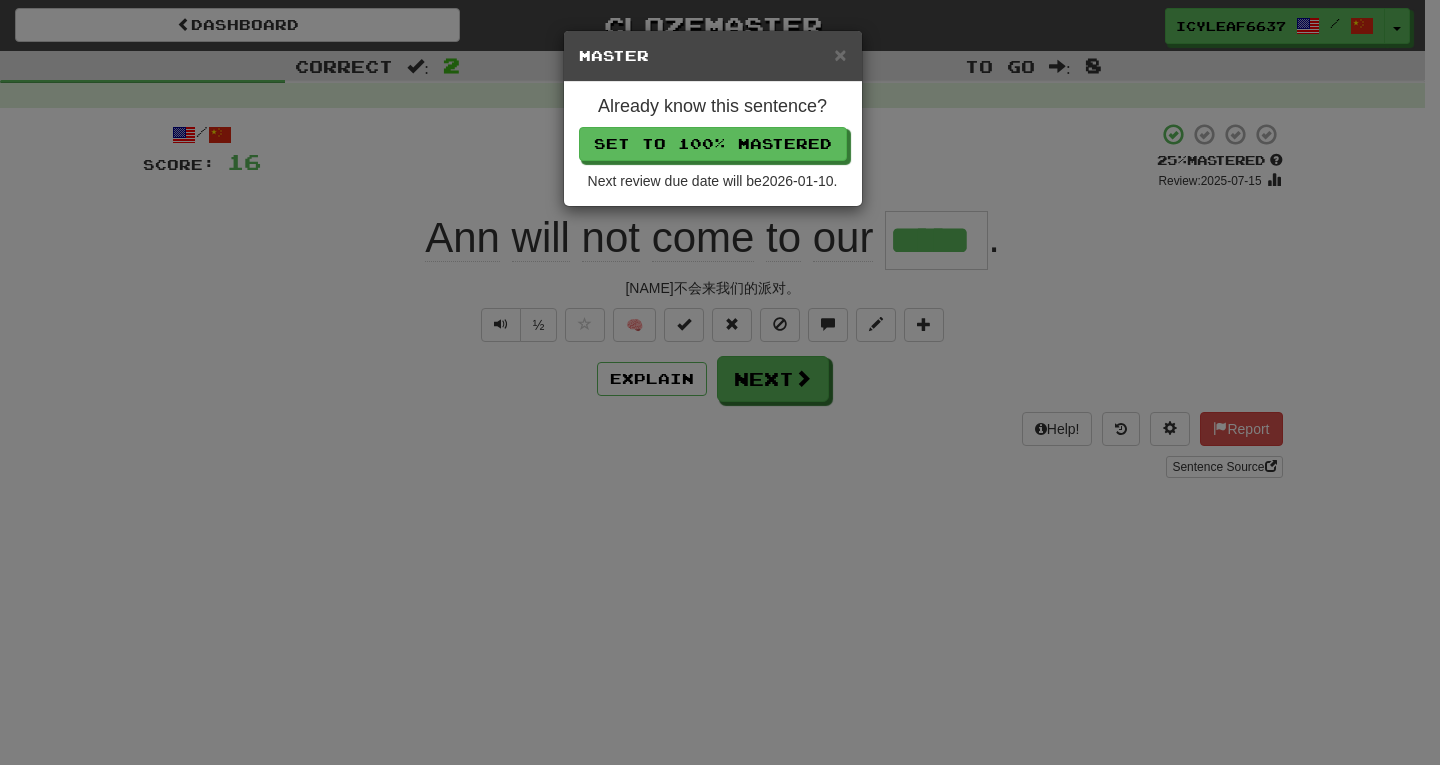 click on "Next review due date will be  2026-01-10 ." at bounding box center [713, 181] 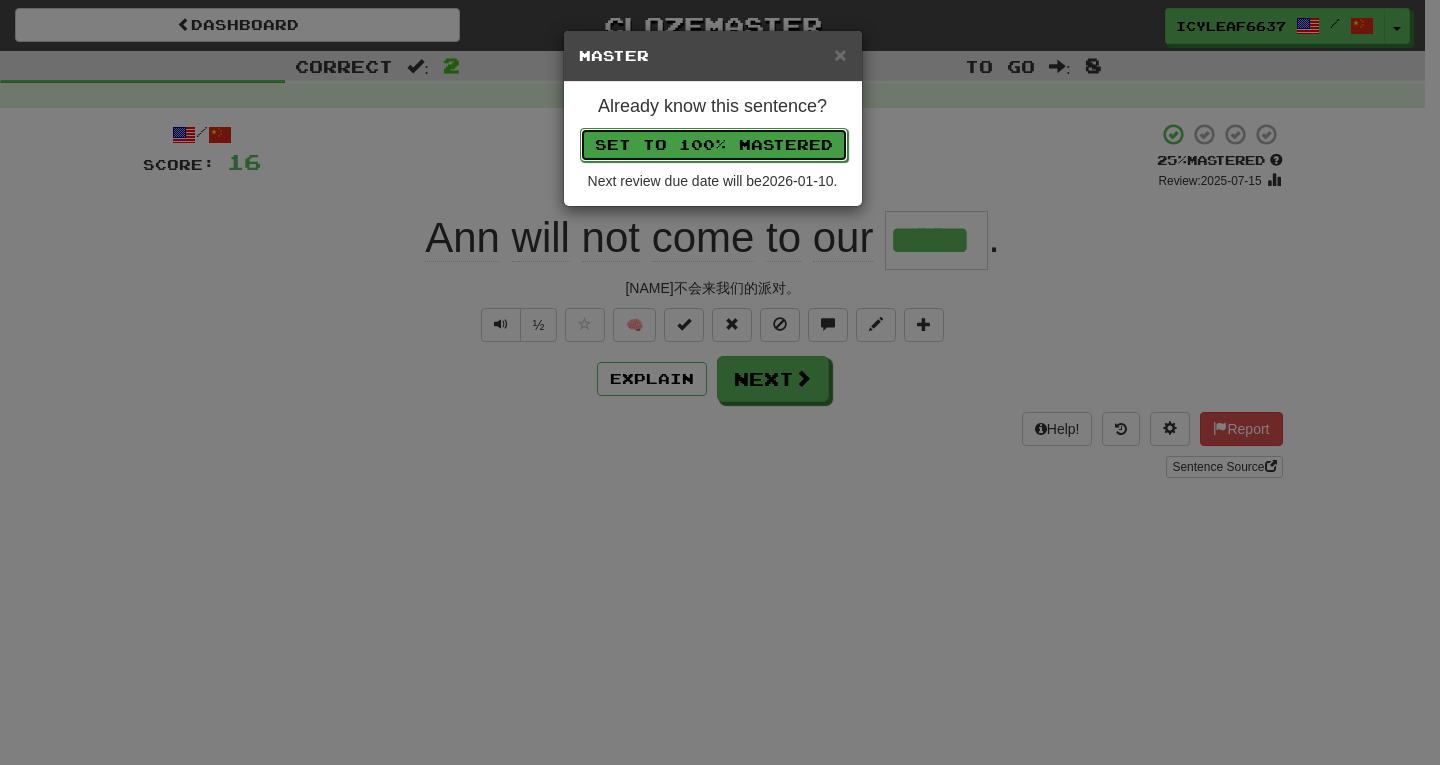 click on "Set to 100% Mastered" at bounding box center [714, 145] 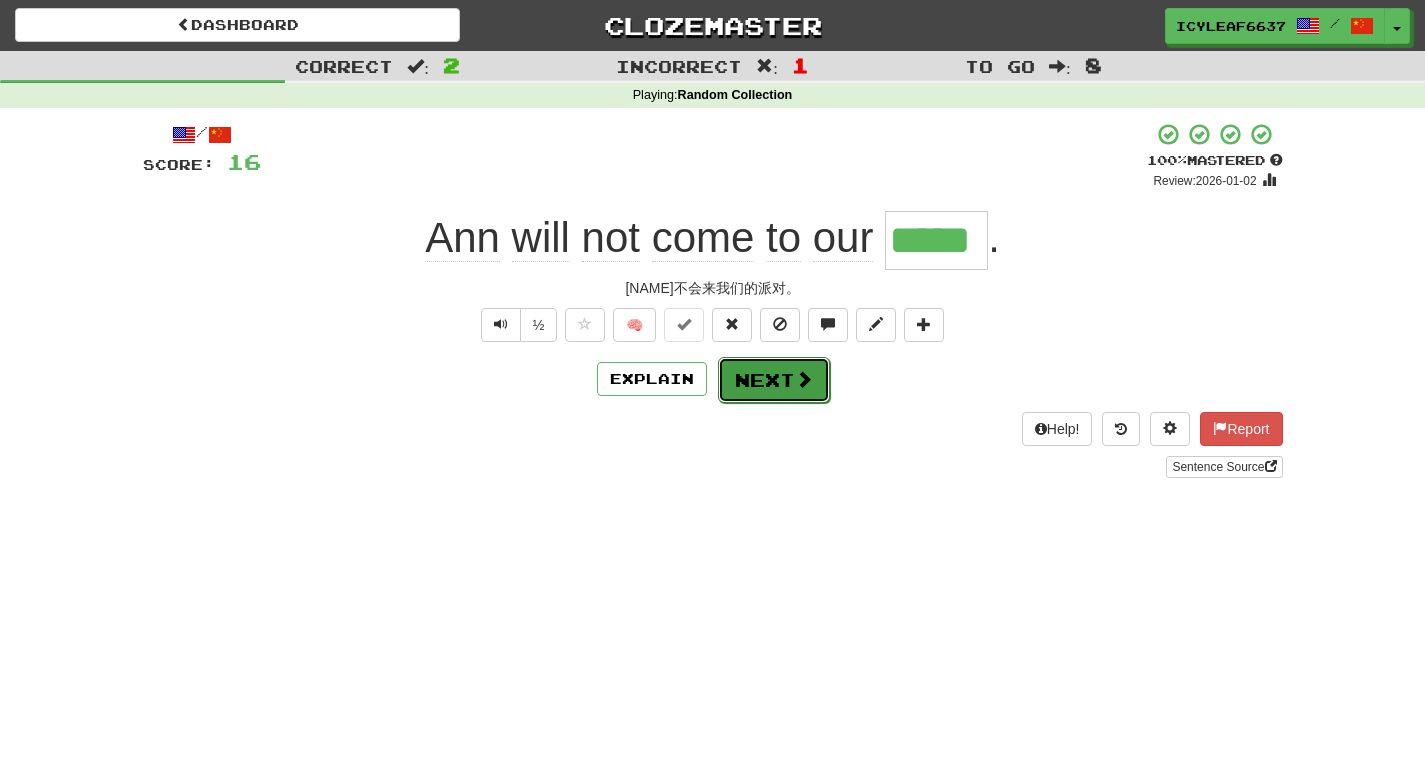 click on "Next" at bounding box center [774, 380] 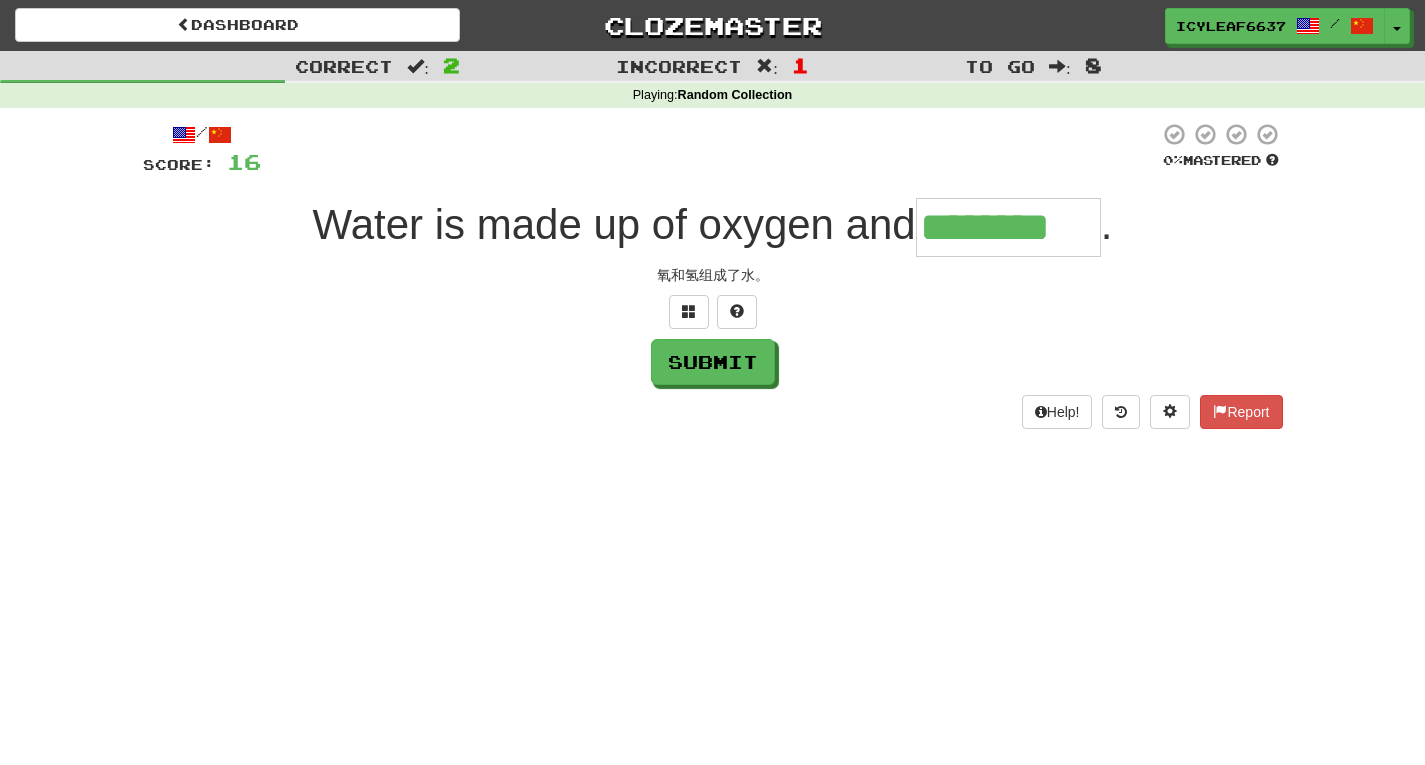 type on "********" 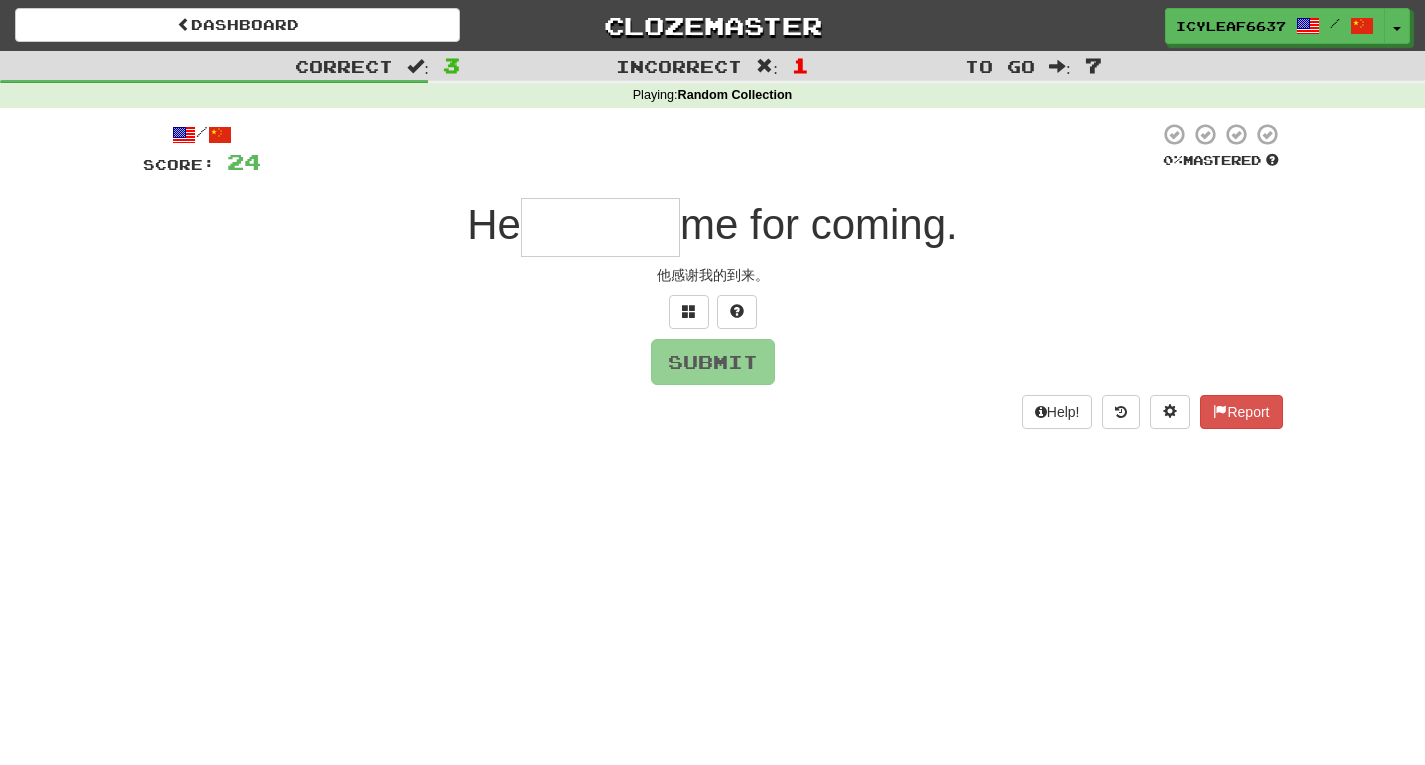 click at bounding box center (600, 227) 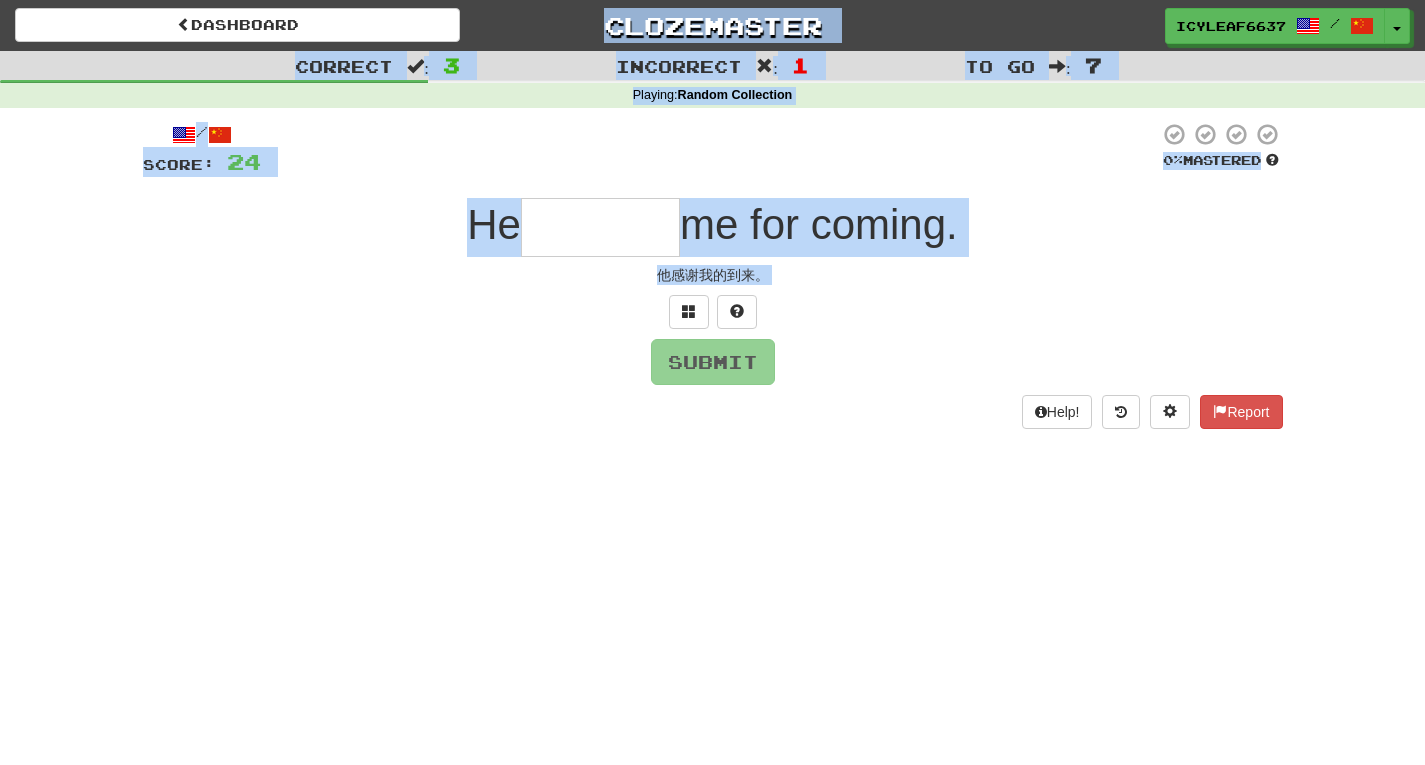 click at bounding box center (600, 227) 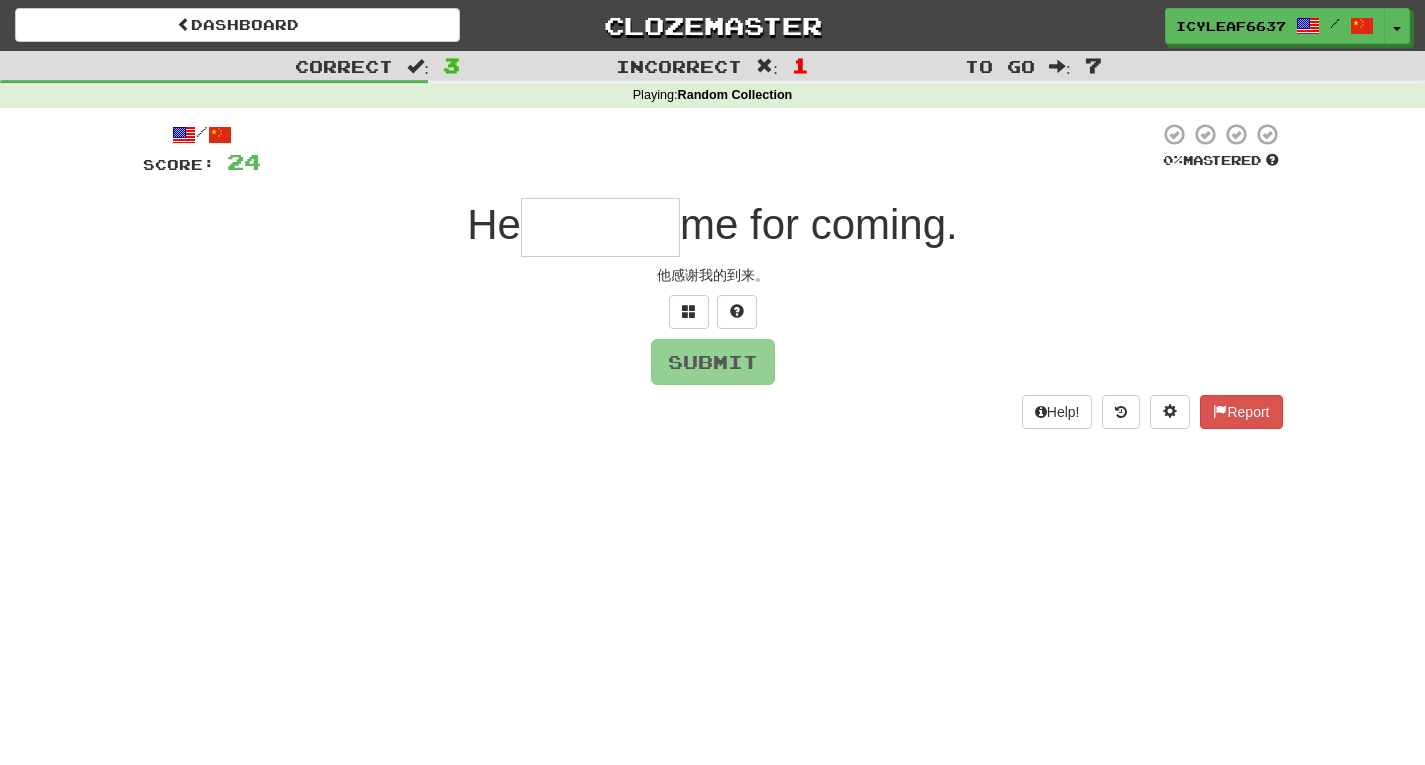 click at bounding box center [600, 227] 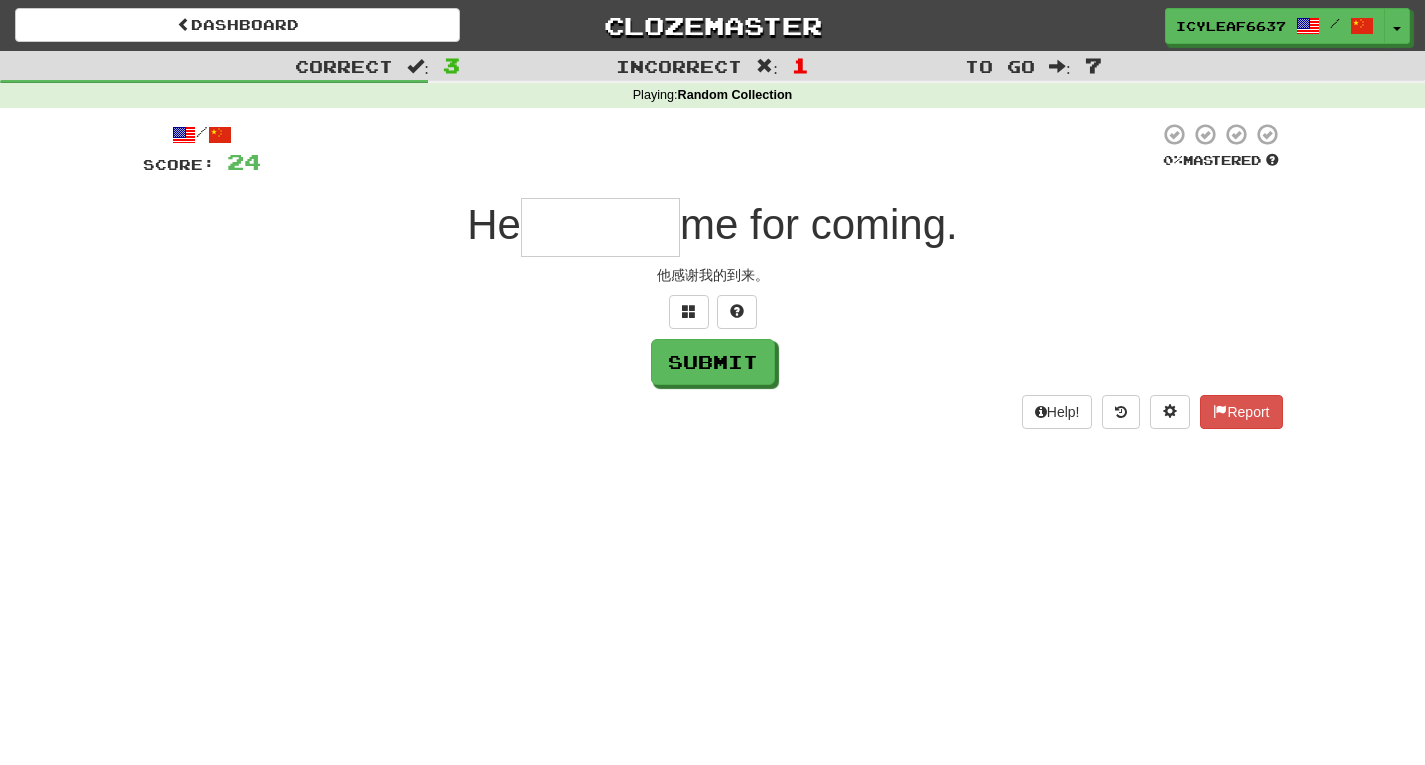 type on "*" 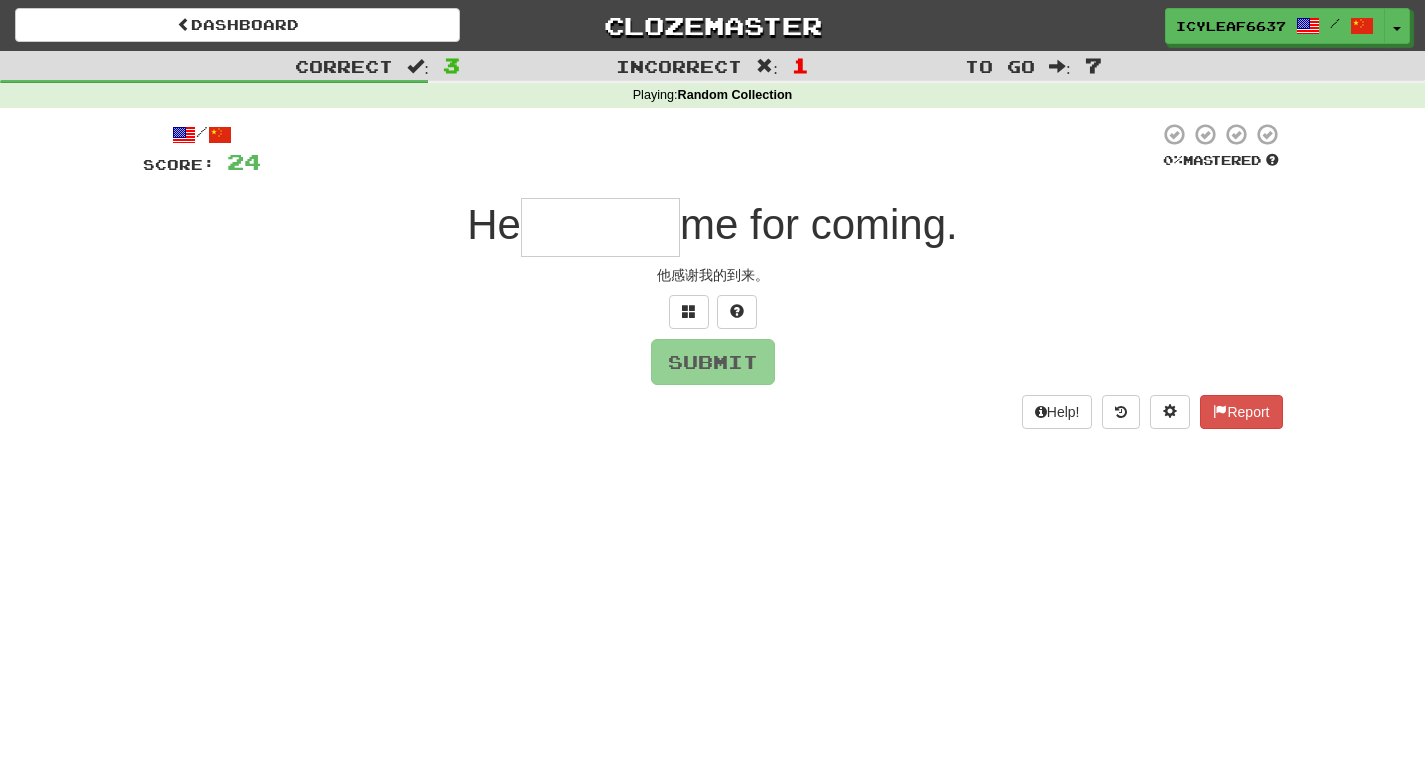 type on "*" 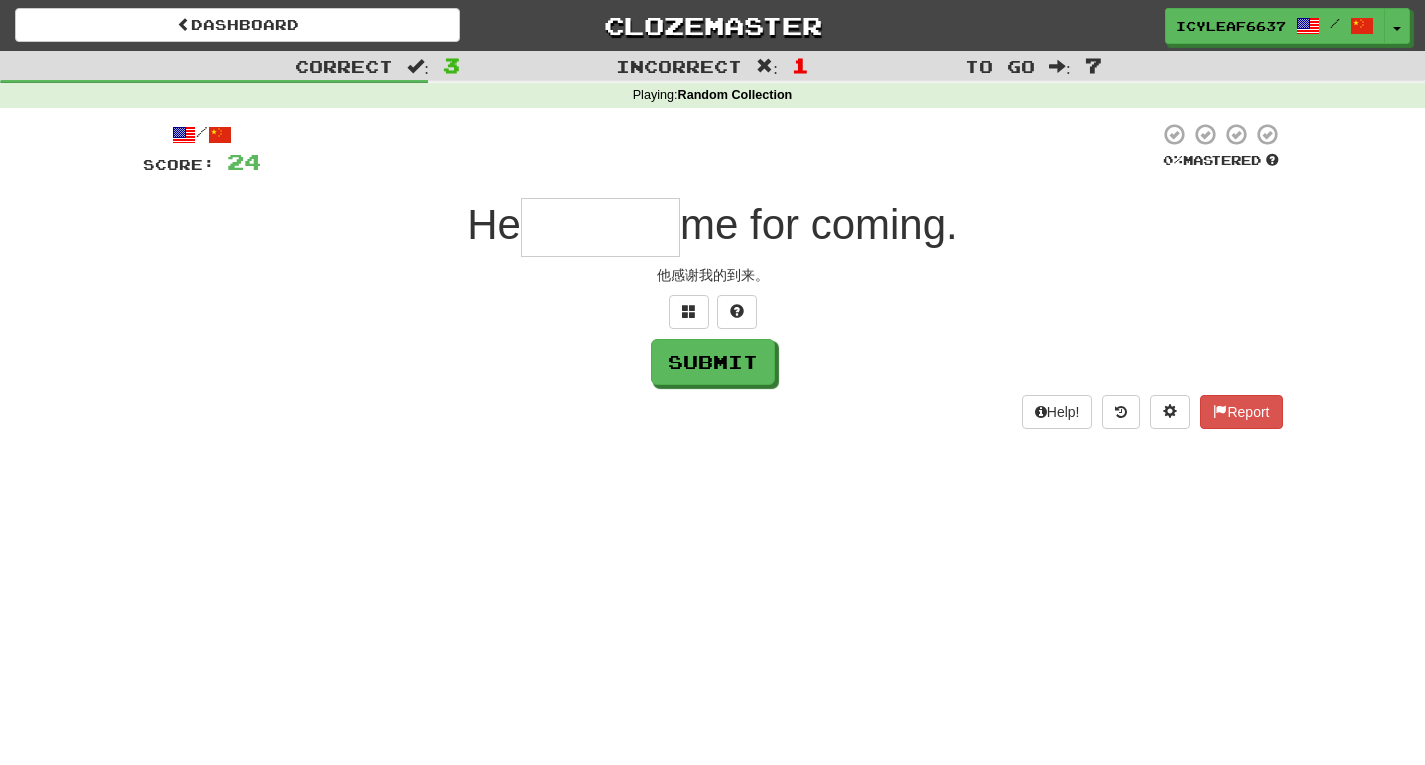 type on "*" 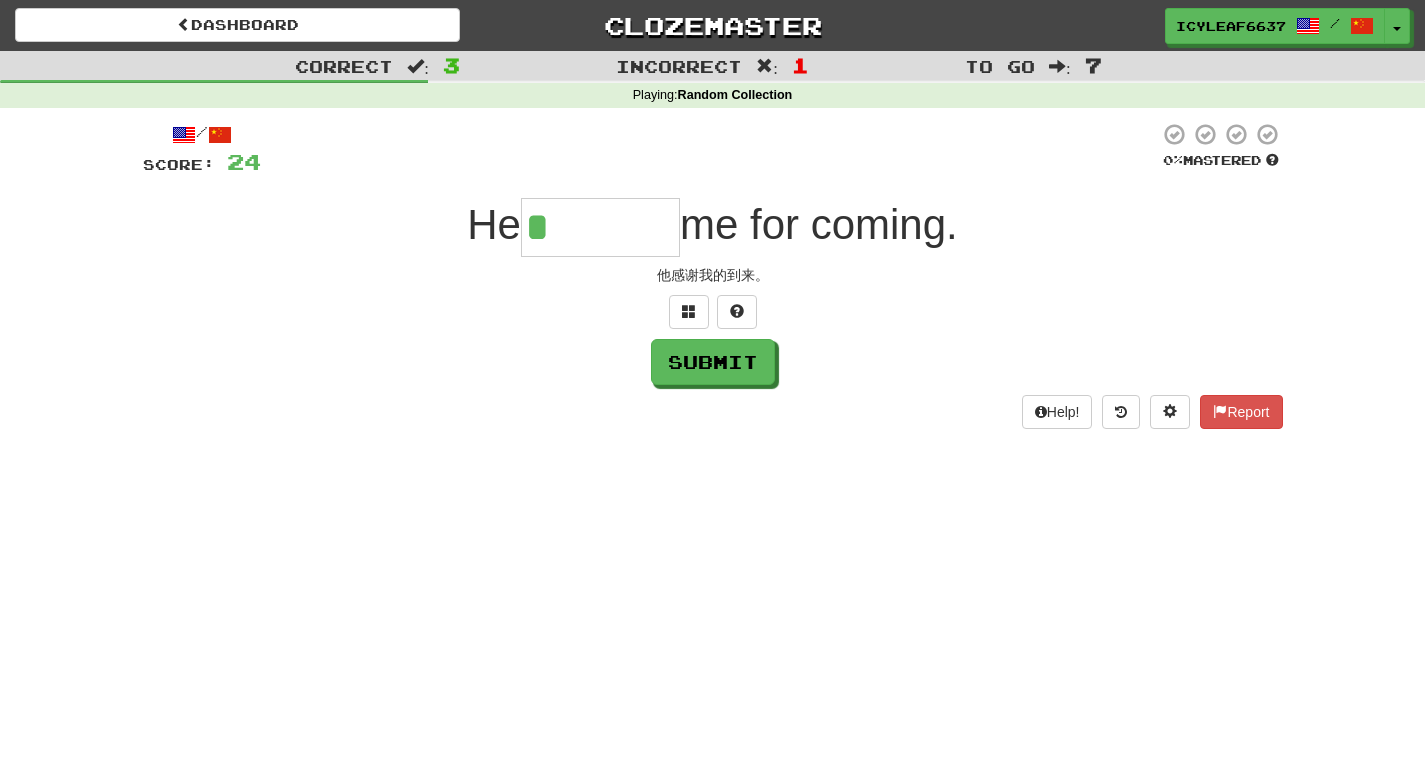 type on "*******" 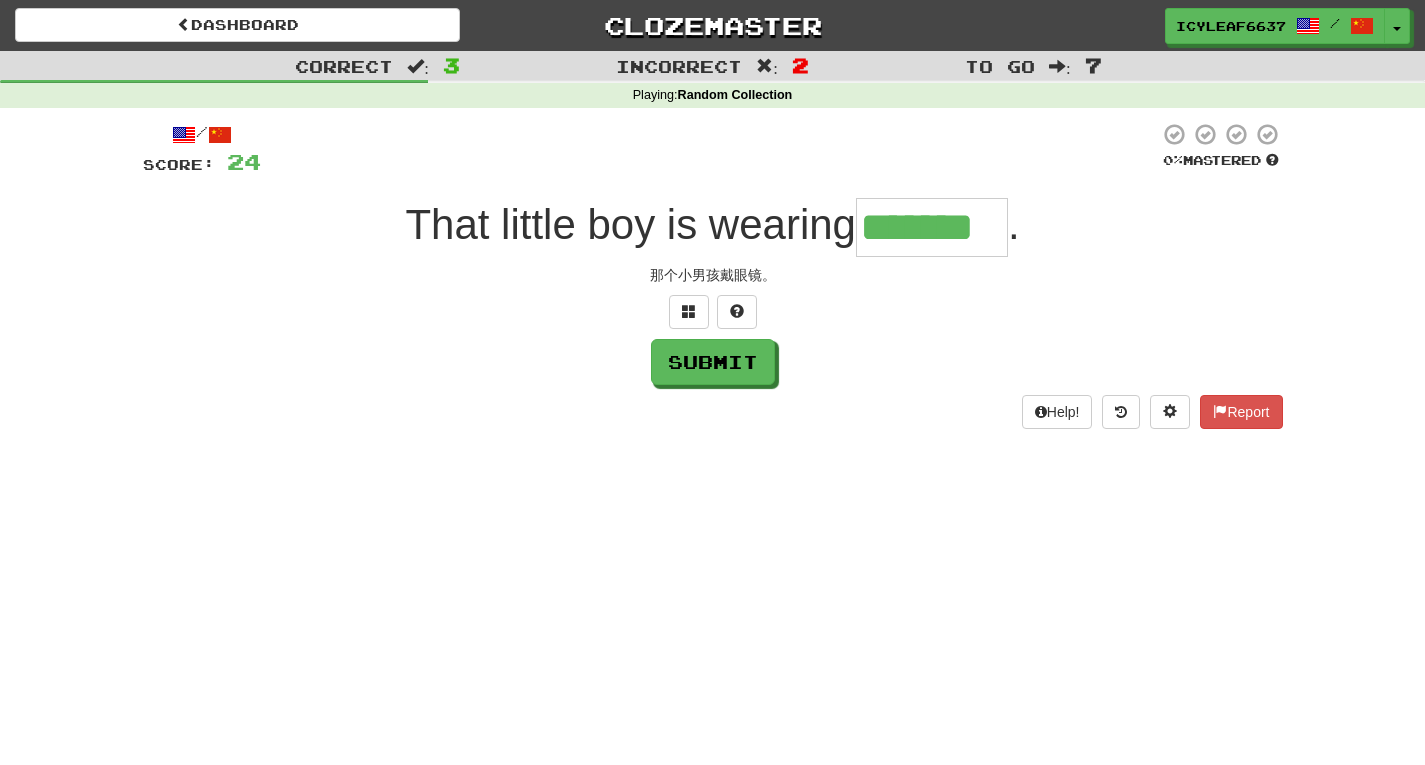 type on "*******" 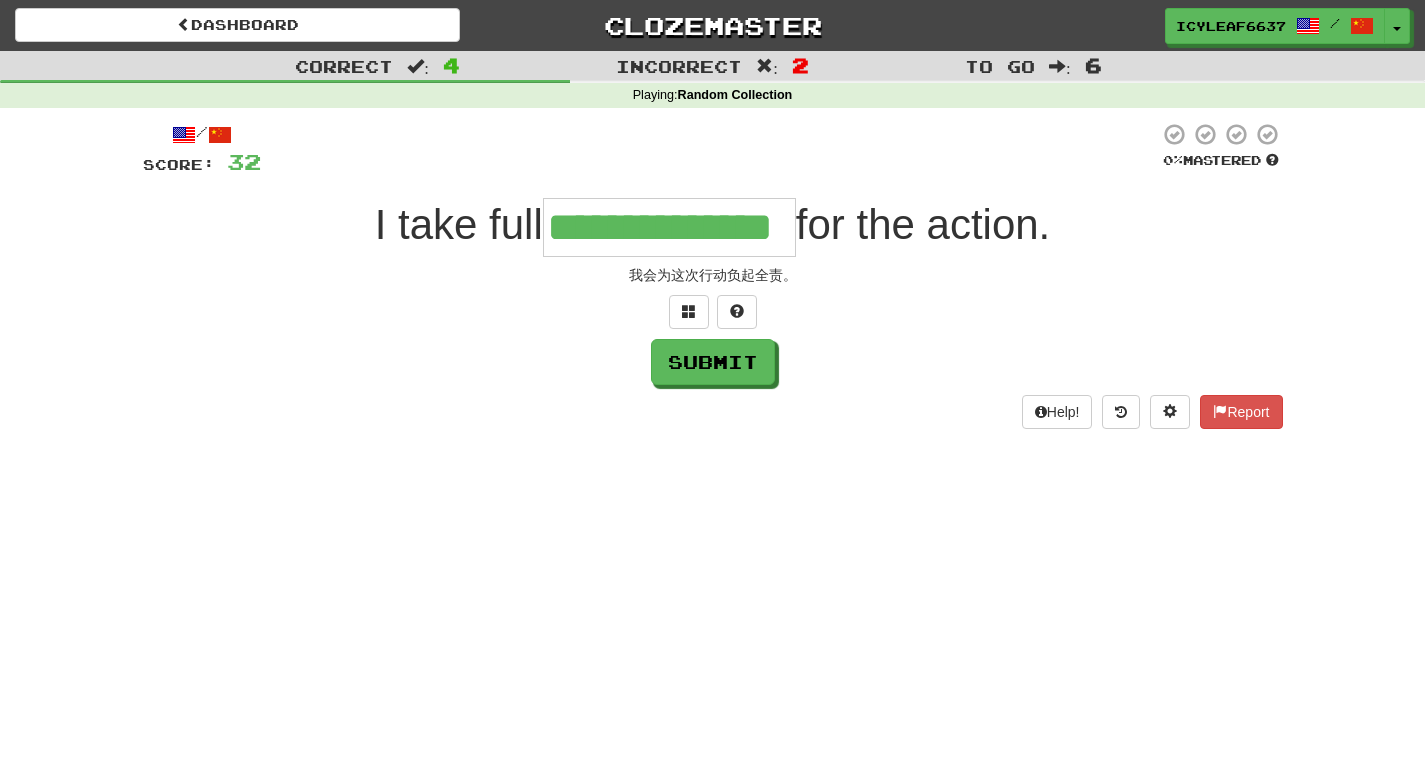 type on "**********" 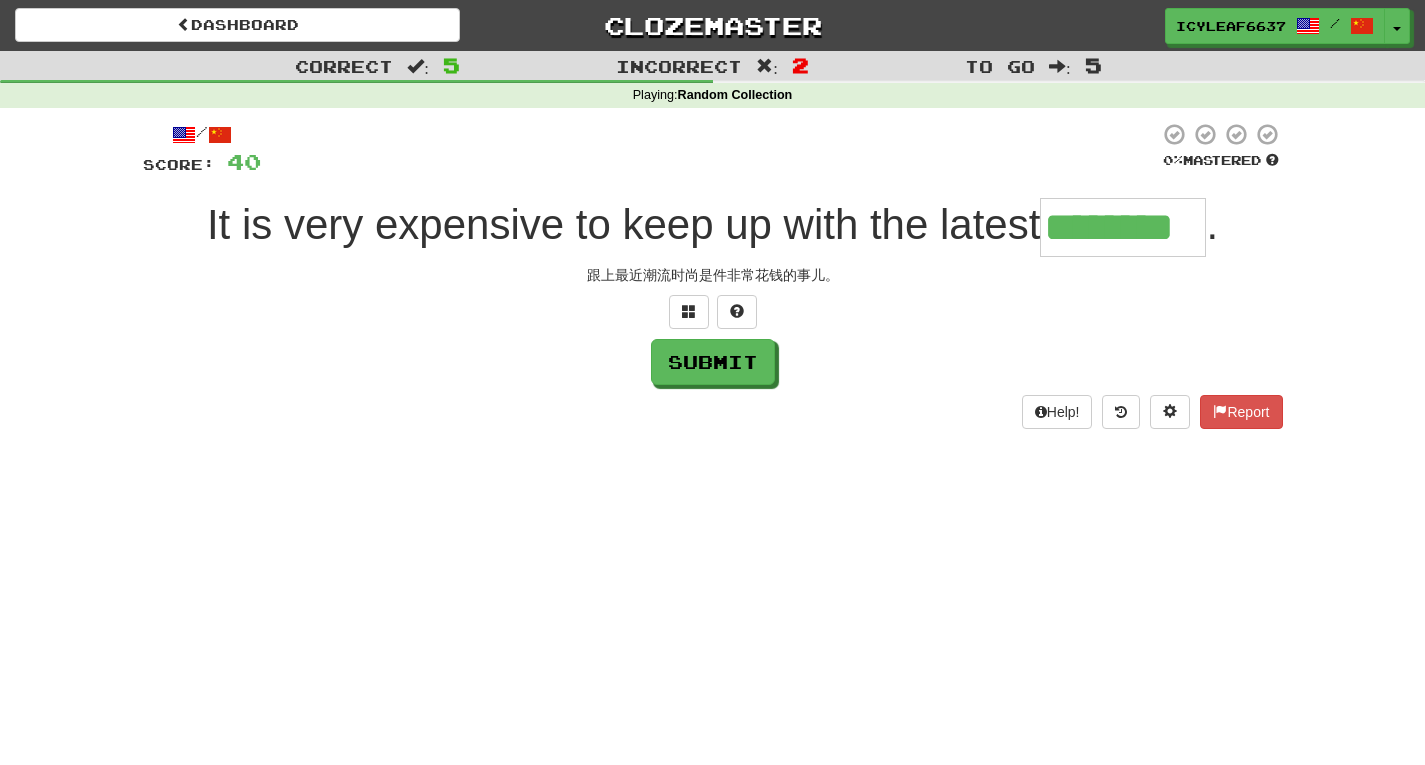 type on "********" 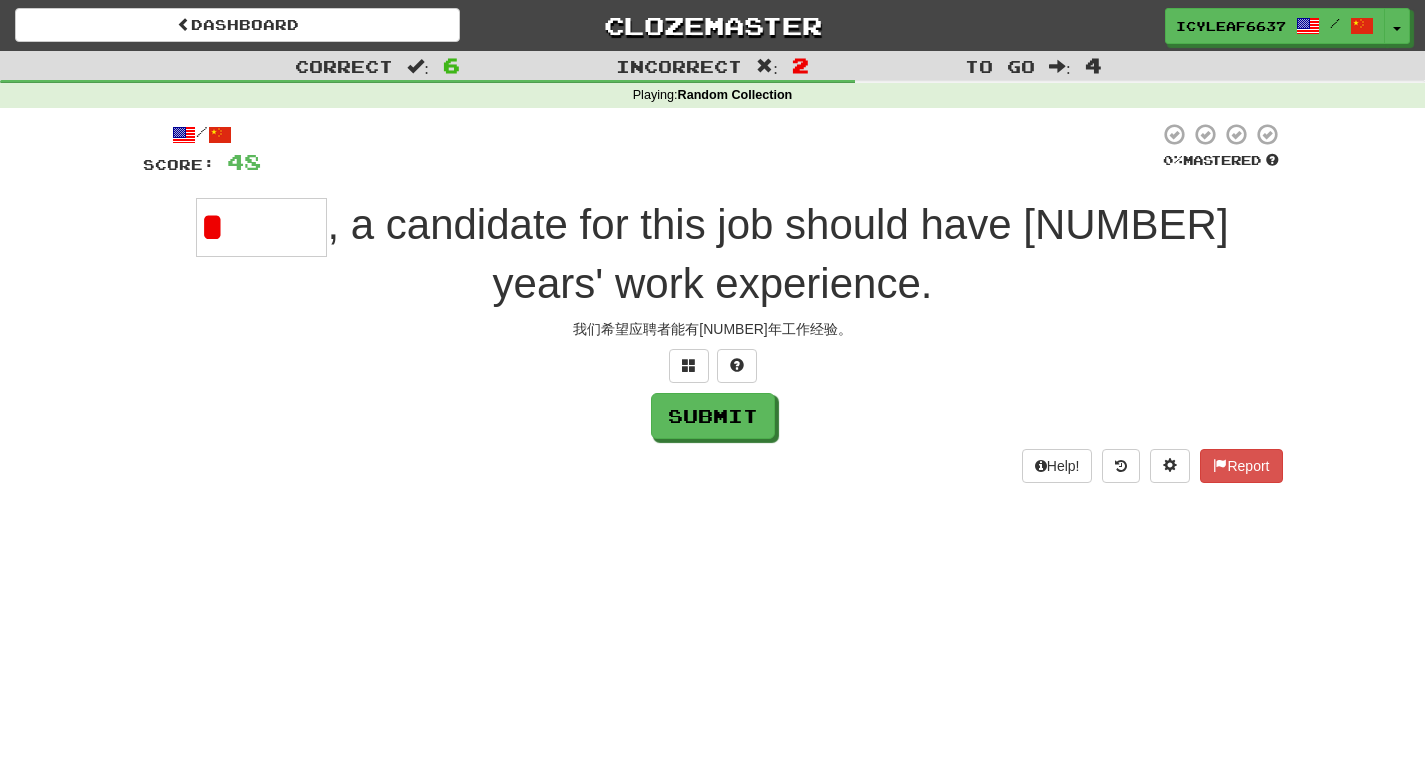 type on "*******" 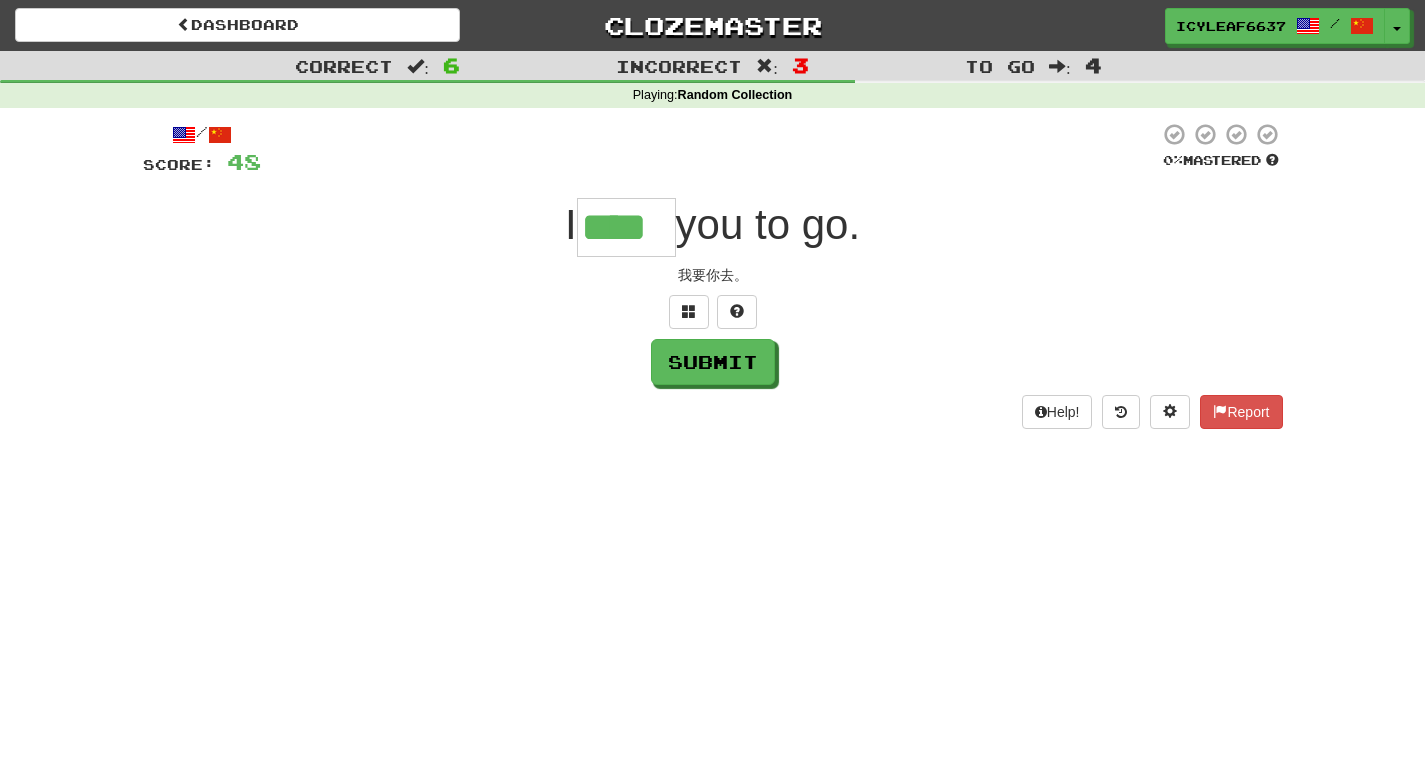 type on "****" 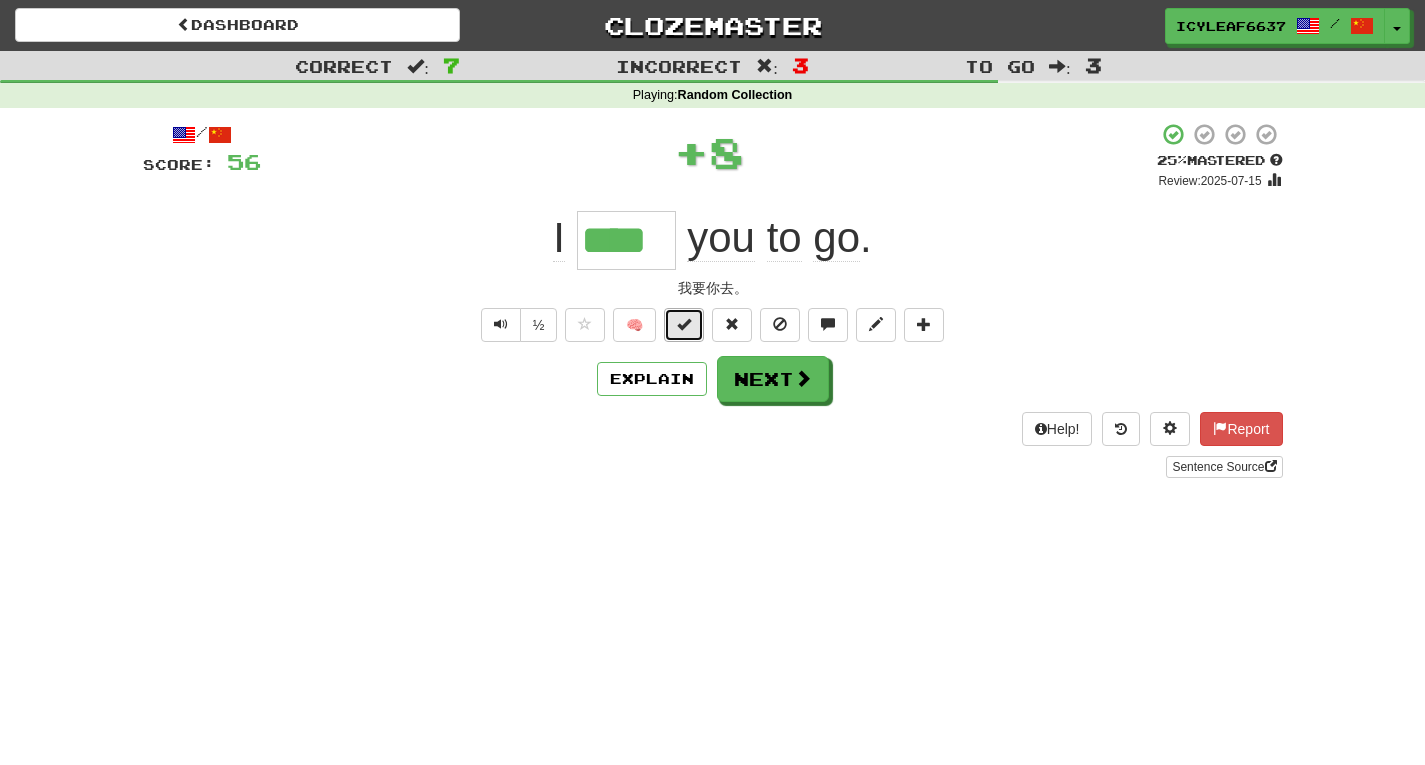 click at bounding box center [684, 324] 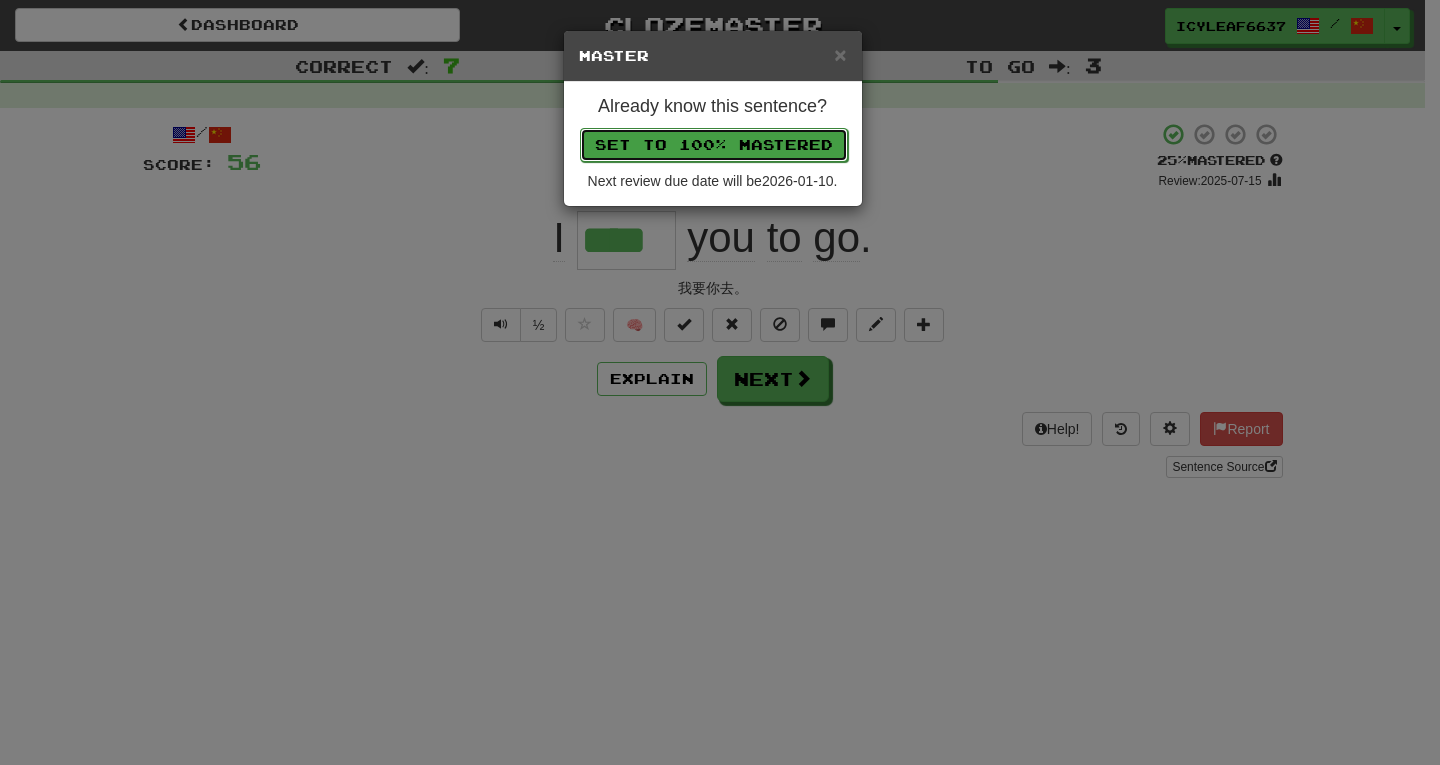 click on "Set to 100% Mastered" at bounding box center (714, 145) 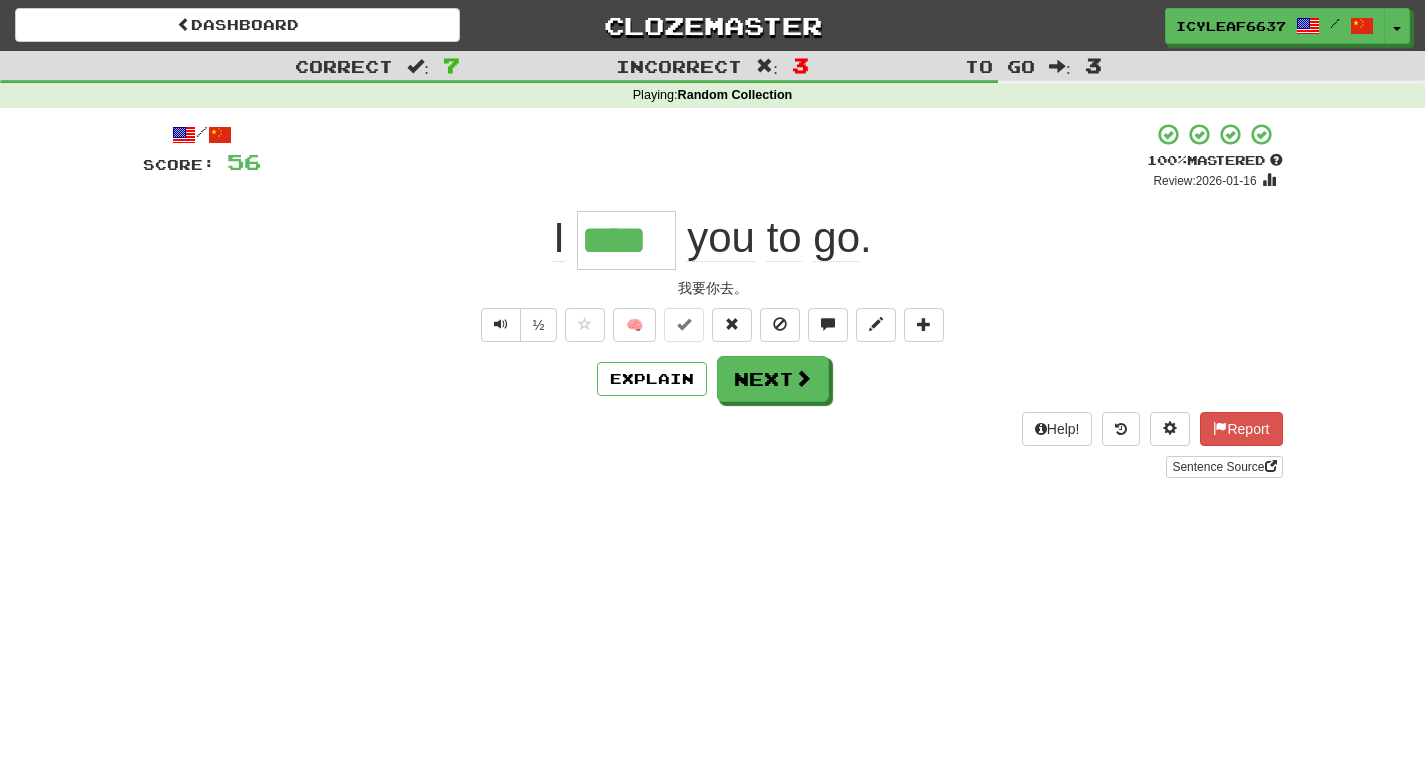 click on "/  Score:   56 + 8 100 %  Mastered Review:  2026-01-16 I   ****   you   to   go . 我要你去。 ½ 🧠 Explain Next  Help!  Report Sentence Source" at bounding box center [713, 300] 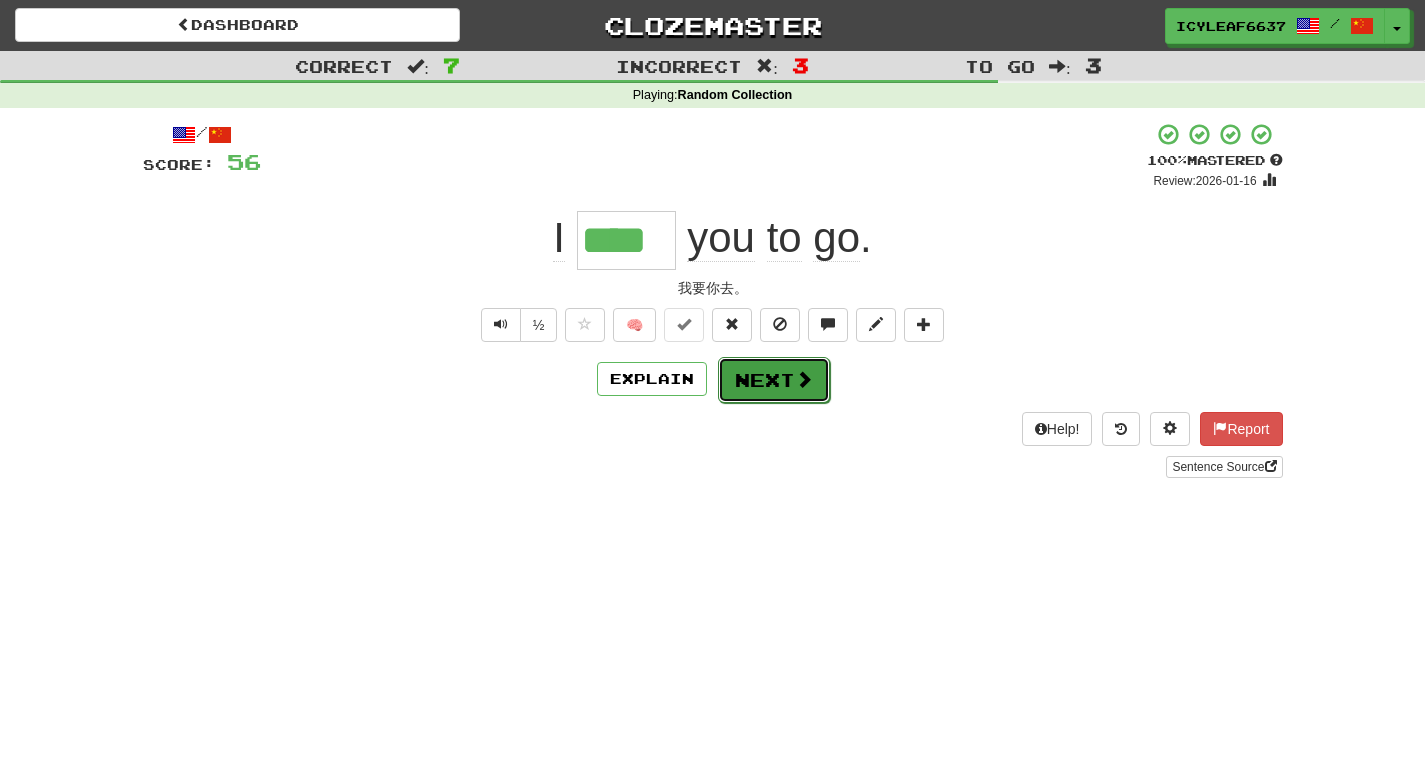 click on "Next" at bounding box center (774, 380) 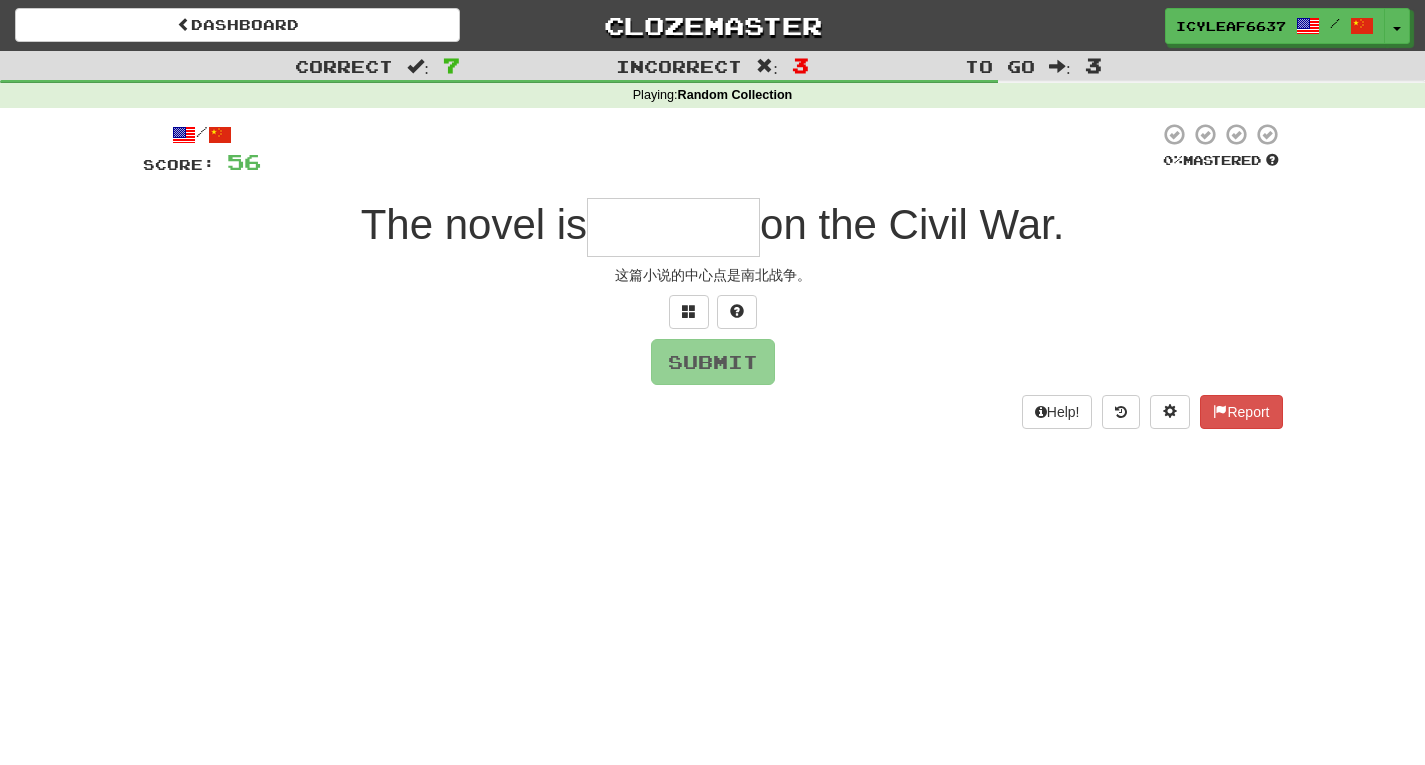 click at bounding box center (673, 227) 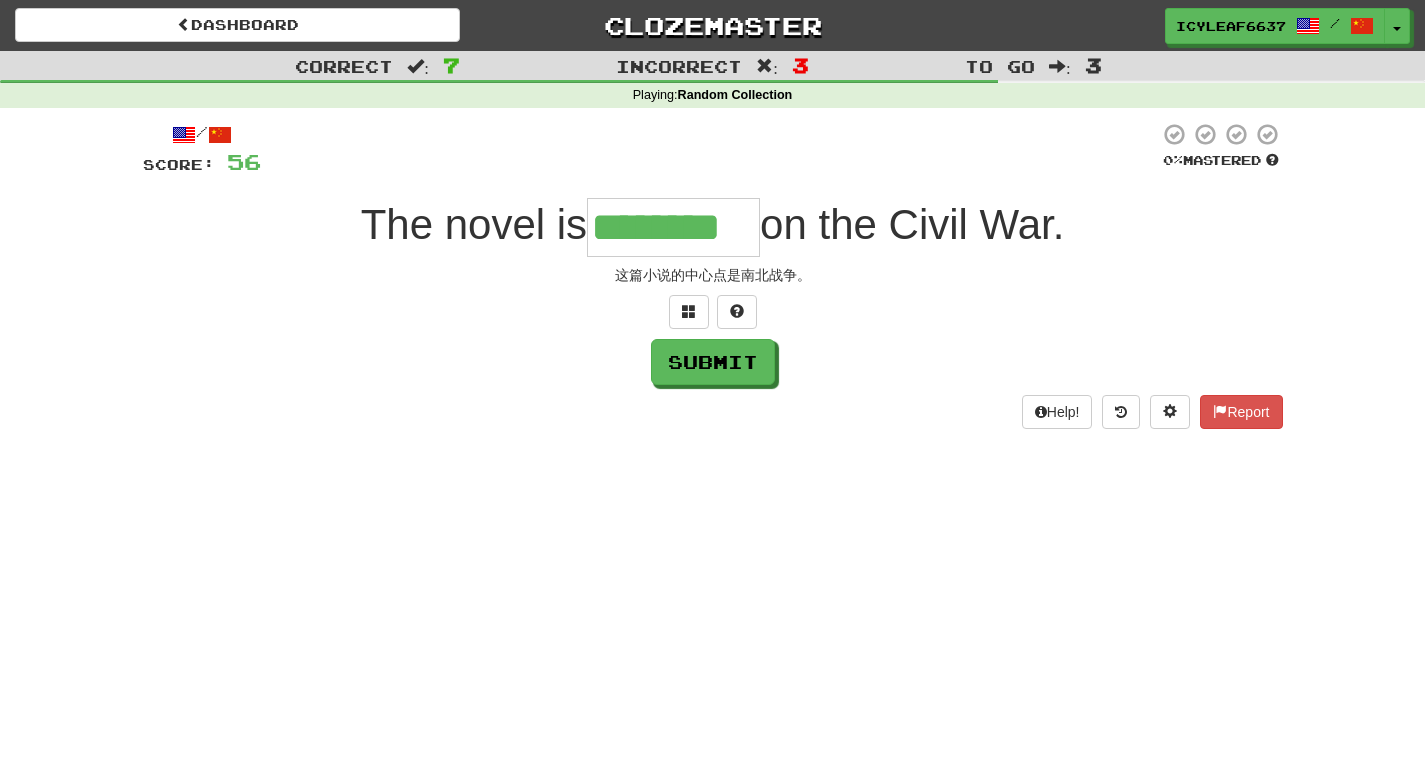 type on "********" 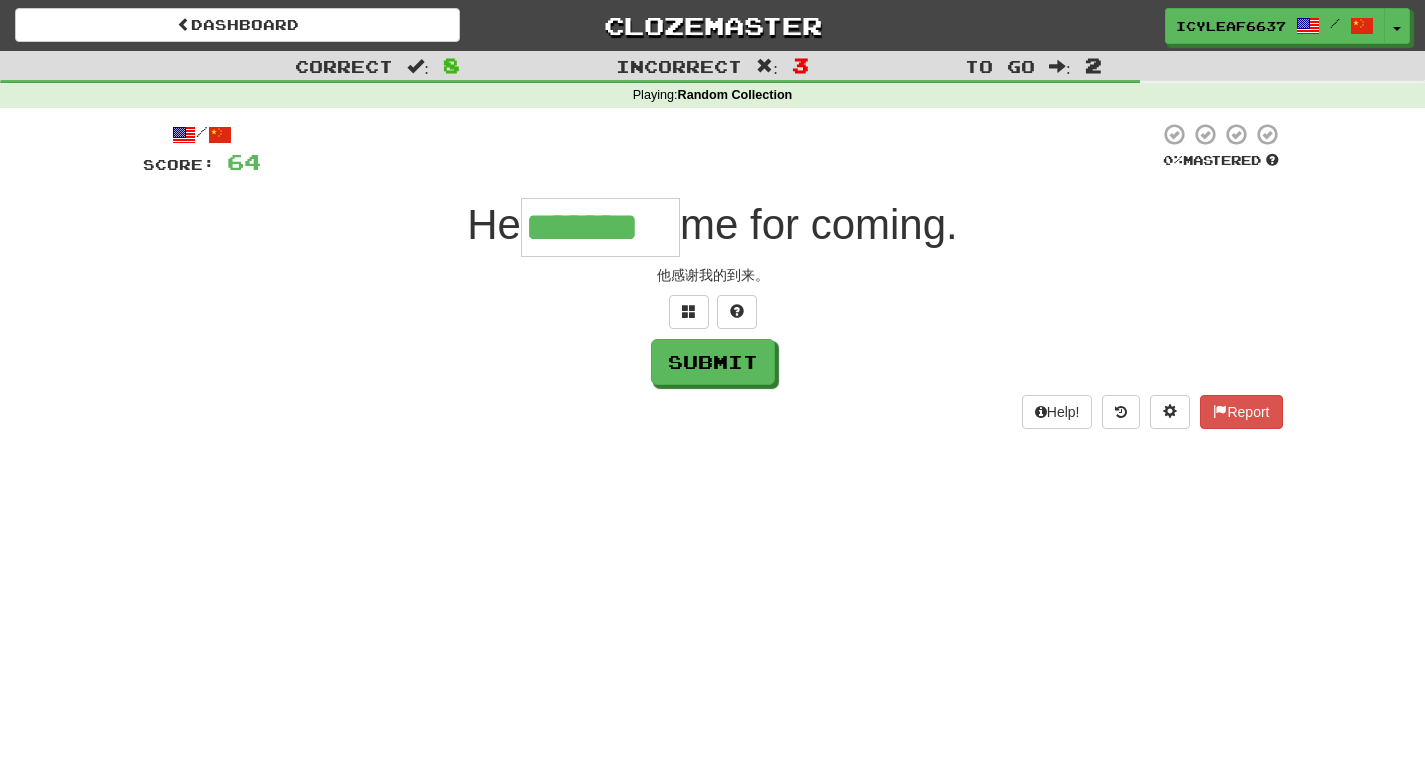 type on "*******" 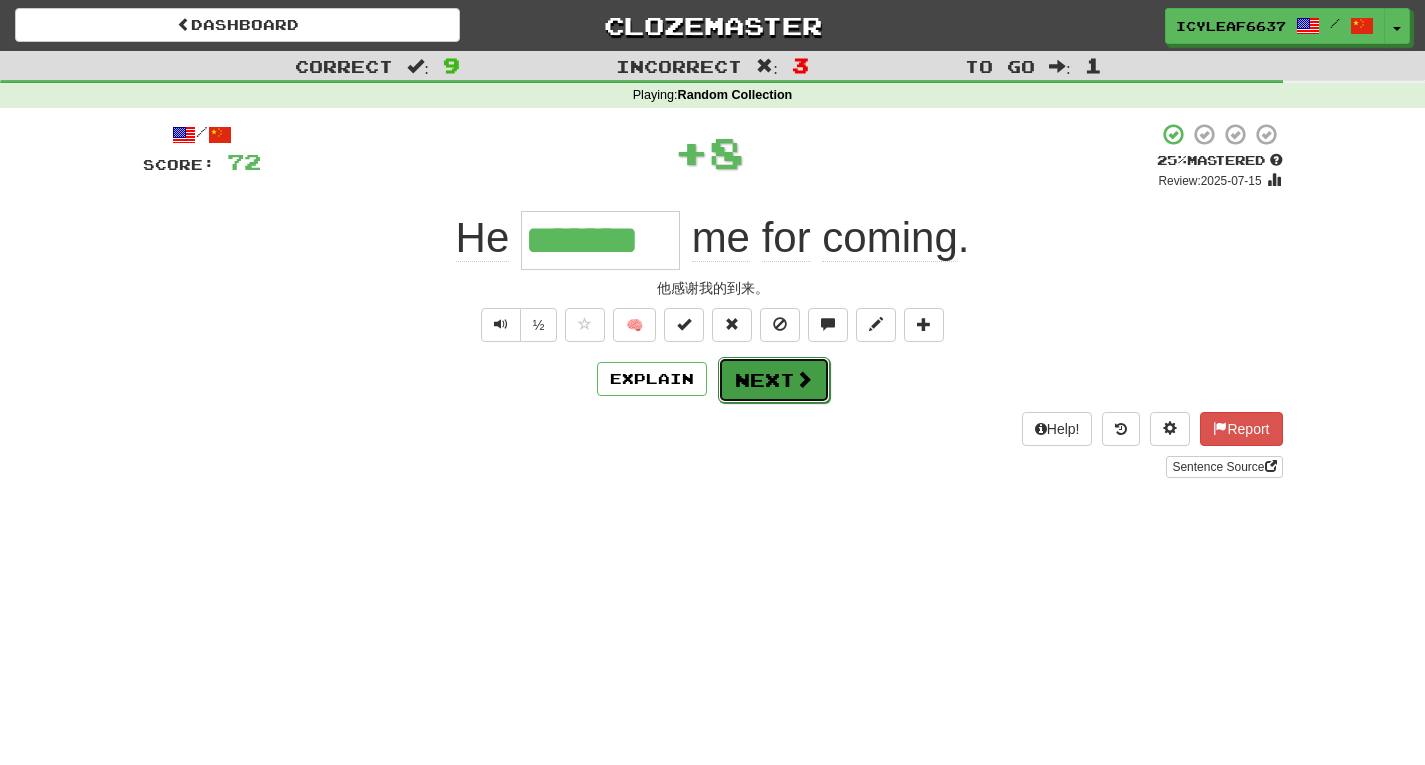 click on "Next" at bounding box center (774, 380) 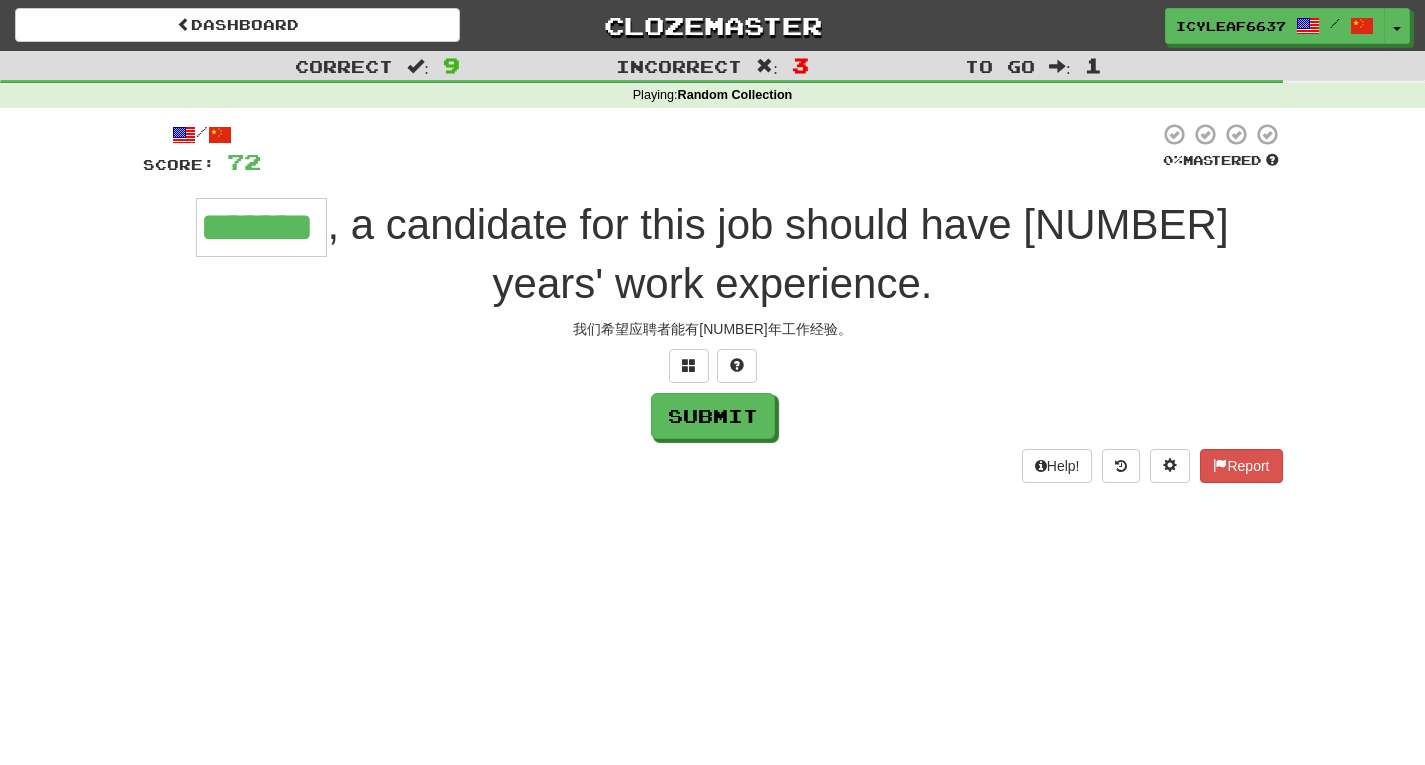 type on "*******" 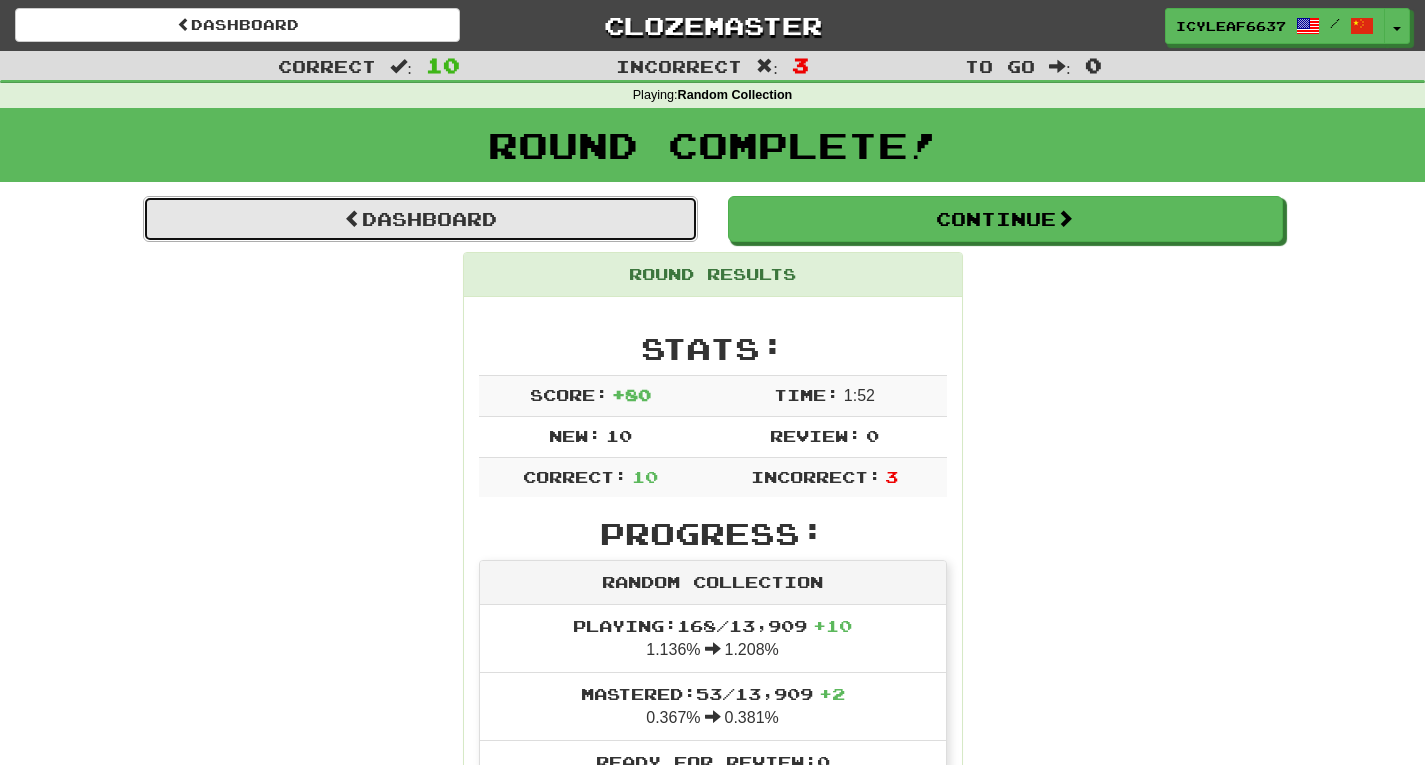 click on "Dashboard" at bounding box center [420, 219] 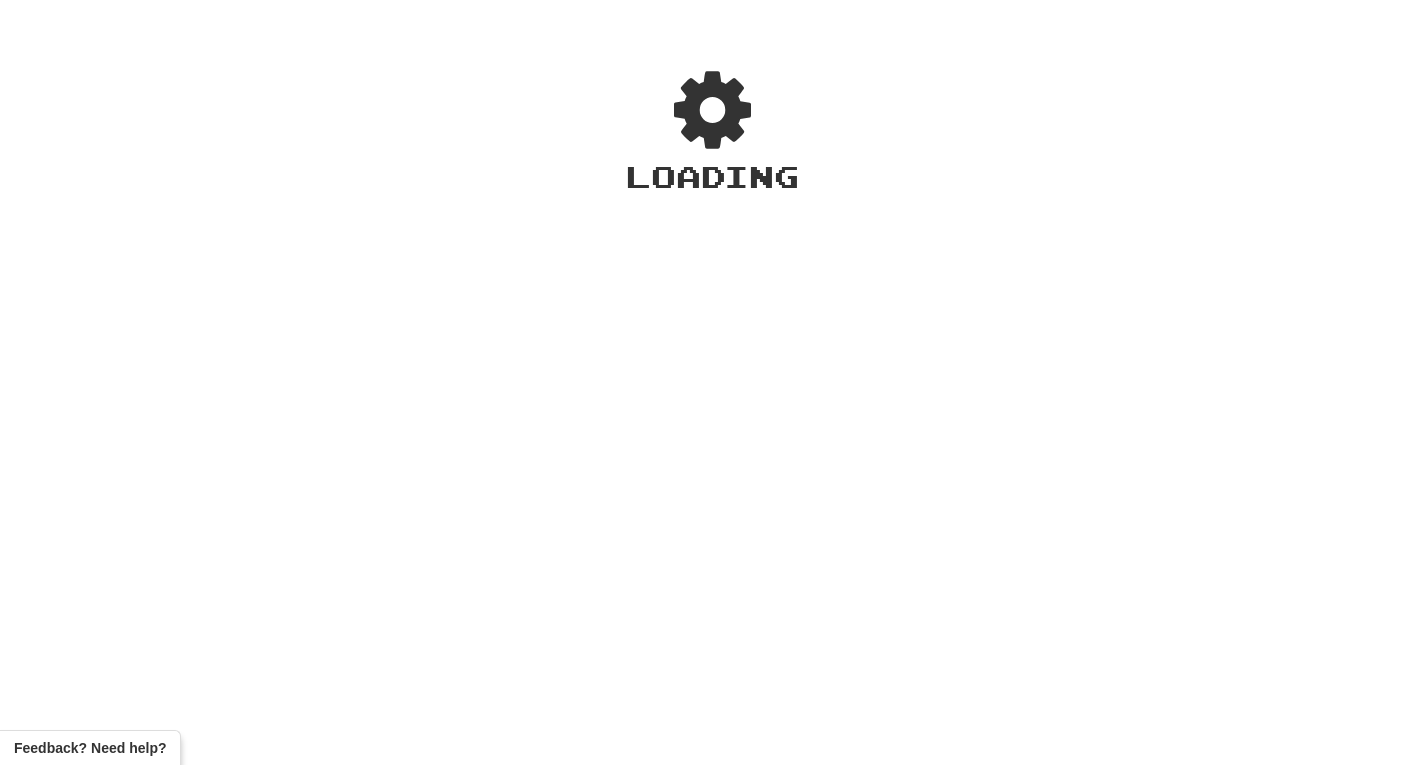 scroll, scrollTop: 0, scrollLeft: 0, axis: both 